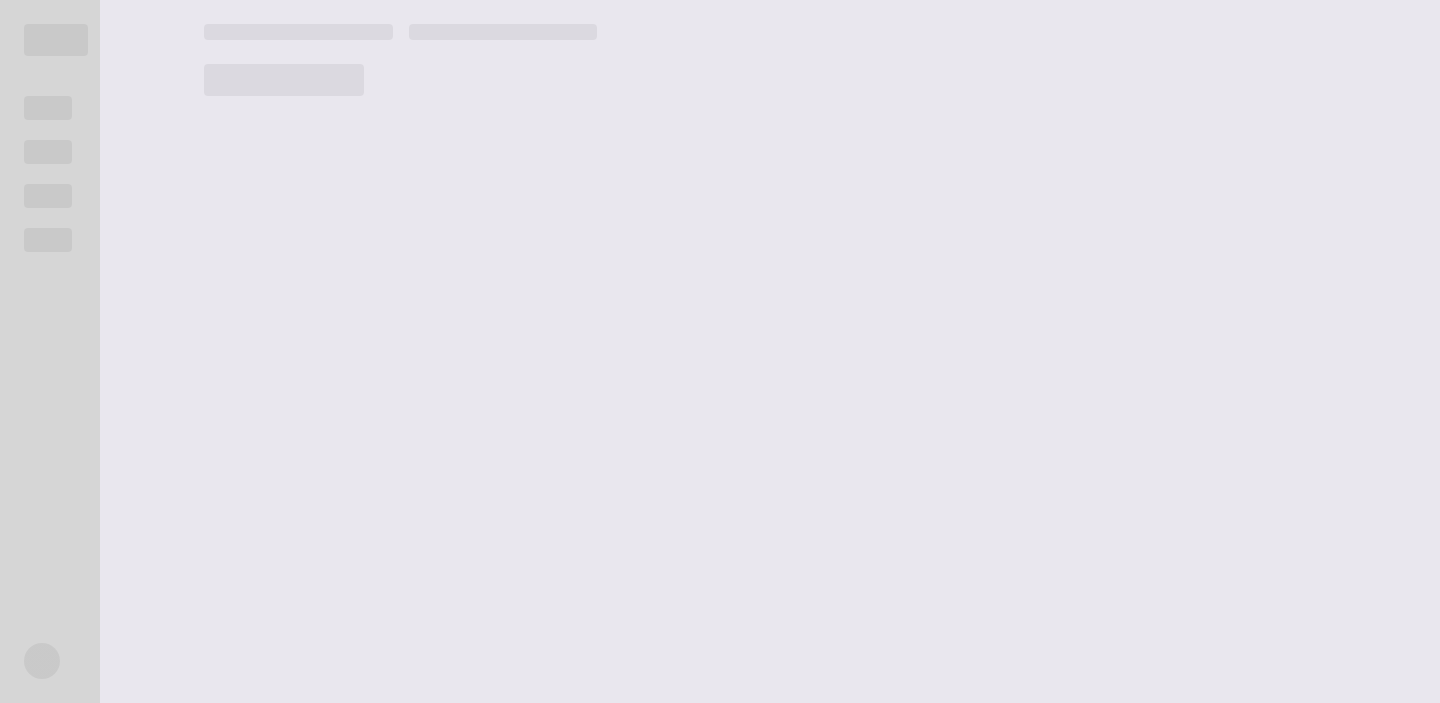 scroll, scrollTop: 0, scrollLeft: 0, axis: both 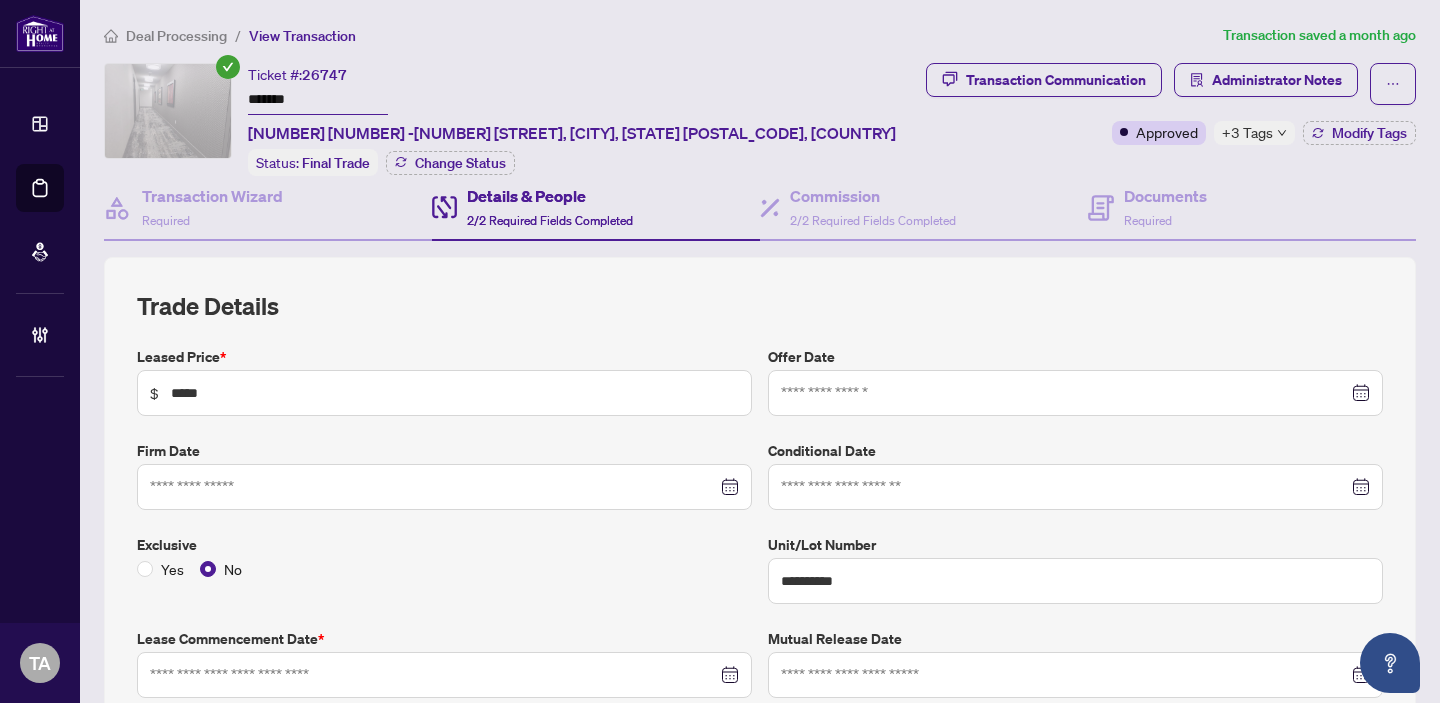 type on "**********" 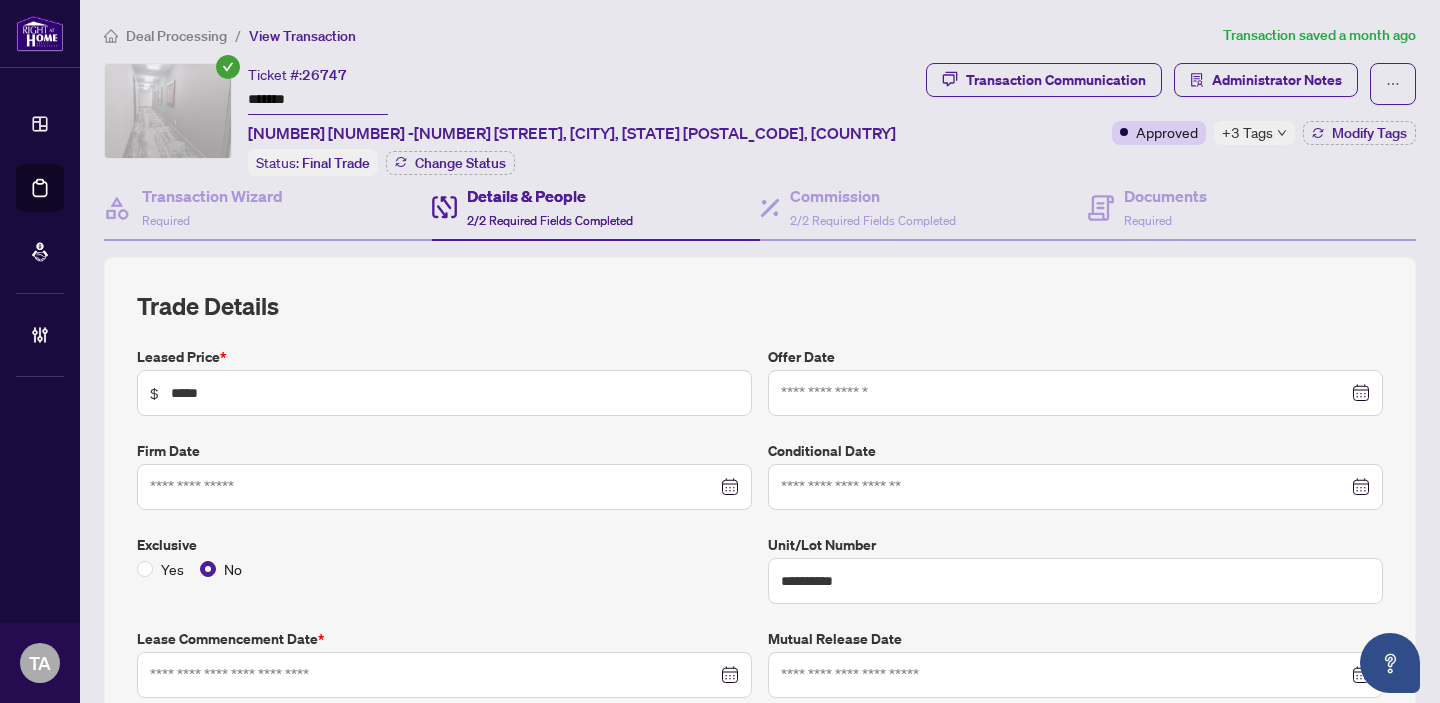 type on "**********" 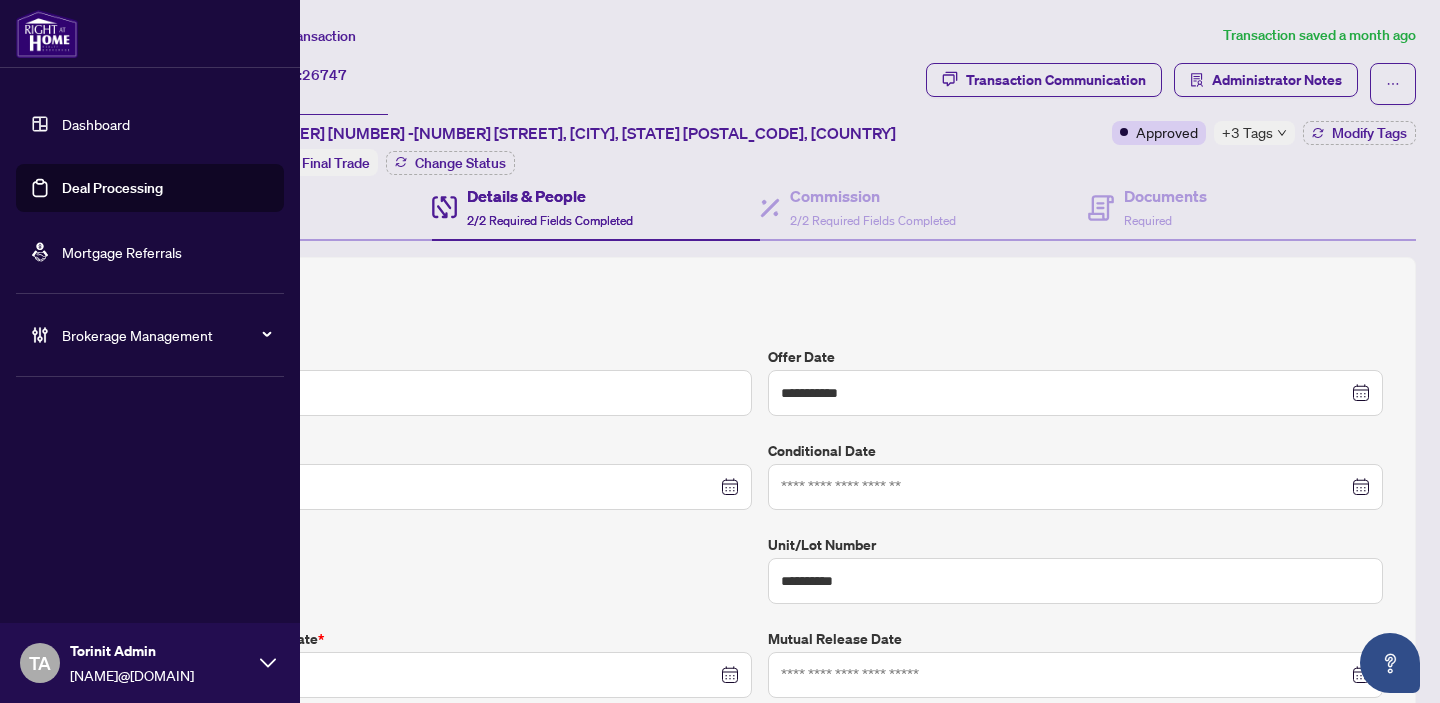 click on "Brokerage Management" at bounding box center [150, 335] 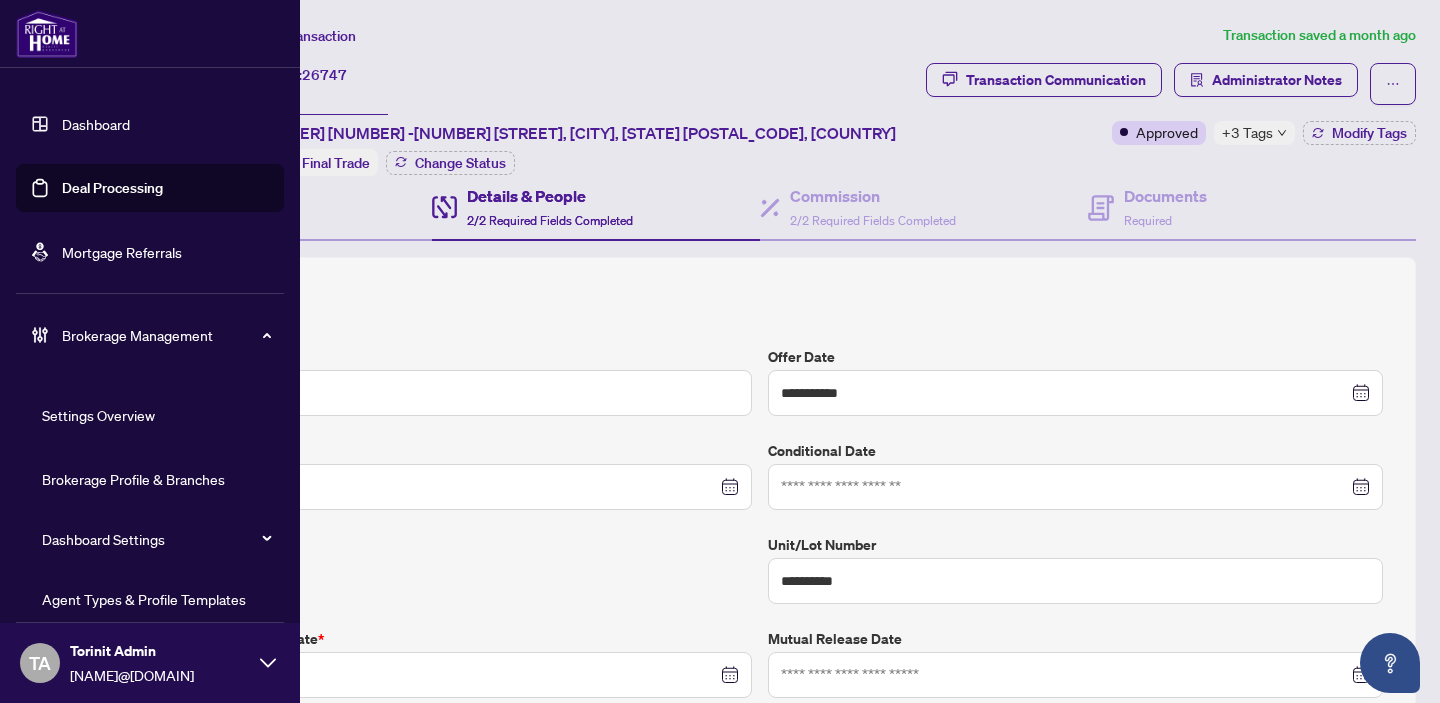 scroll, scrollTop: 146, scrollLeft: 0, axis: vertical 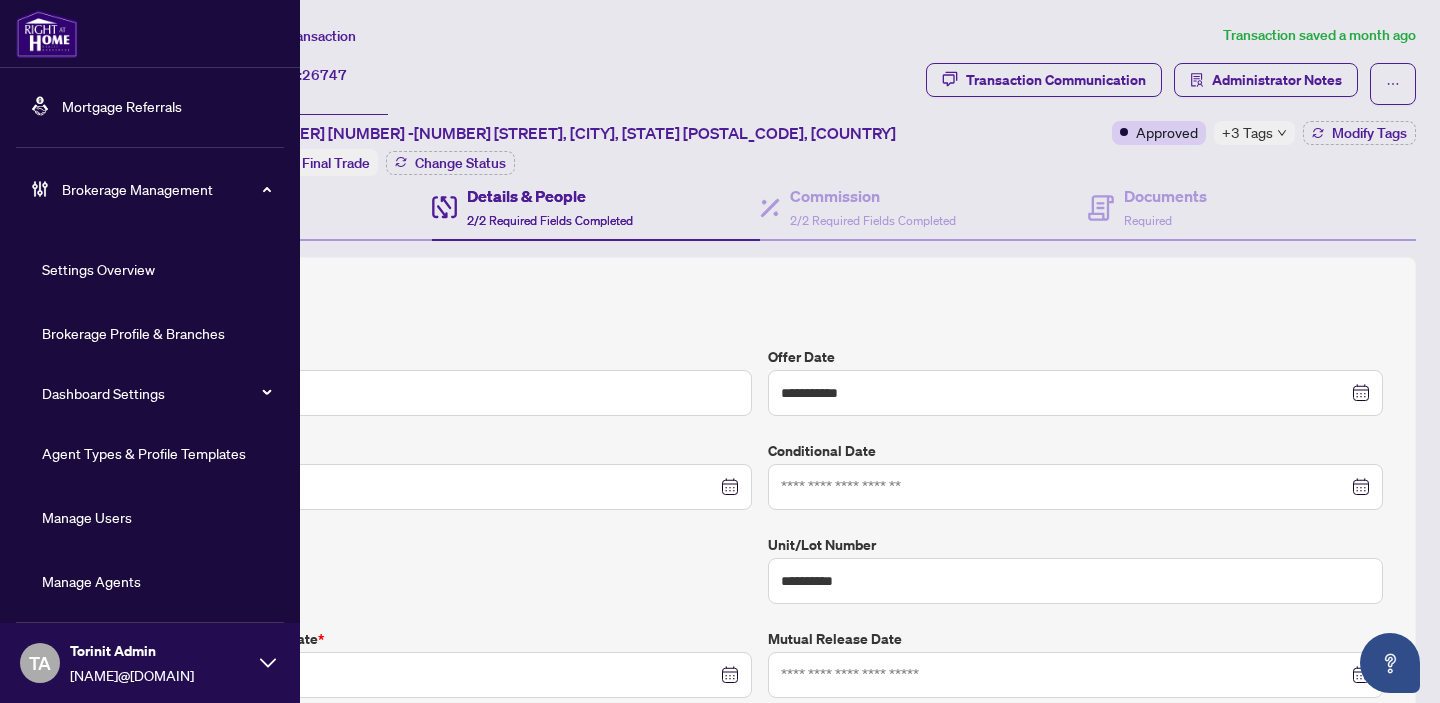 click on "Manage Agents" at bounding box center [91, 581] 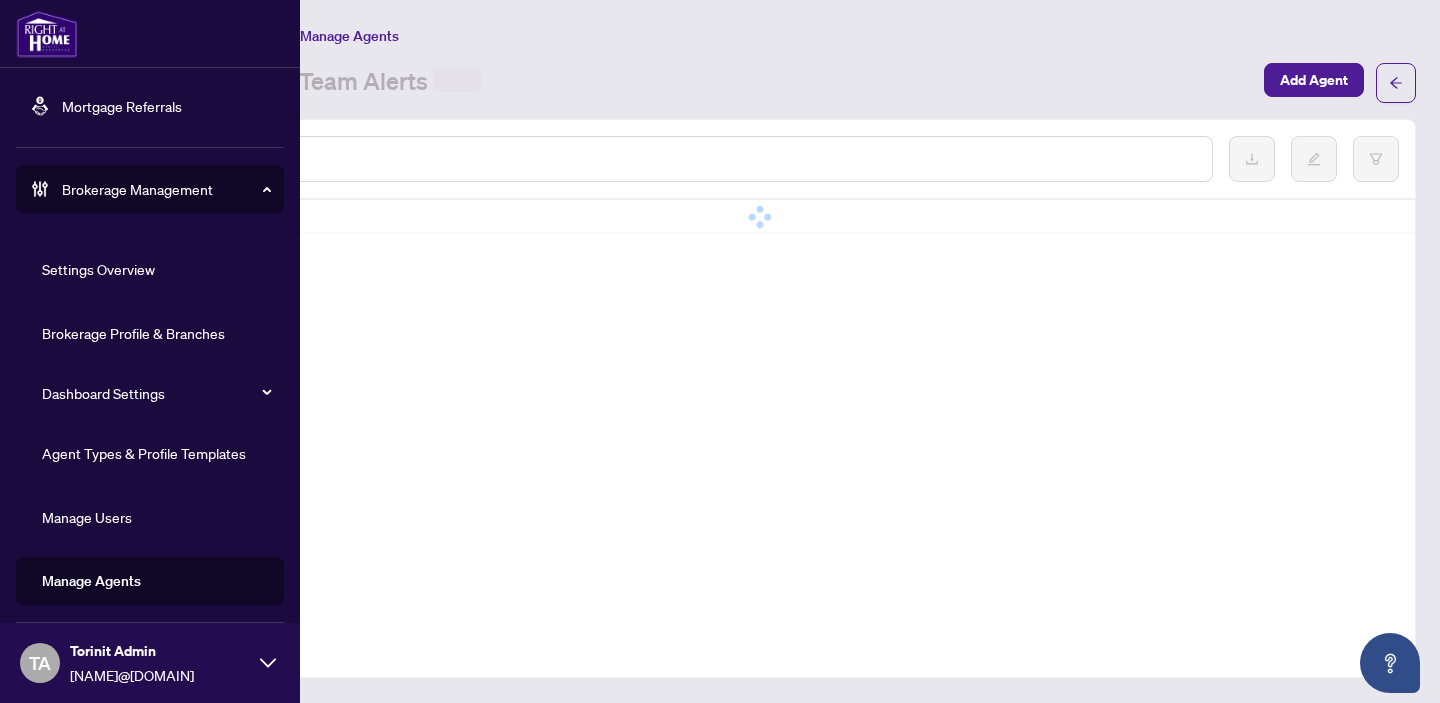 scroll, scrollTop: 0, scrollLeft: 0, axis: both 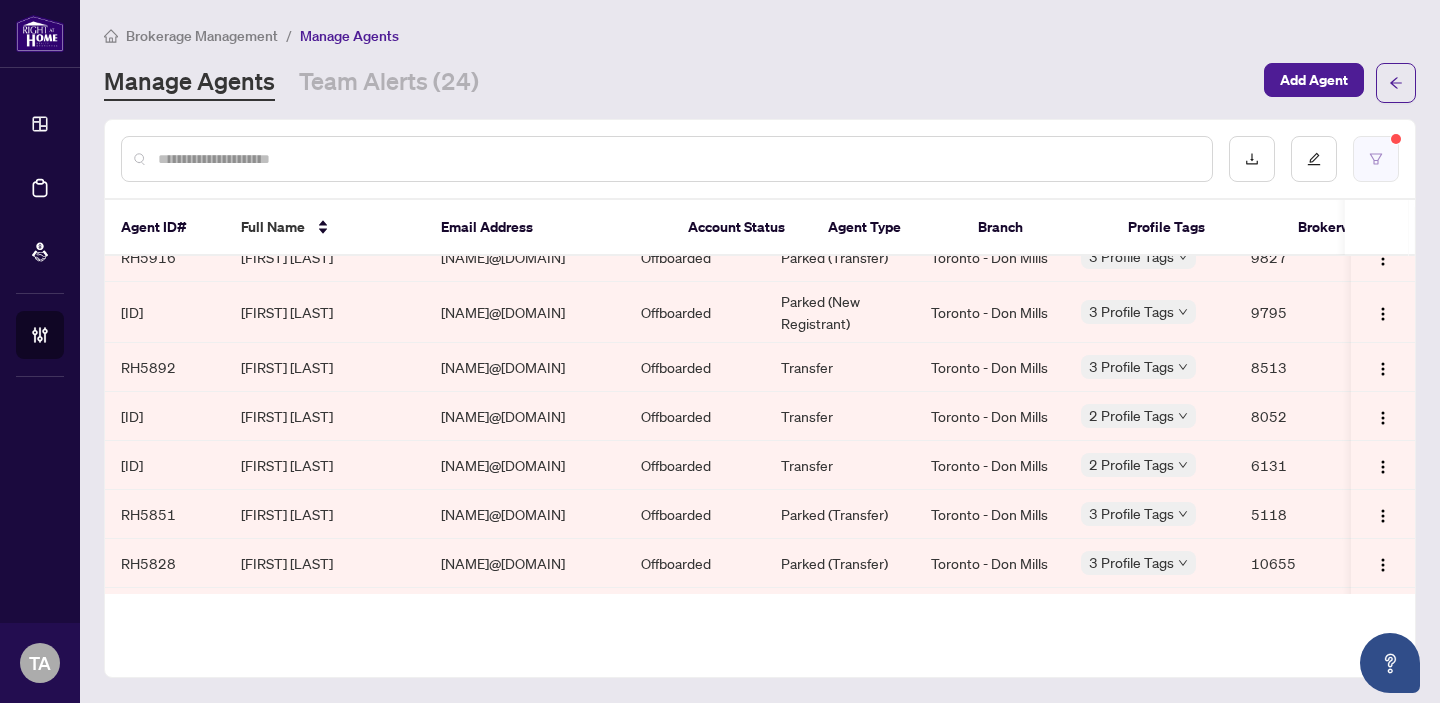click at bounding box center [1376, 159] 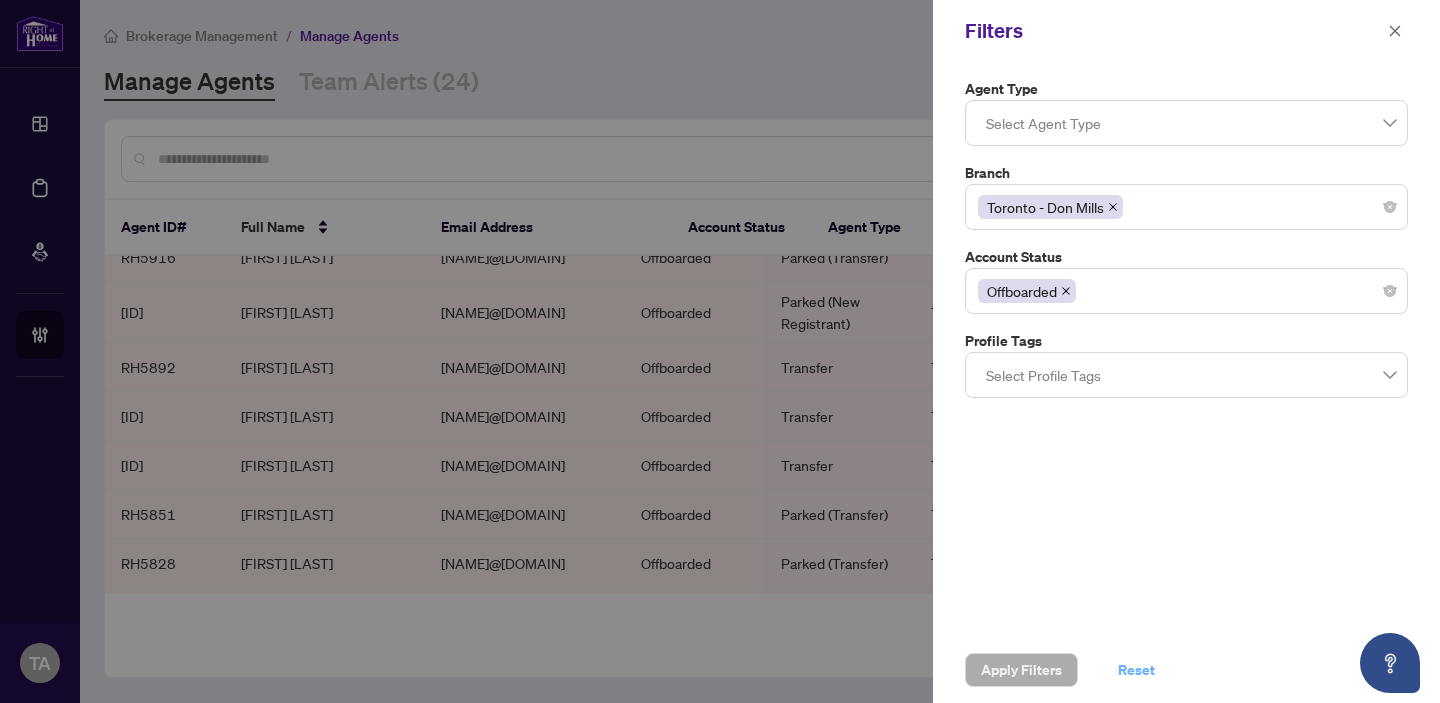click on "Reset" at bounding box center [1136, 670] 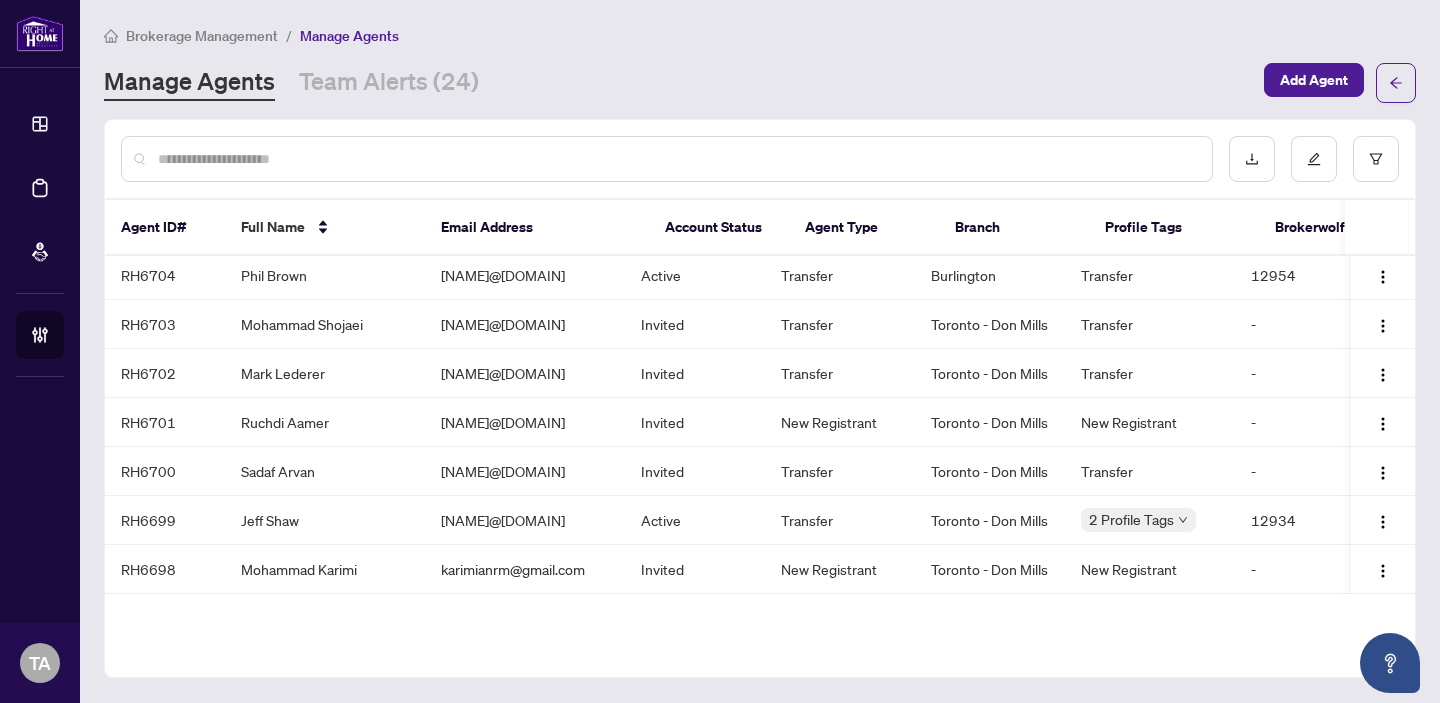 scroll, scrollTop: 0, scrollLeft: 0, axis: both 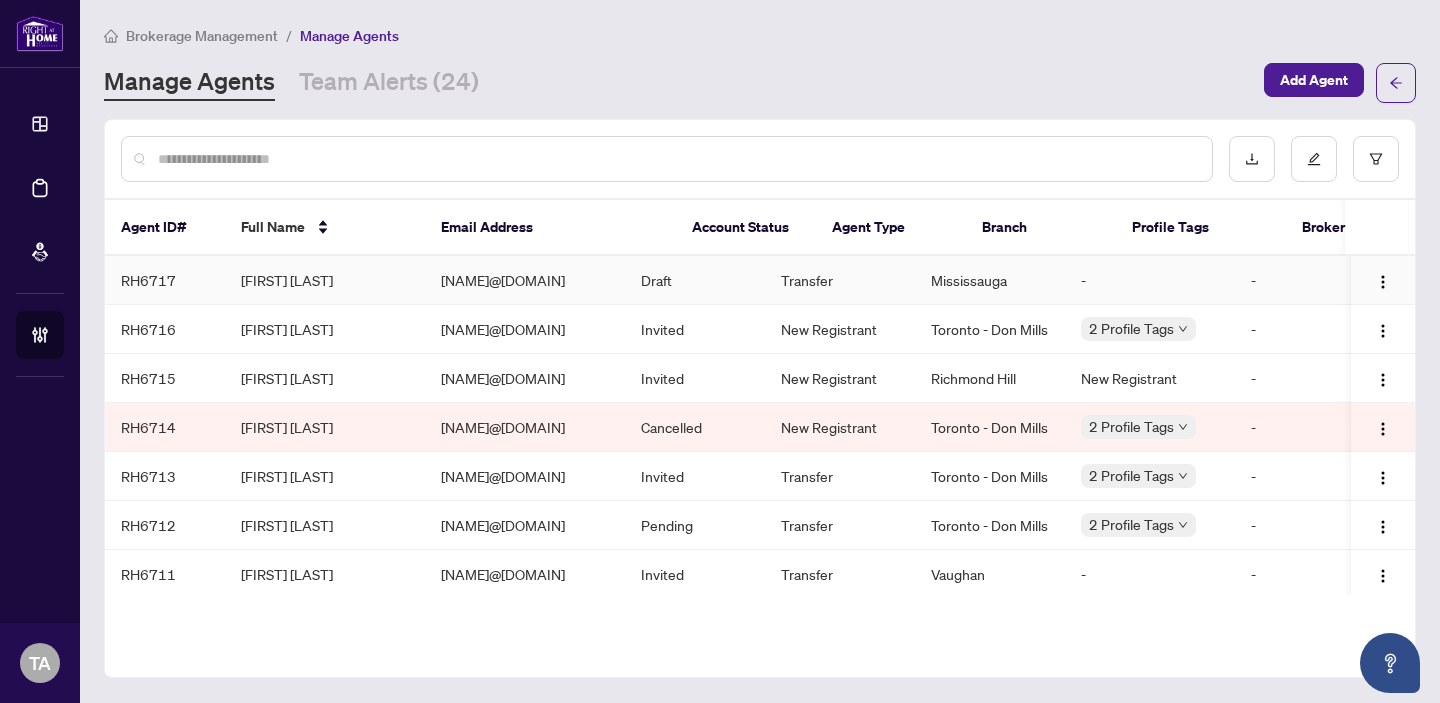 click on "[FIRST] [LAST]" at bounding box center (325, 280) 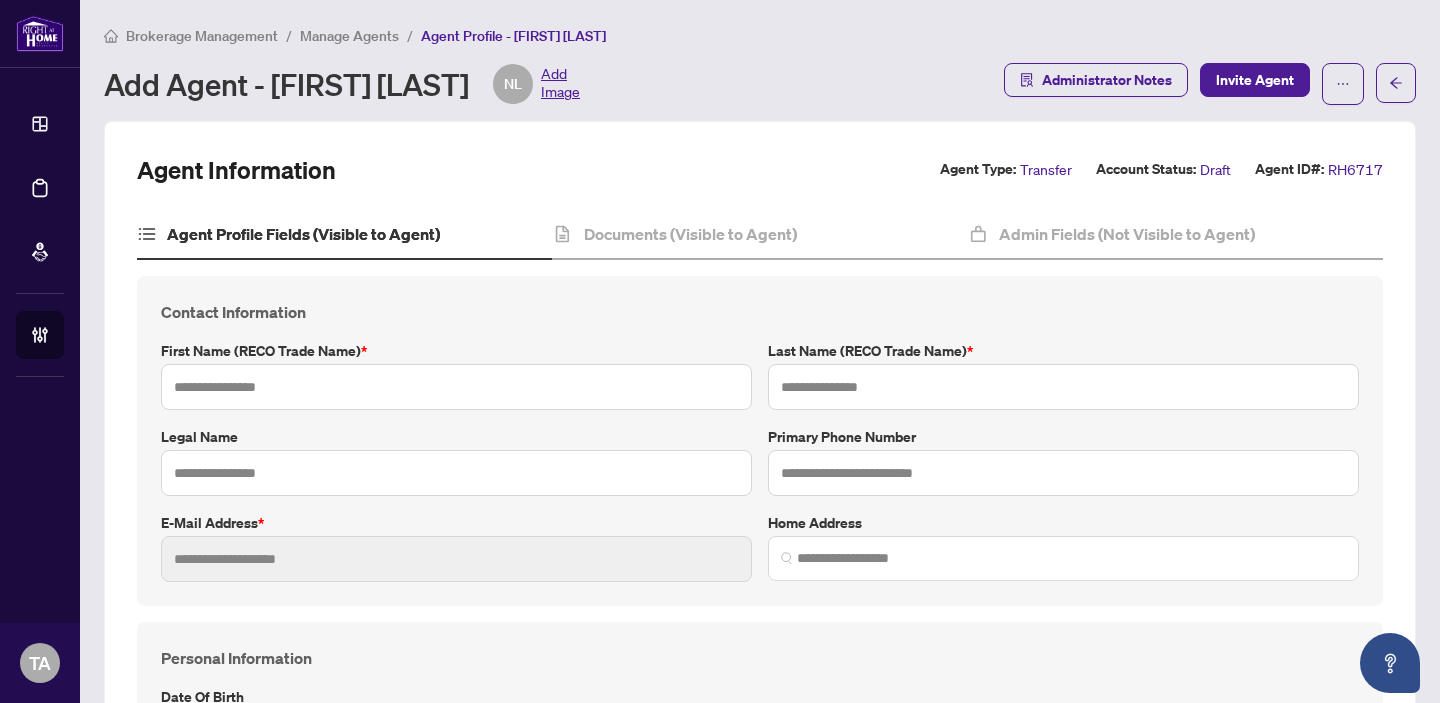 type on "******" 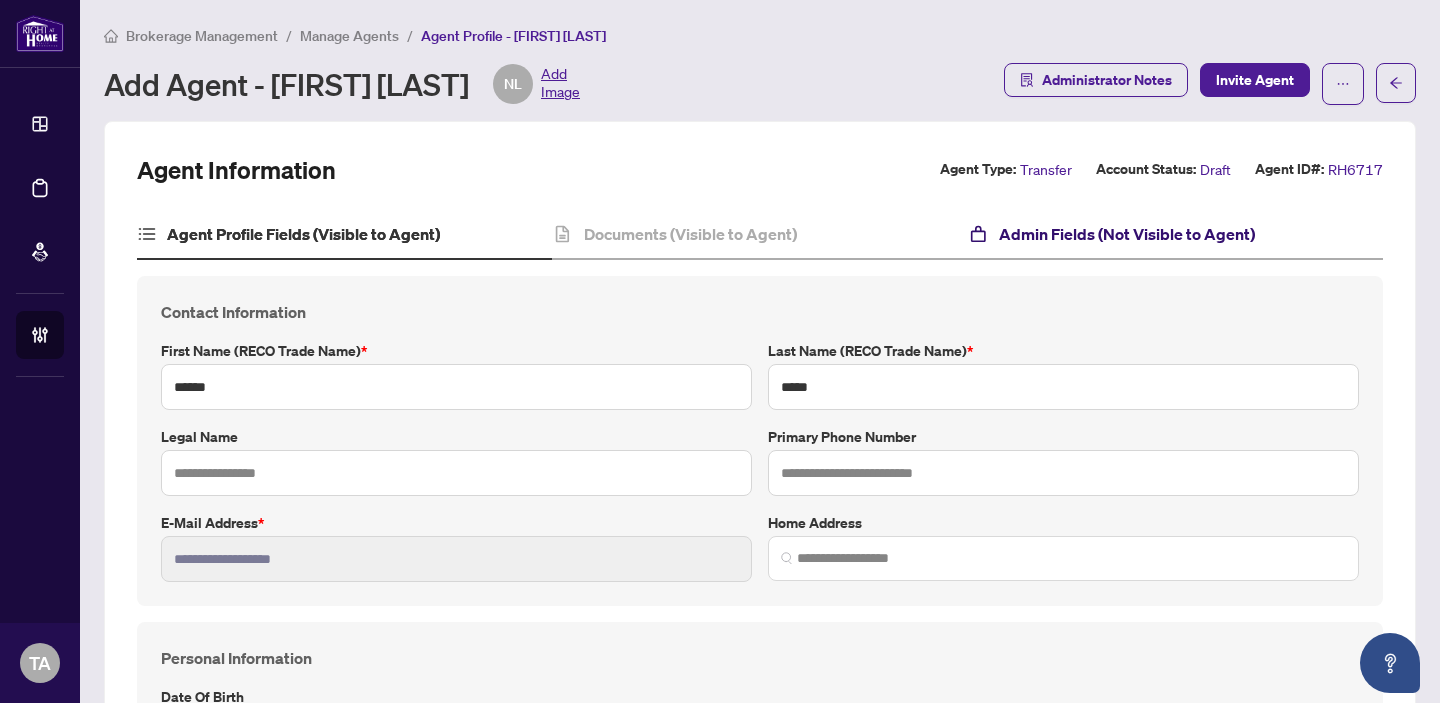 click on "Admin Fields (Not Visible to Agent)" at bounding box center [1127, 234] 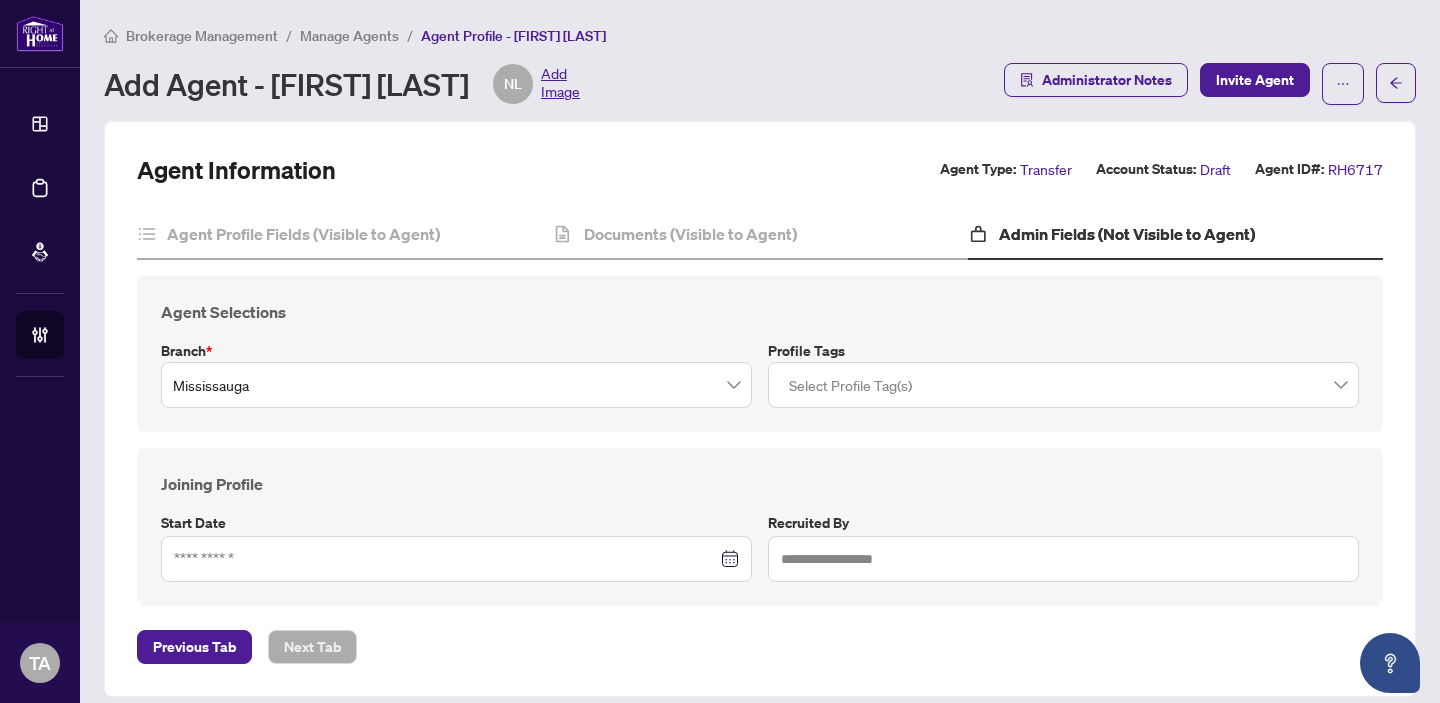 click on "Manage Agents" at bounding box center [349, 36] 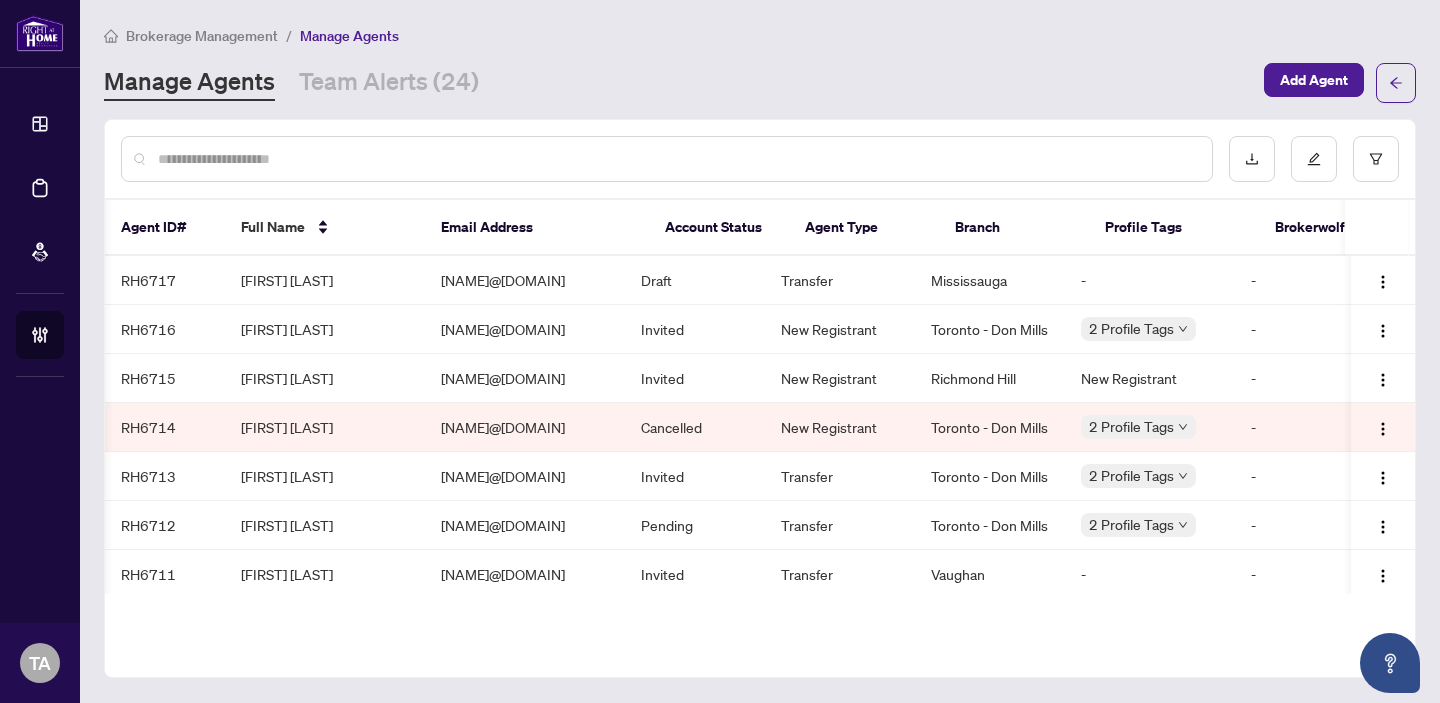 scroll, scrollTop: 0, scrollLeft: 34, axis: horizontal 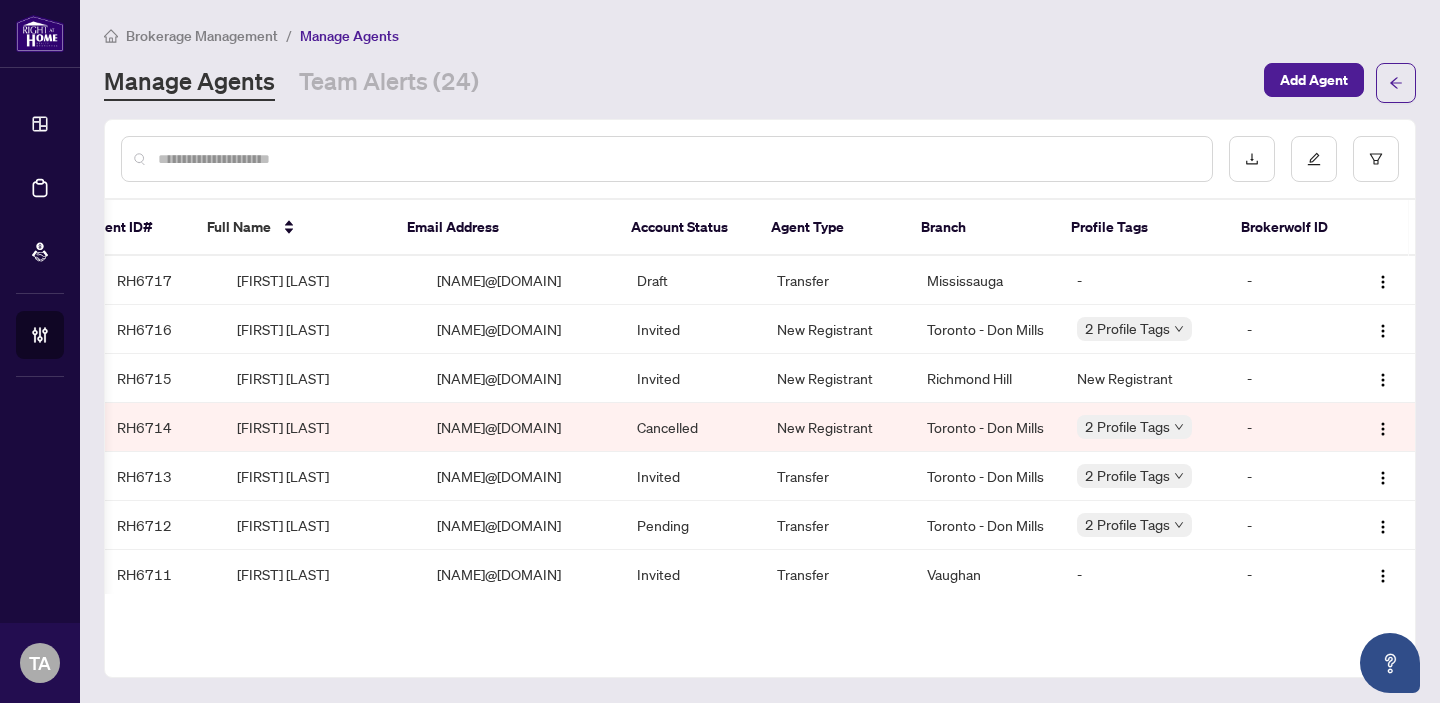 click on "Agent ID# Full Name Email Address Account Status Agent Type Branch Profile Tags Brokerwolf ID                   RH6717 Neerja Lamba neerja777@yahoo.com Draft Transfer Mississauga - - RH6716 Benjamin Busca busca.benjamin@outlook.com Invited New Registrant Toronto - Don Mills 2 Profile Tags - RH6715 Mustafa Shabbir mustafa.shabbirb@gmail.com Invited New Registrant Richmond Hill New Registrant - RH6714 Ben Busca Bbusca3@gmail.com Cancelled New Registrant Toronto - Don Mills 2 Profile Tags - RH6713 Imran Zaidi zaidirealty@gmail.com Invited Transfer Toronto - Don Mills 2 Profile Tags - RH6712 Sorrab Alakoozai s.alakoozai@hotmail.com Pending Transfer Toronto - Don Mills 2 Profile Tags - RH6711 Olga Romanytcheva olga_r2005@yahoo.ca Invited Transfer Vaughan - - RH6710 Jenny Jiang jacquelina180710@gmail.com Invited New Registrant Richmond Hill New Registrant - RH6709 Min Kyung Kang mkkang1904@gmail.com Invited New Registrant Mississauga New Registrant - RH6708 Alexandra Vidal Abvidal29@gmail.com Invited - - -" at bounding box center [760, 398] 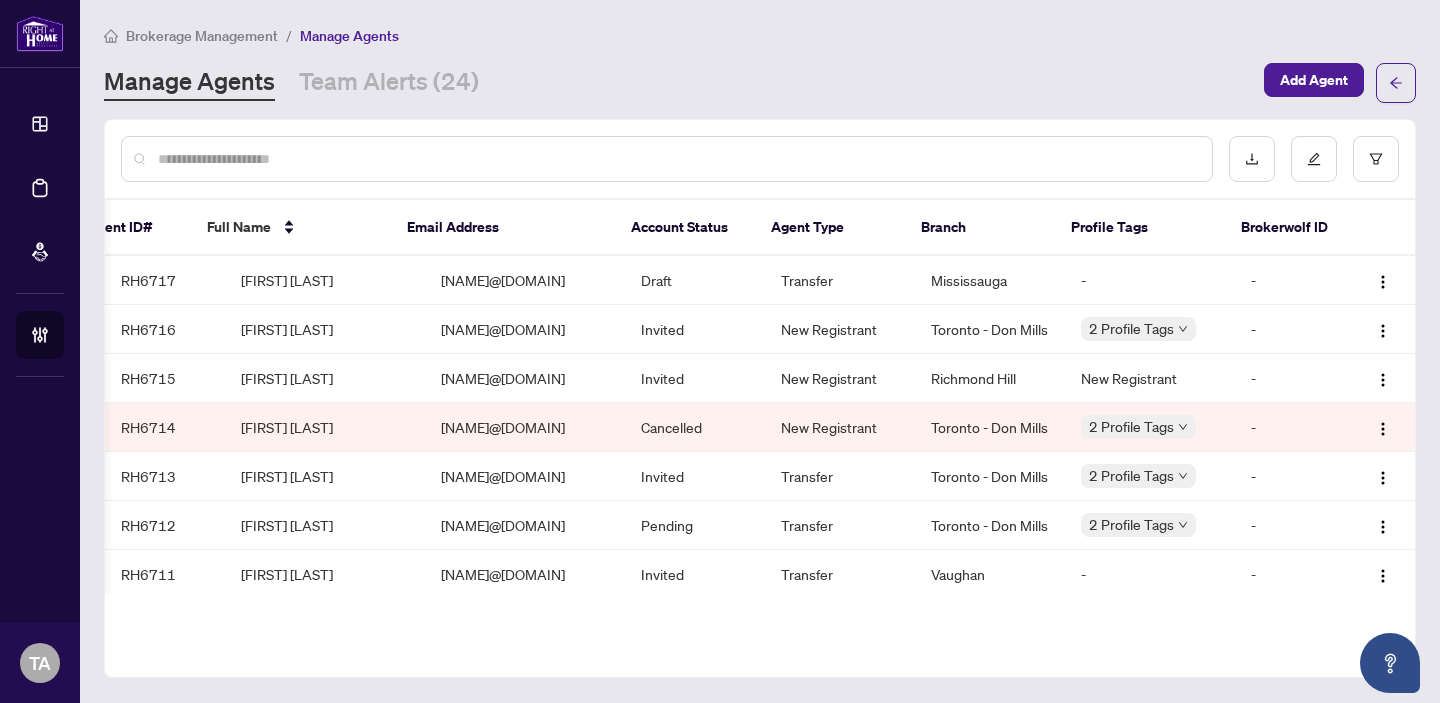 scroll, scrollTop: 0, scrollLeft: 0, axis: both 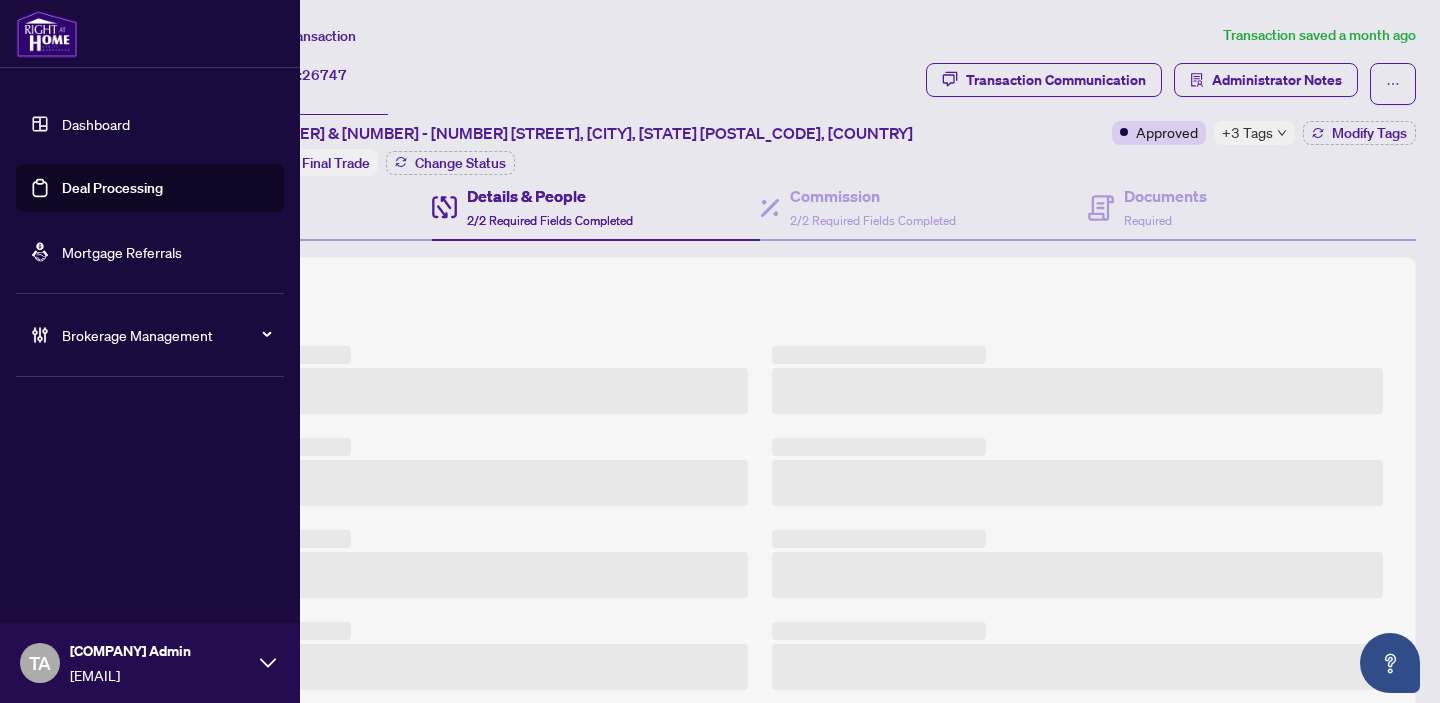 click on "Brokerage Management" at bounding box center [166, 335] 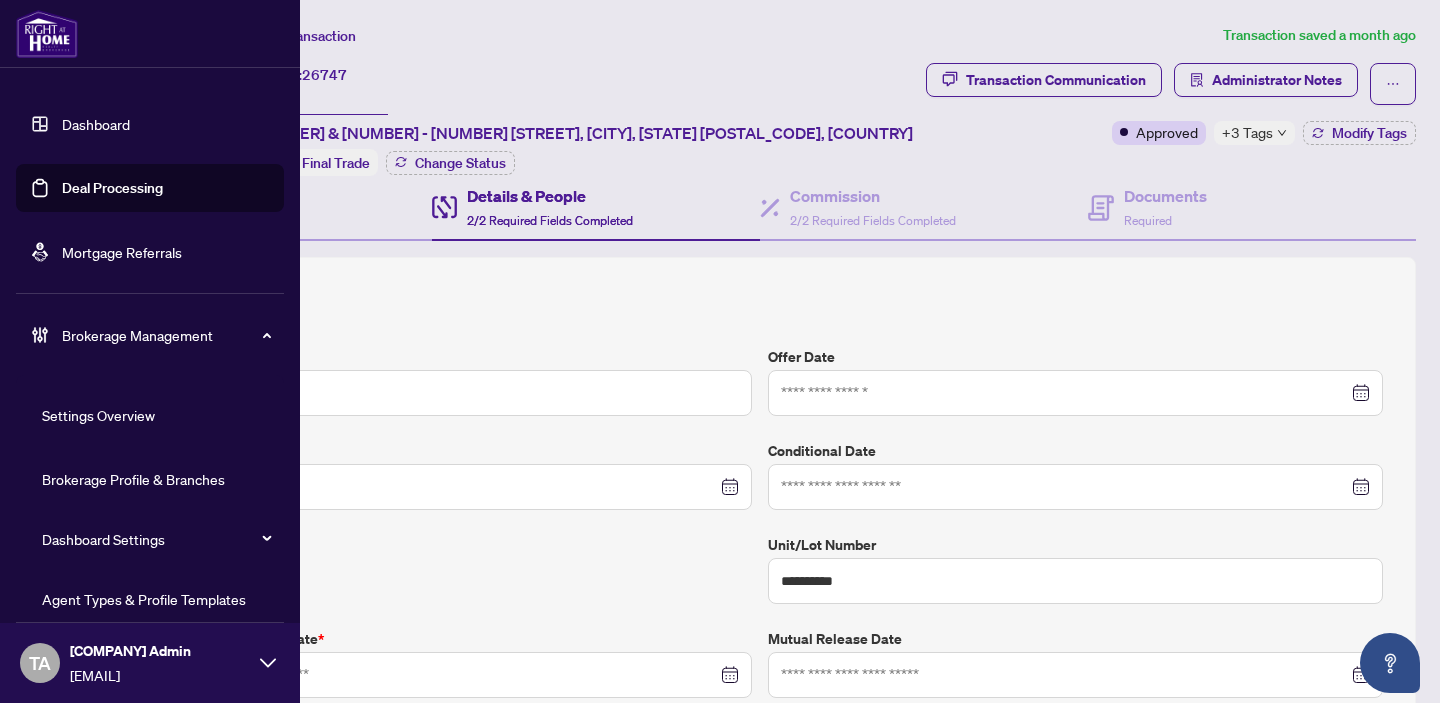 type on "**********" 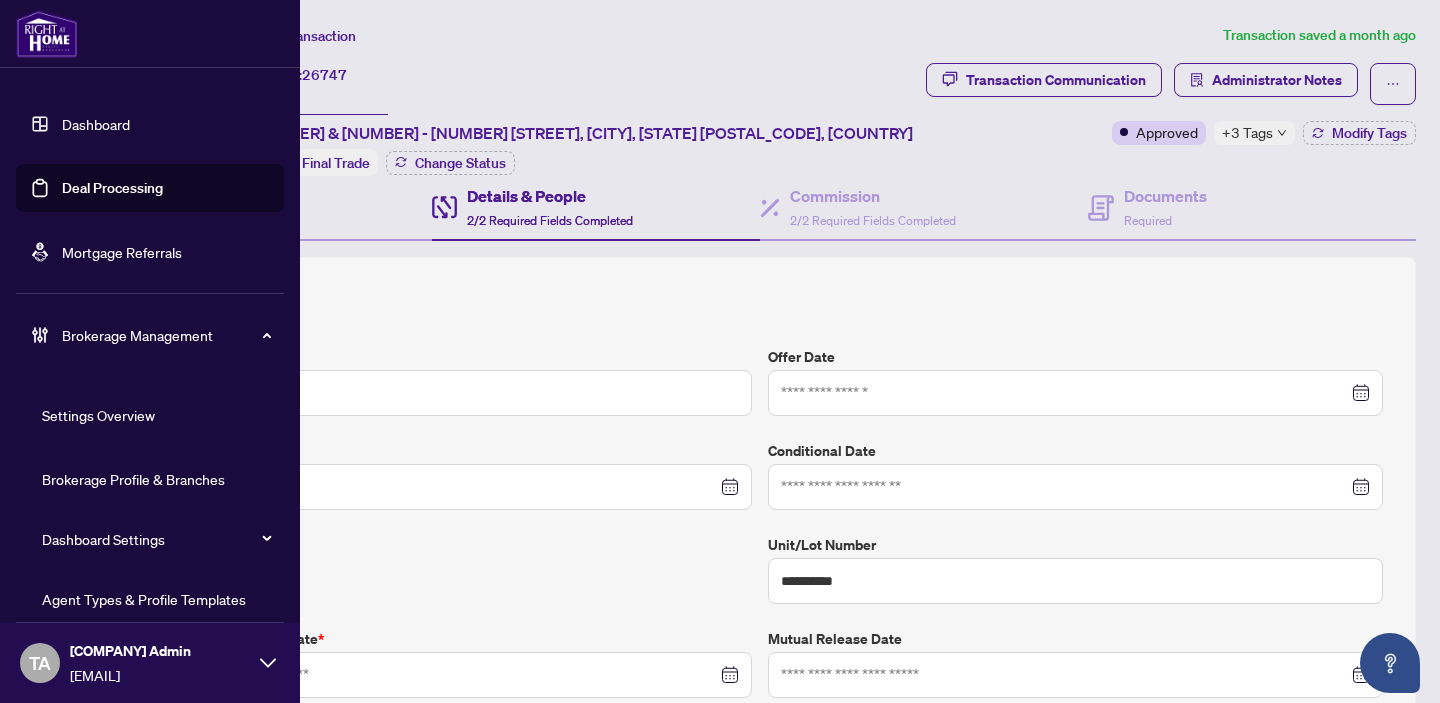 type on "**********" 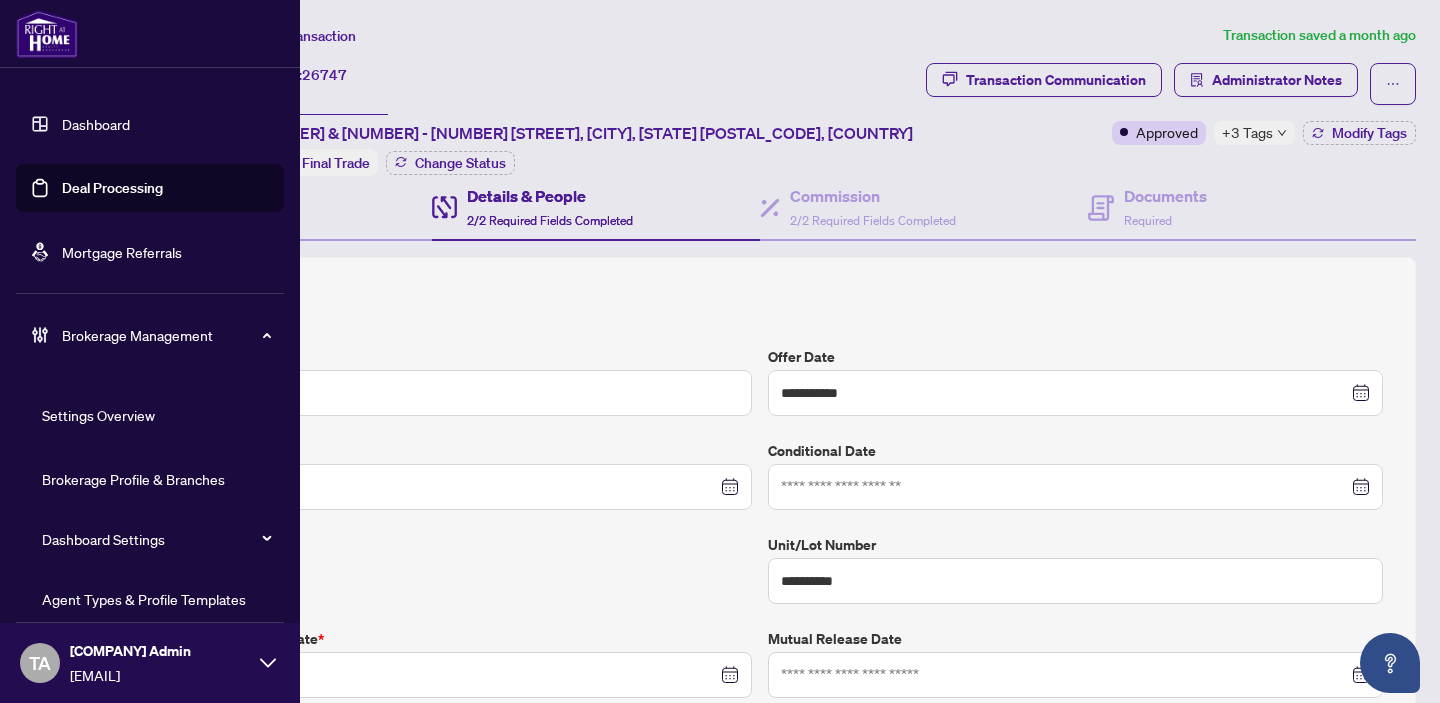 scroll, scrollTop: 146, scrollLeft: 0, axis: vertical 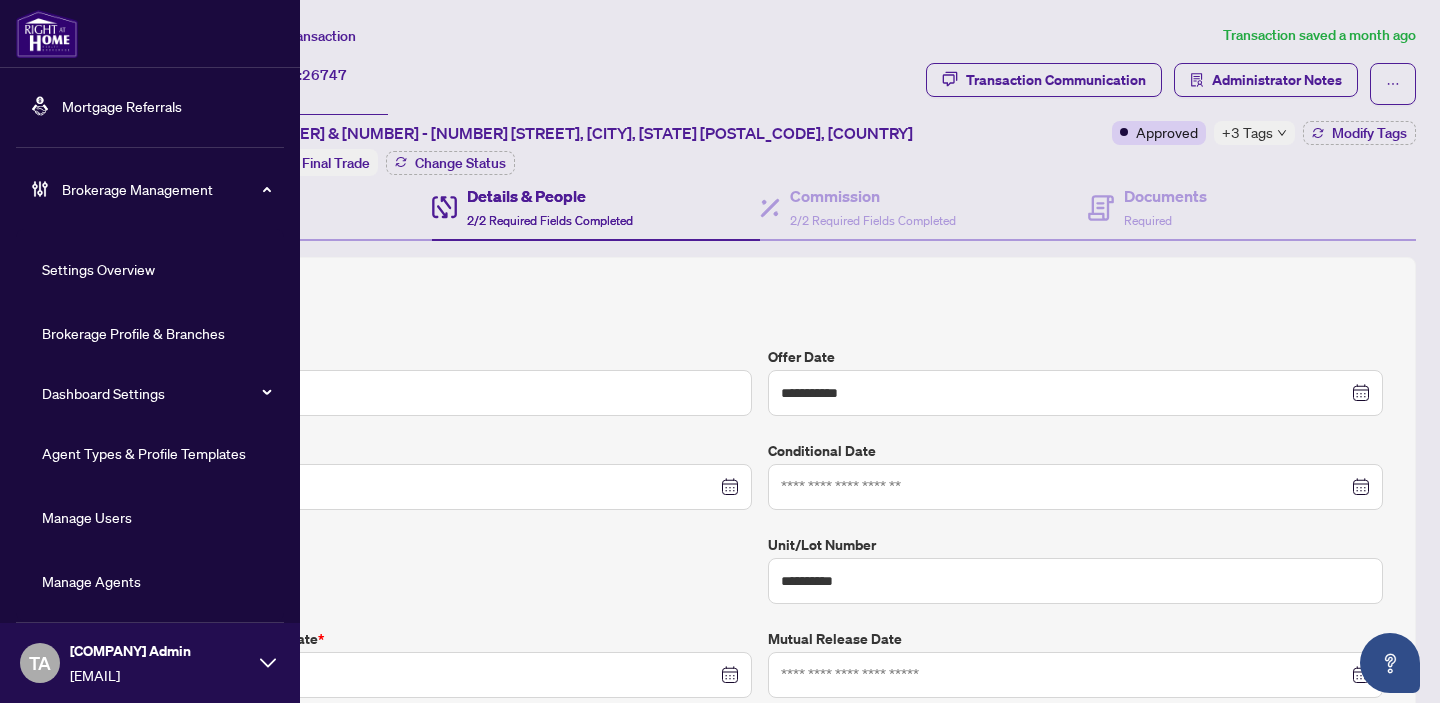 click on "Manage Agents" at bounding box center (91, 581) 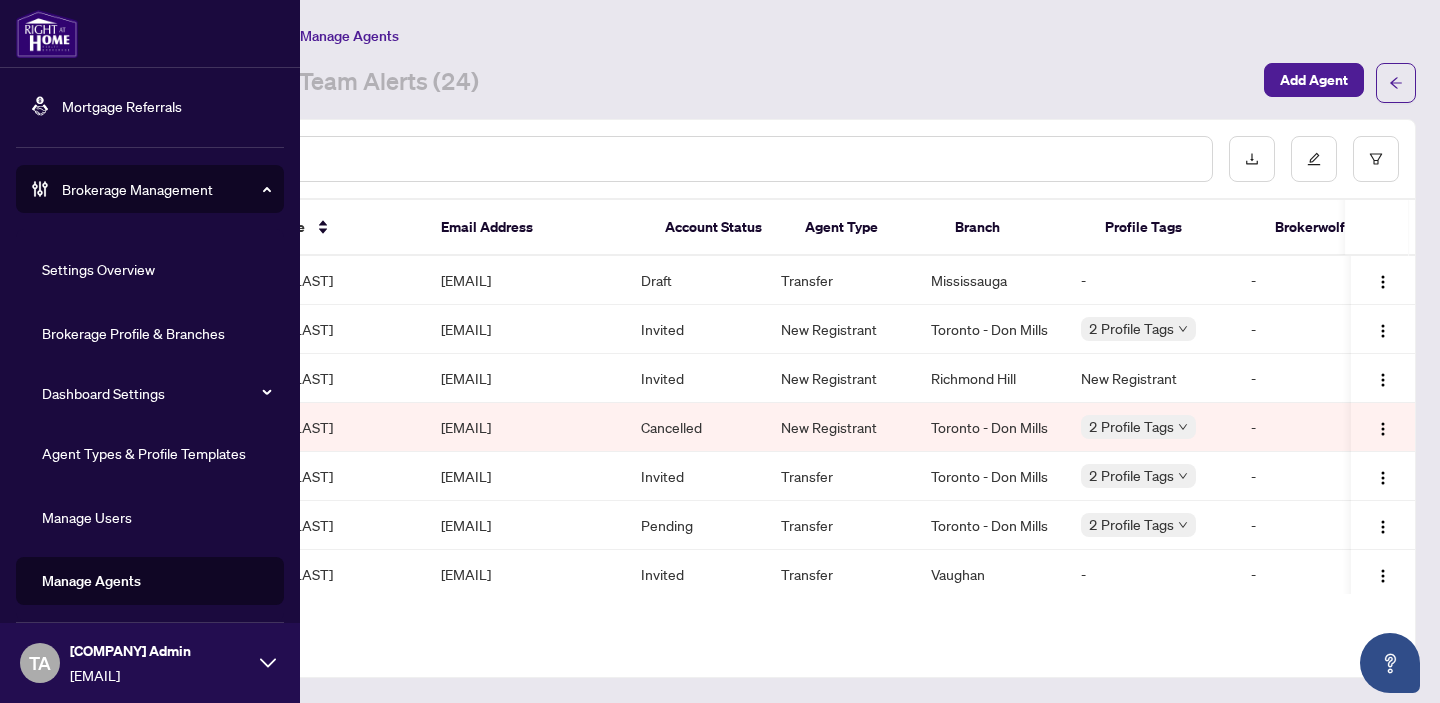scroll, scrollTop: 0, scrollLeft: 0, axis: both 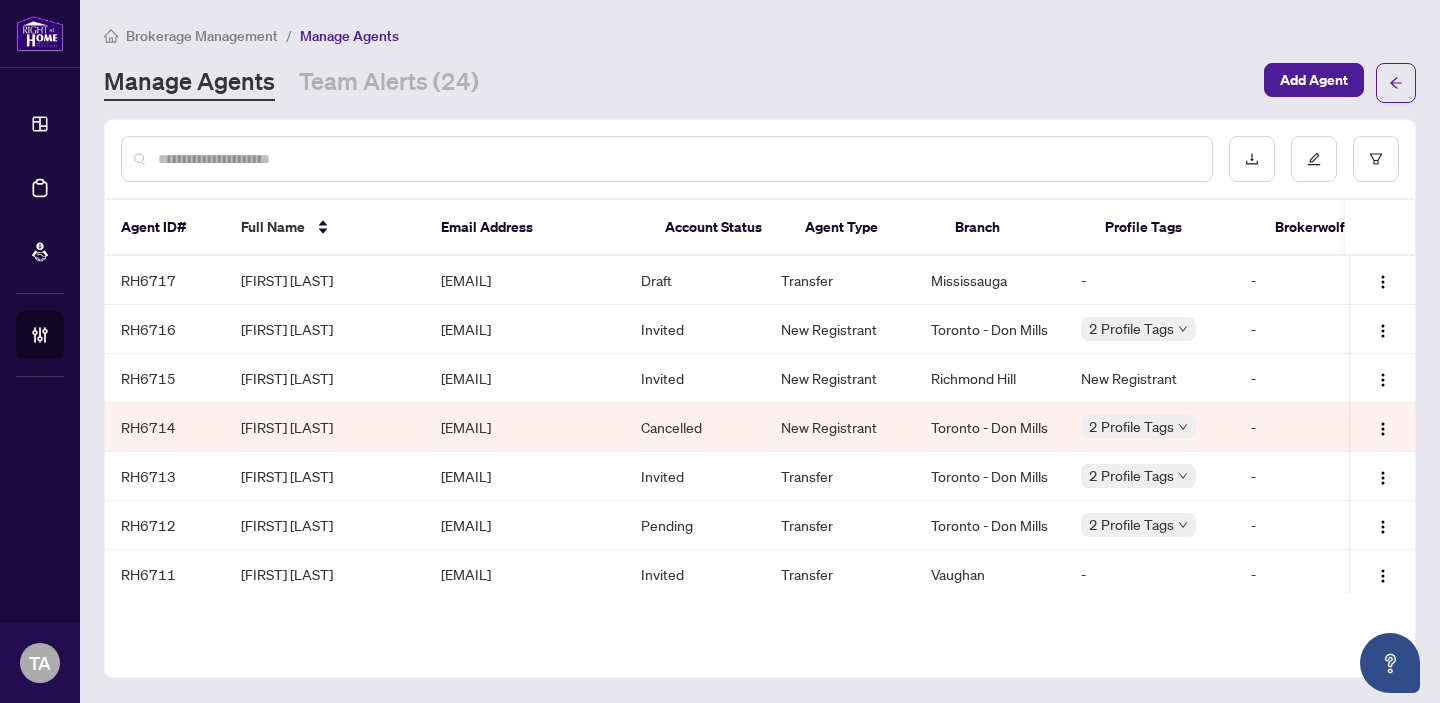 click at bounding box center (667, 159) 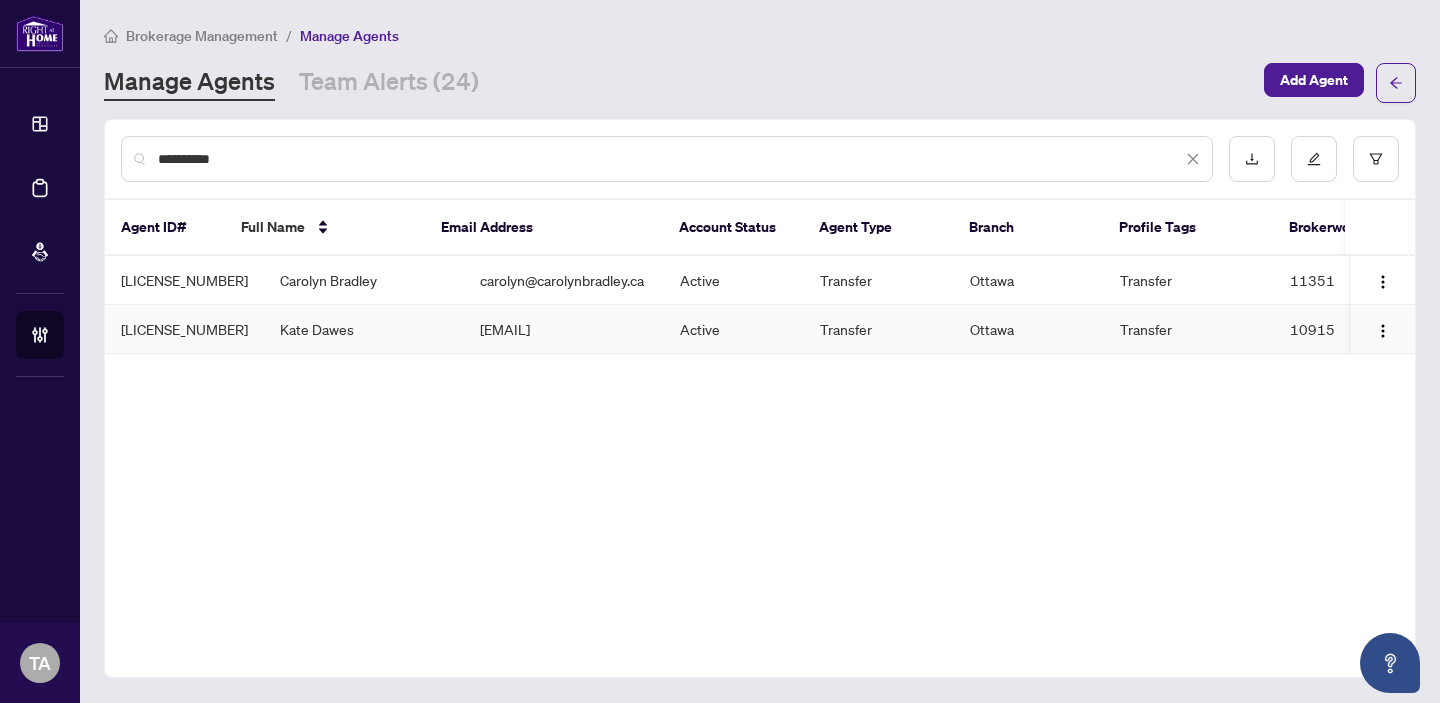 type on "**********" 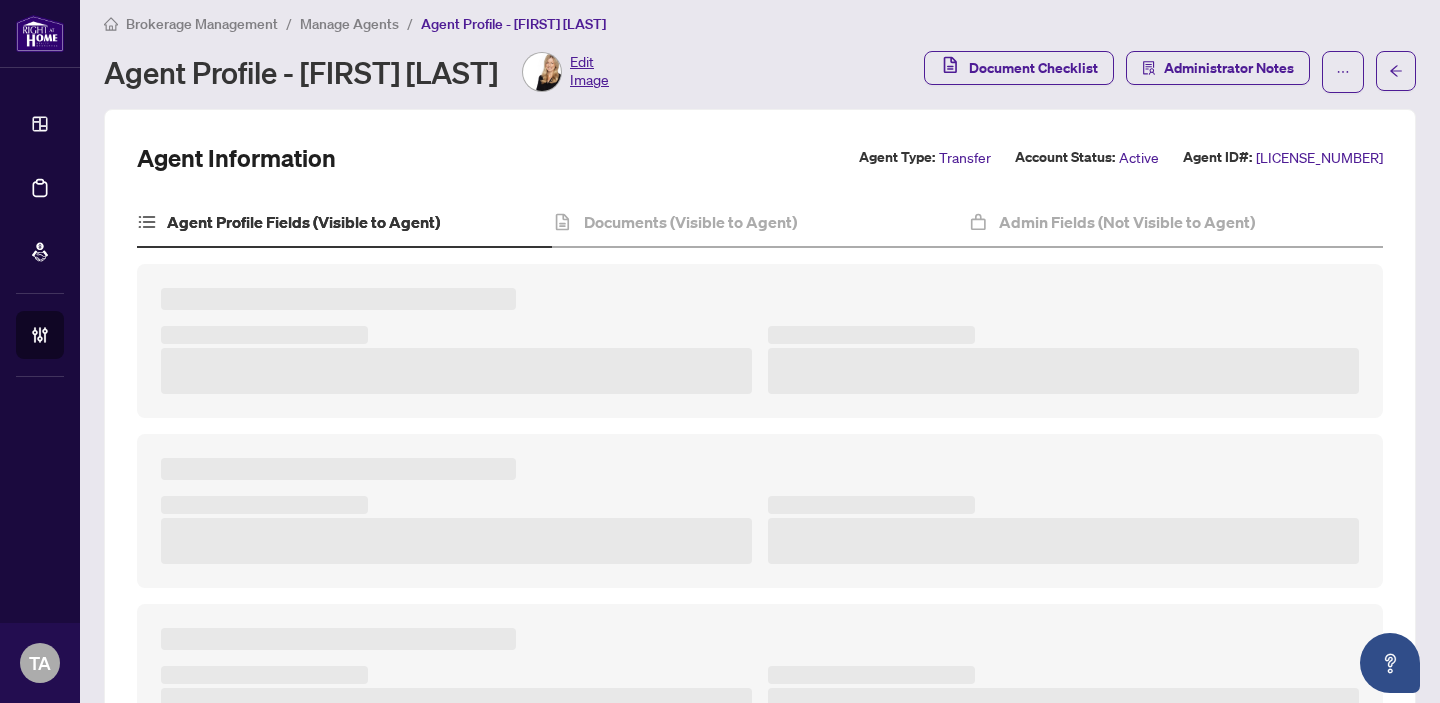 scroll, scrollTop: 38, scrollLeft: 0, axis: vertical 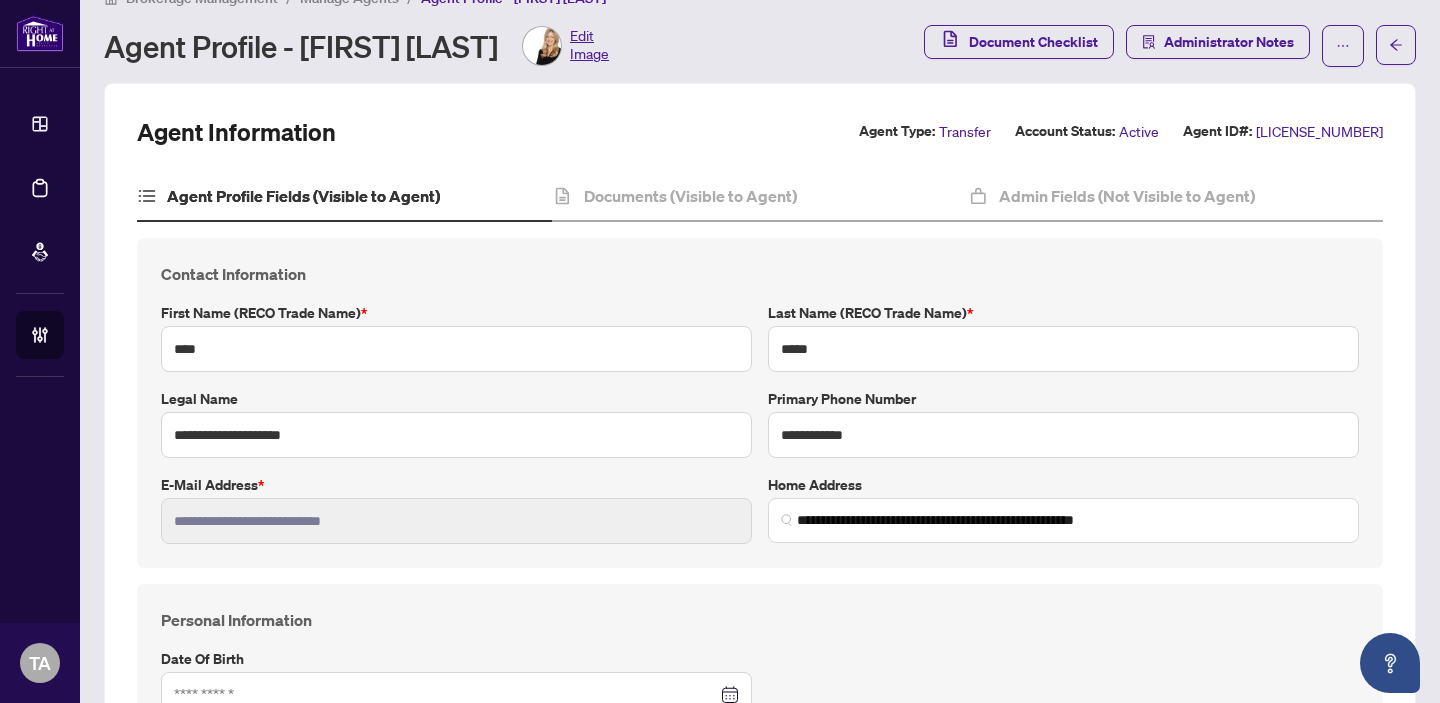 type on "**********" 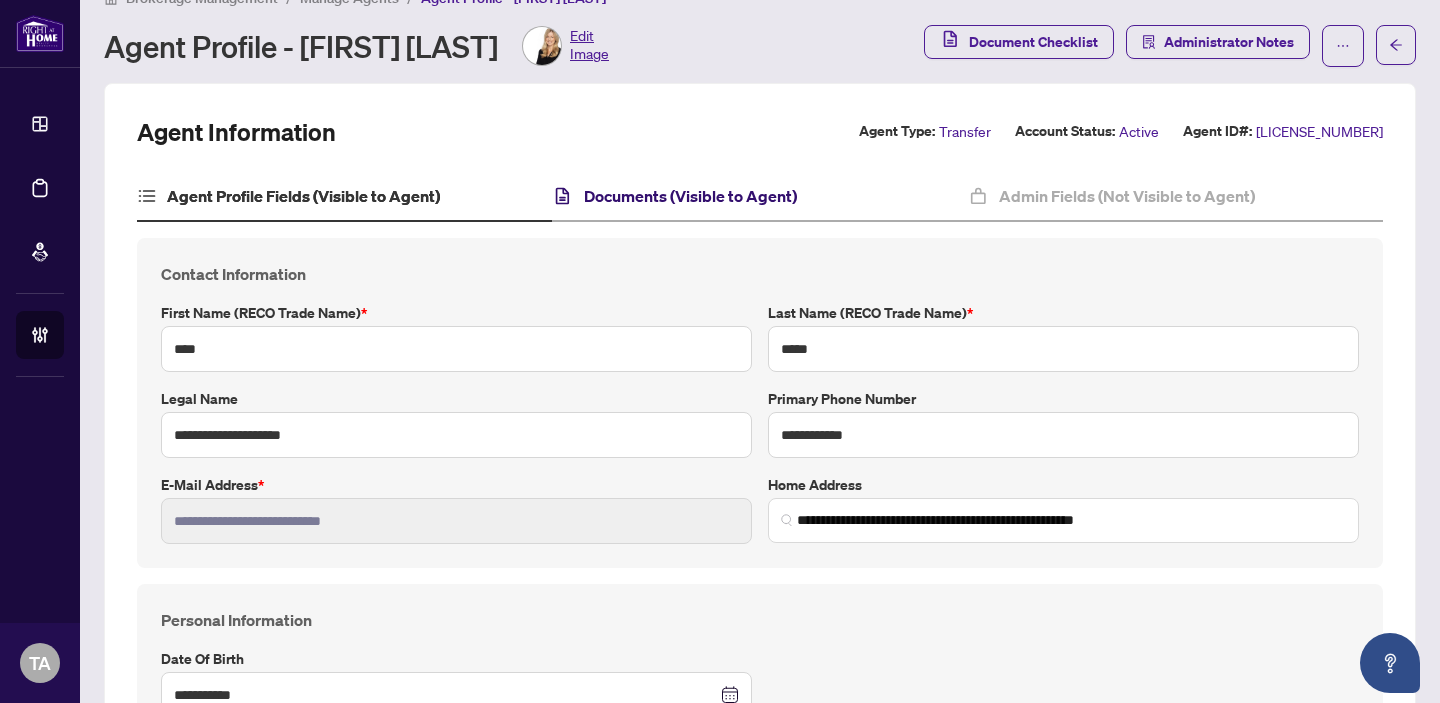 click on "Documents (Visible to Agent)" at bounding box center (690, 196) 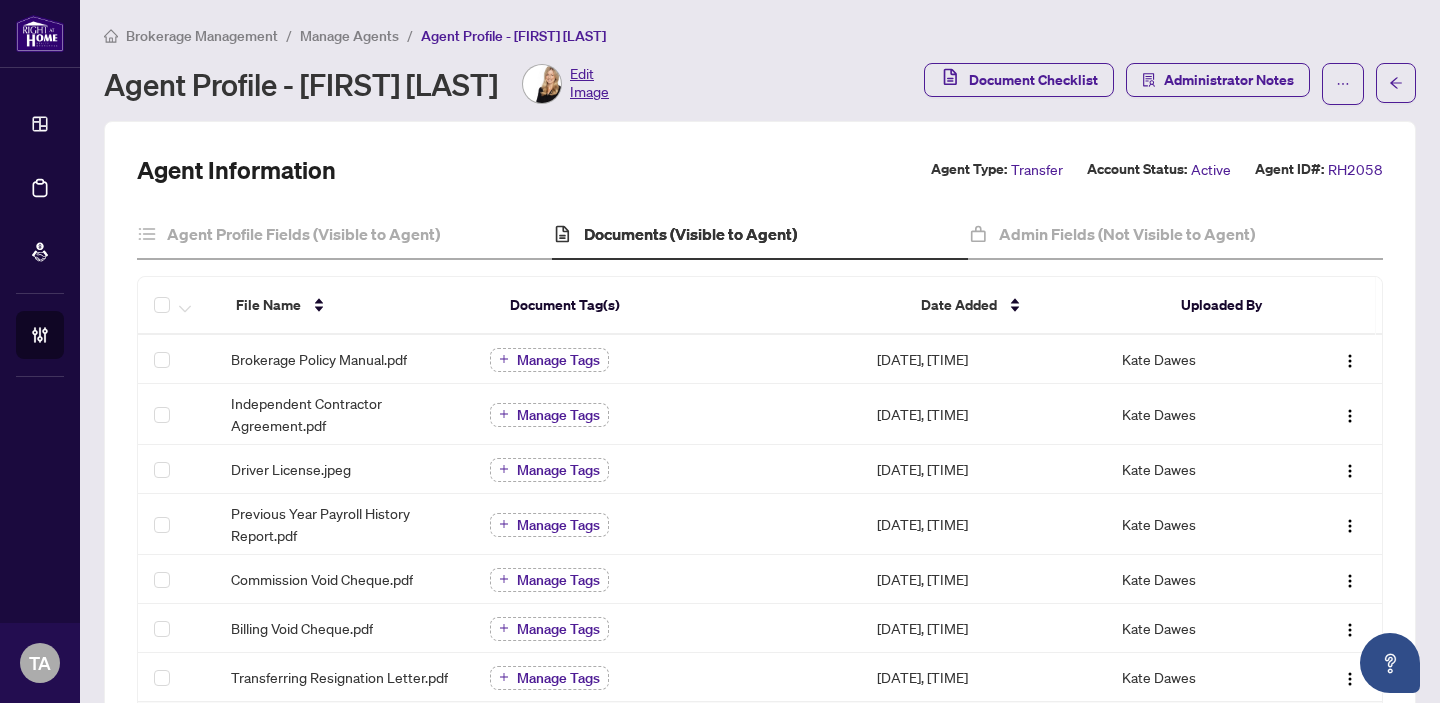 scroll, scrollTop: 0, scrollLeft: 0, axis: both 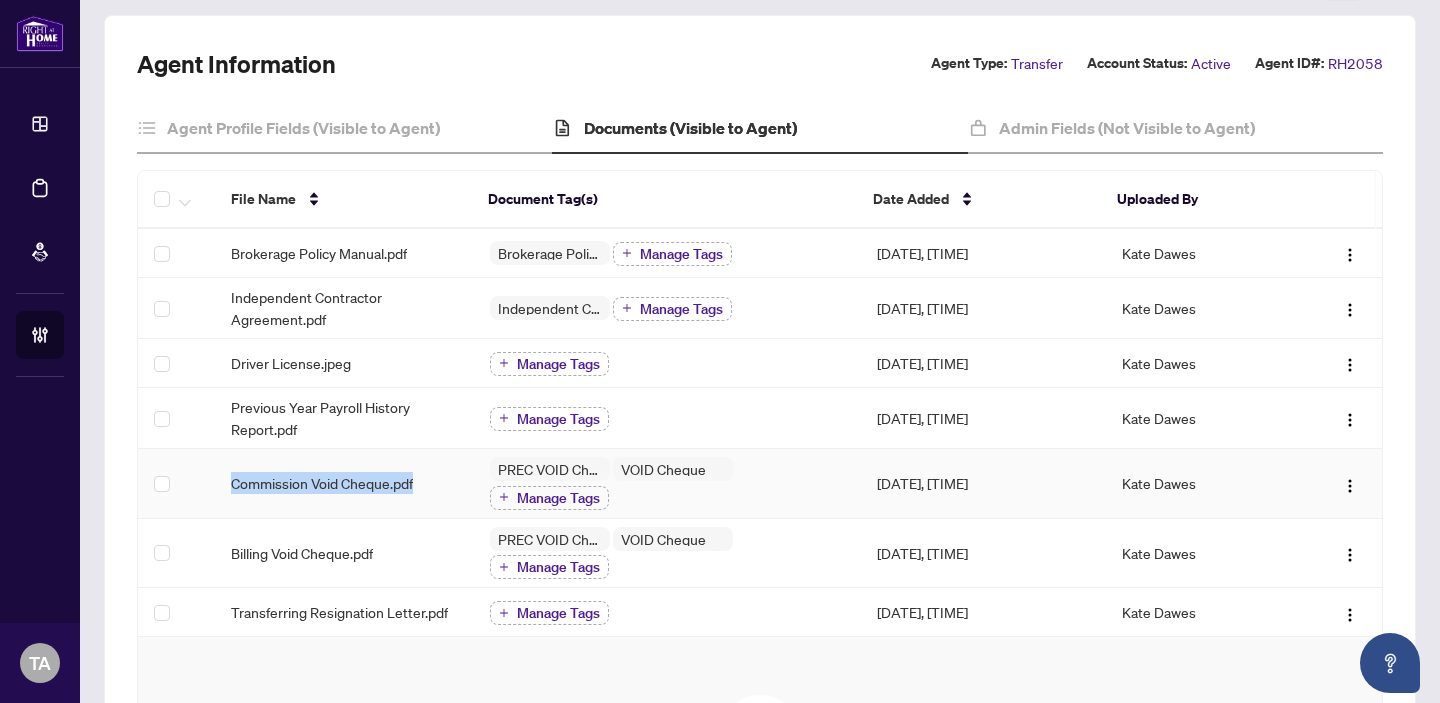 copy on "Commission Void Cheque.pdf" 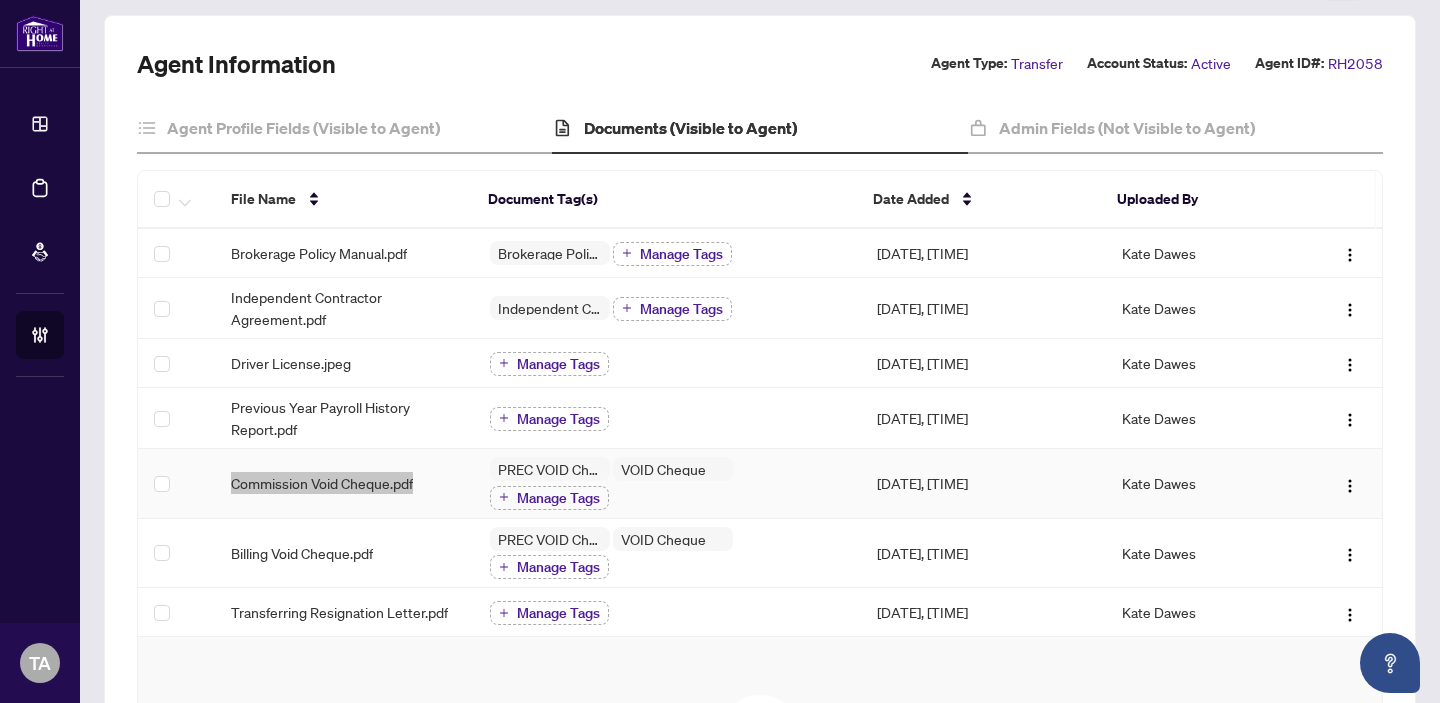 drag, startPoint x: 228, startPoint y: 483, endPoint x: 452, endPoint y: 496, distance: 224.37692 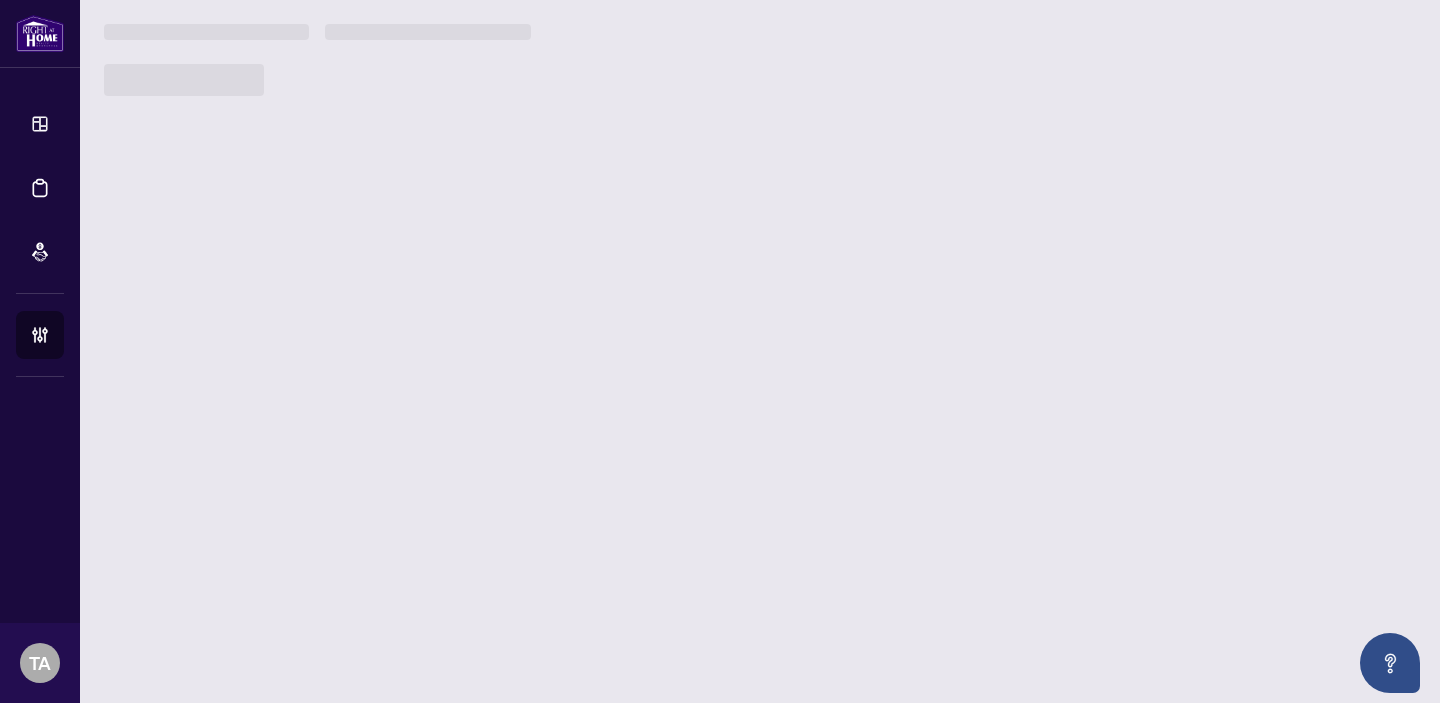 scroll, scrollTop: 0, scrollLeft: 0, axis: both 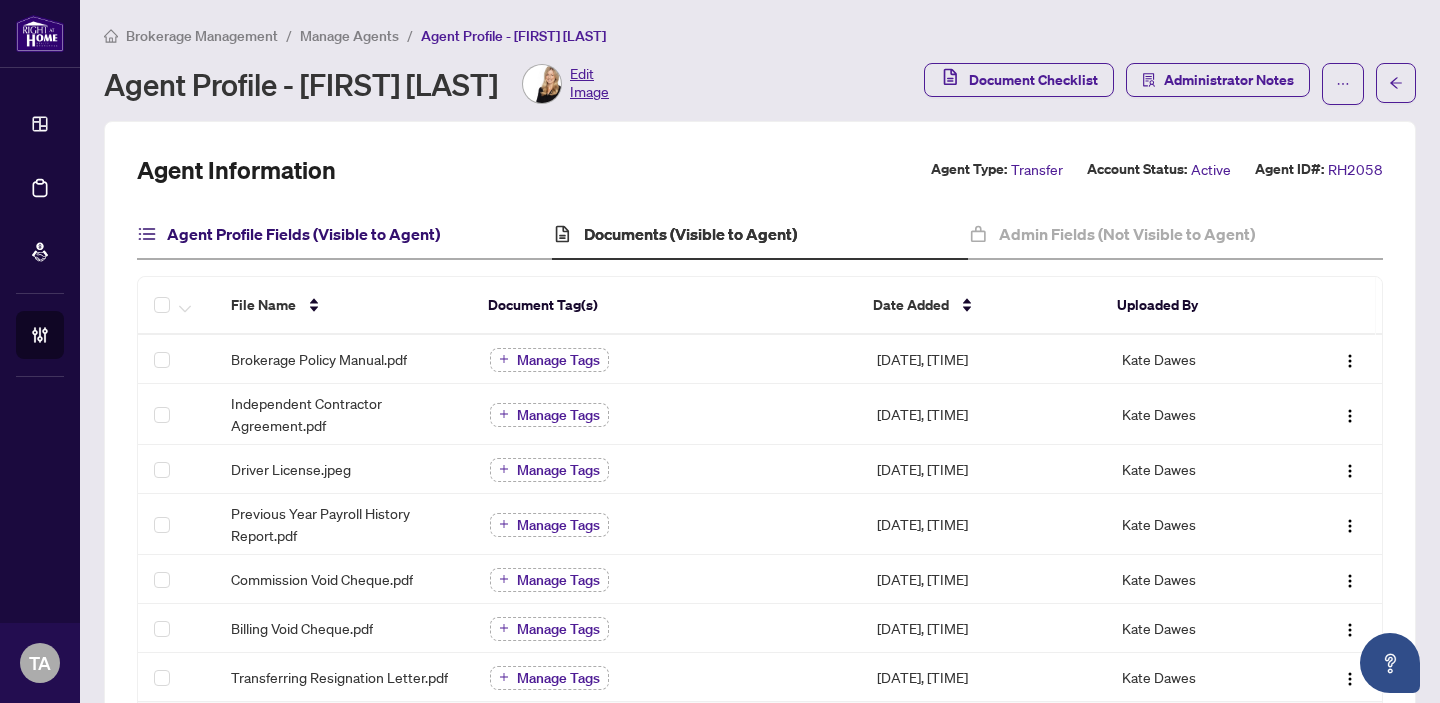 click on "Agent Profile Fields (Visible to Agent)" at bounding box center (303, 234) 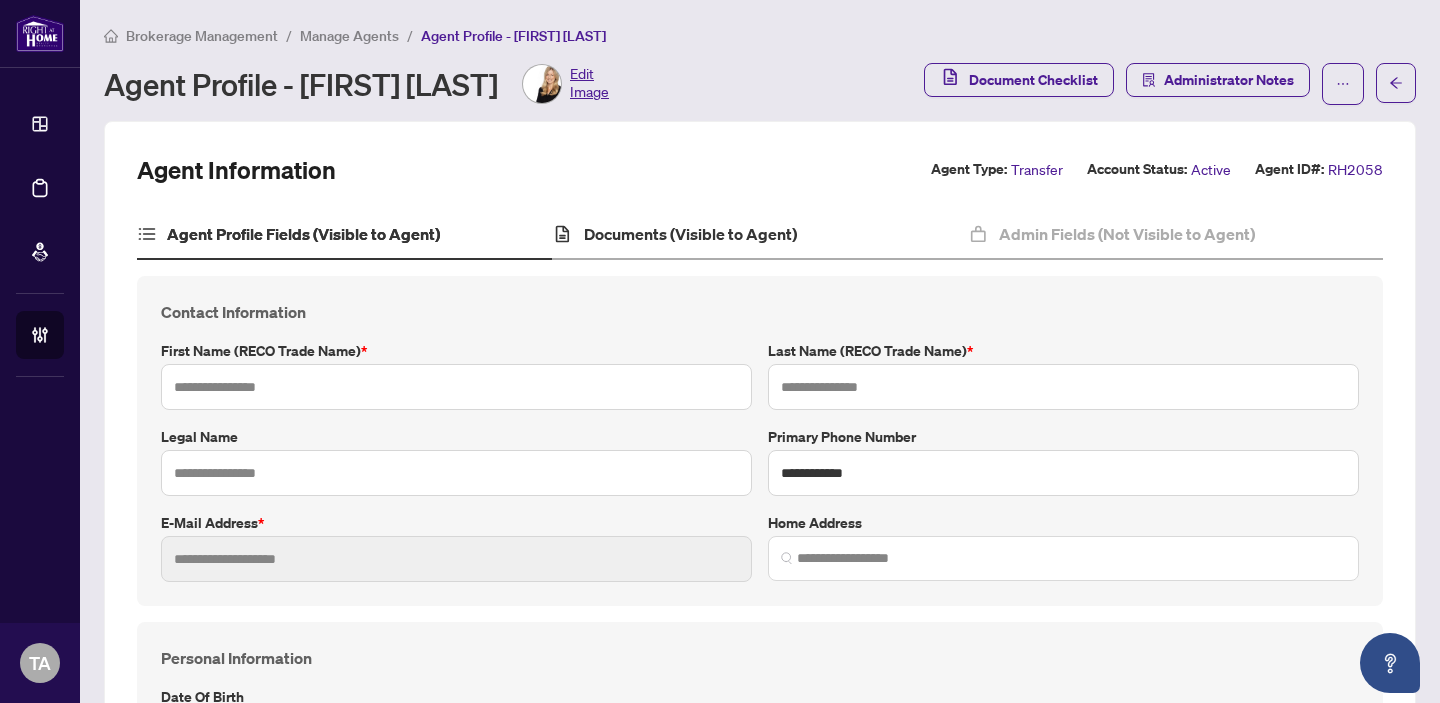 type on "****" 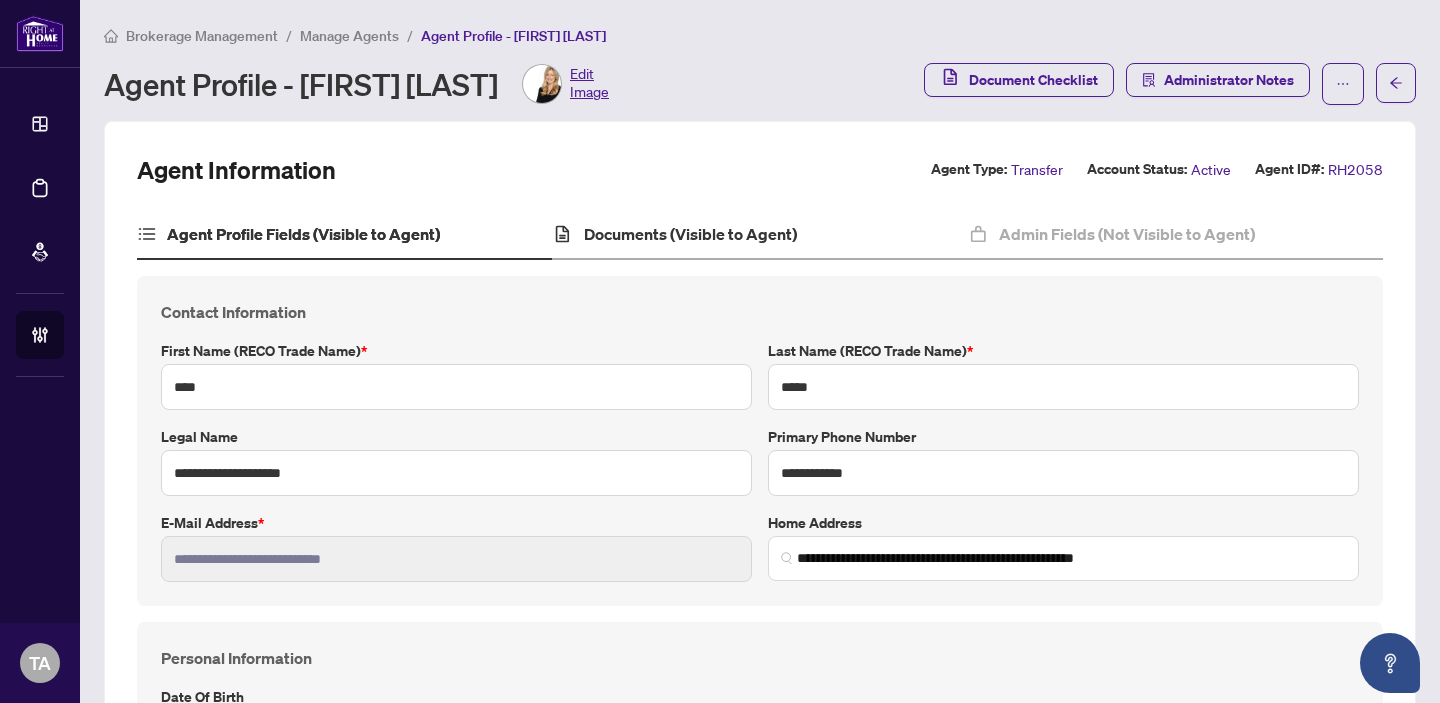 type on "**********" 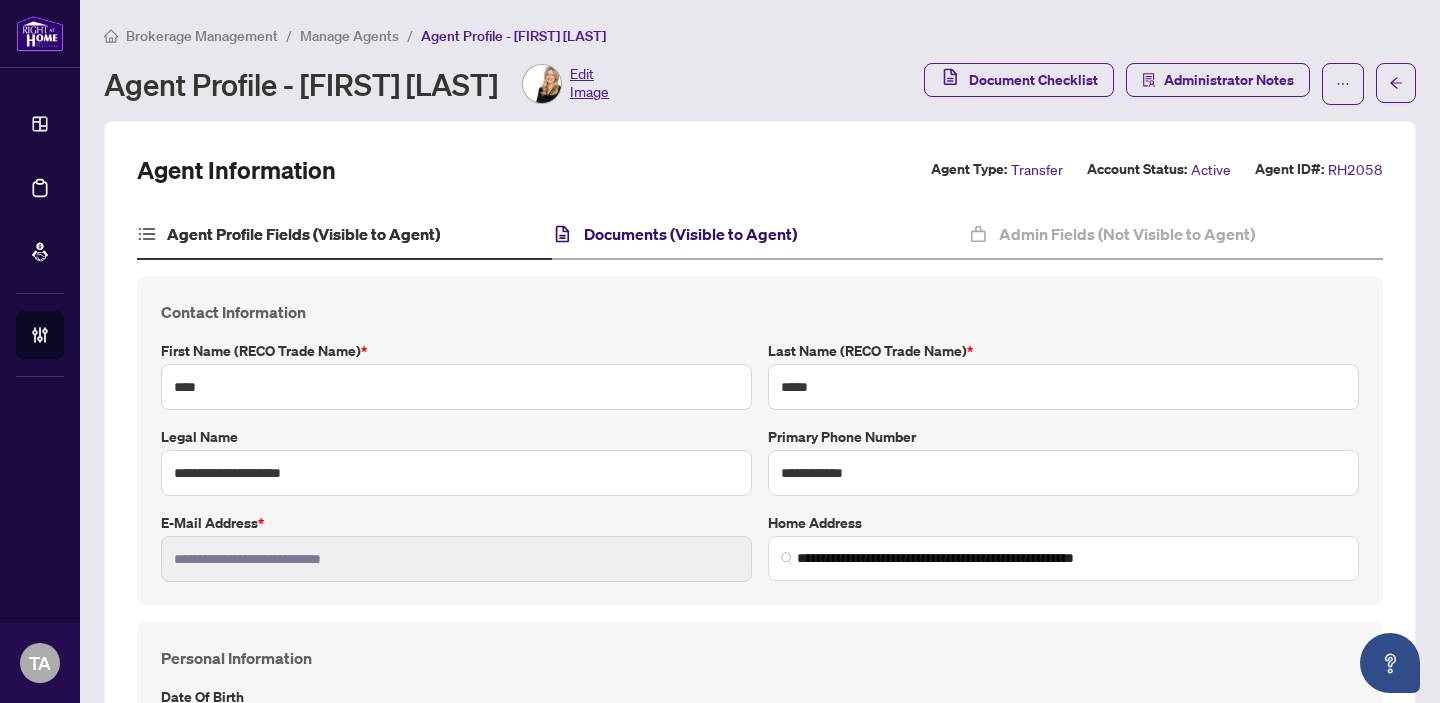 click on "Documents (Visible to Agent)" at bounding box center (690, 234) 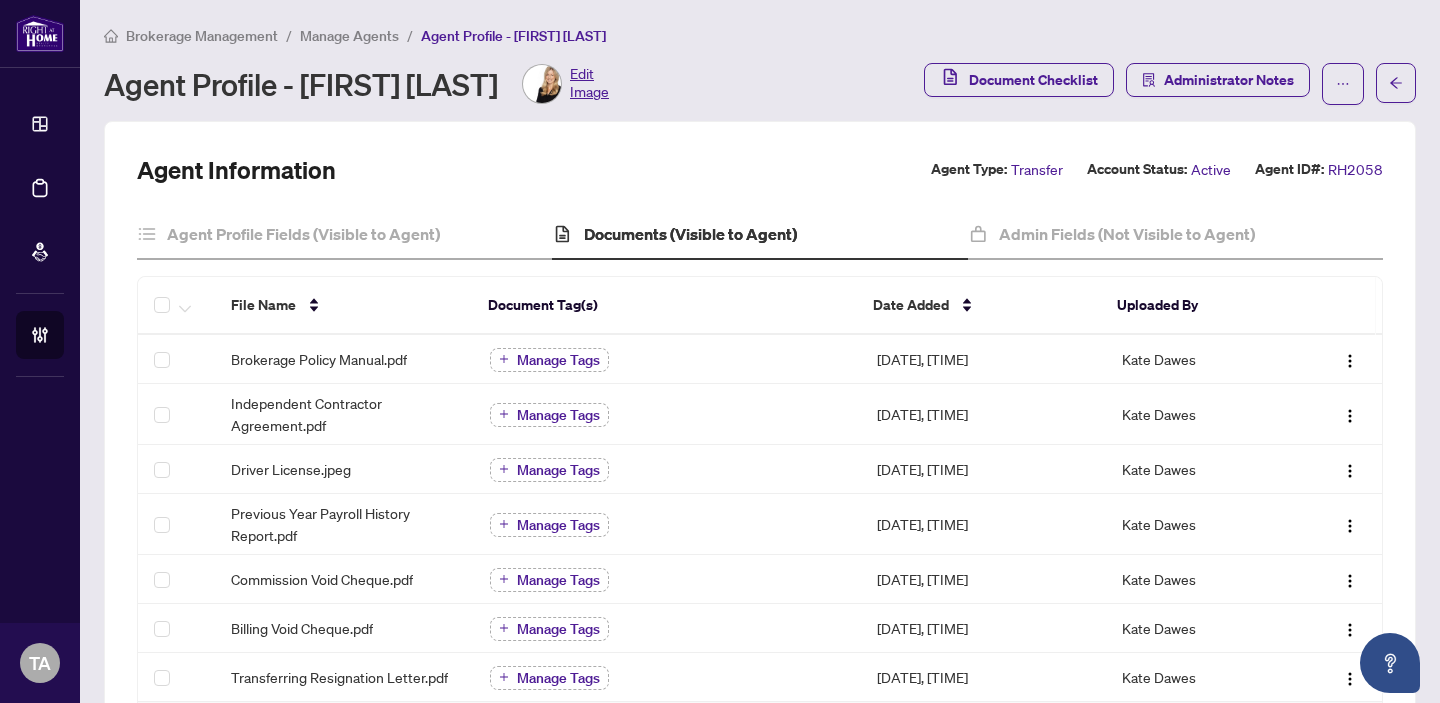 scroll, scrollTop: 320, scrollLeft: 0, axis: vertical 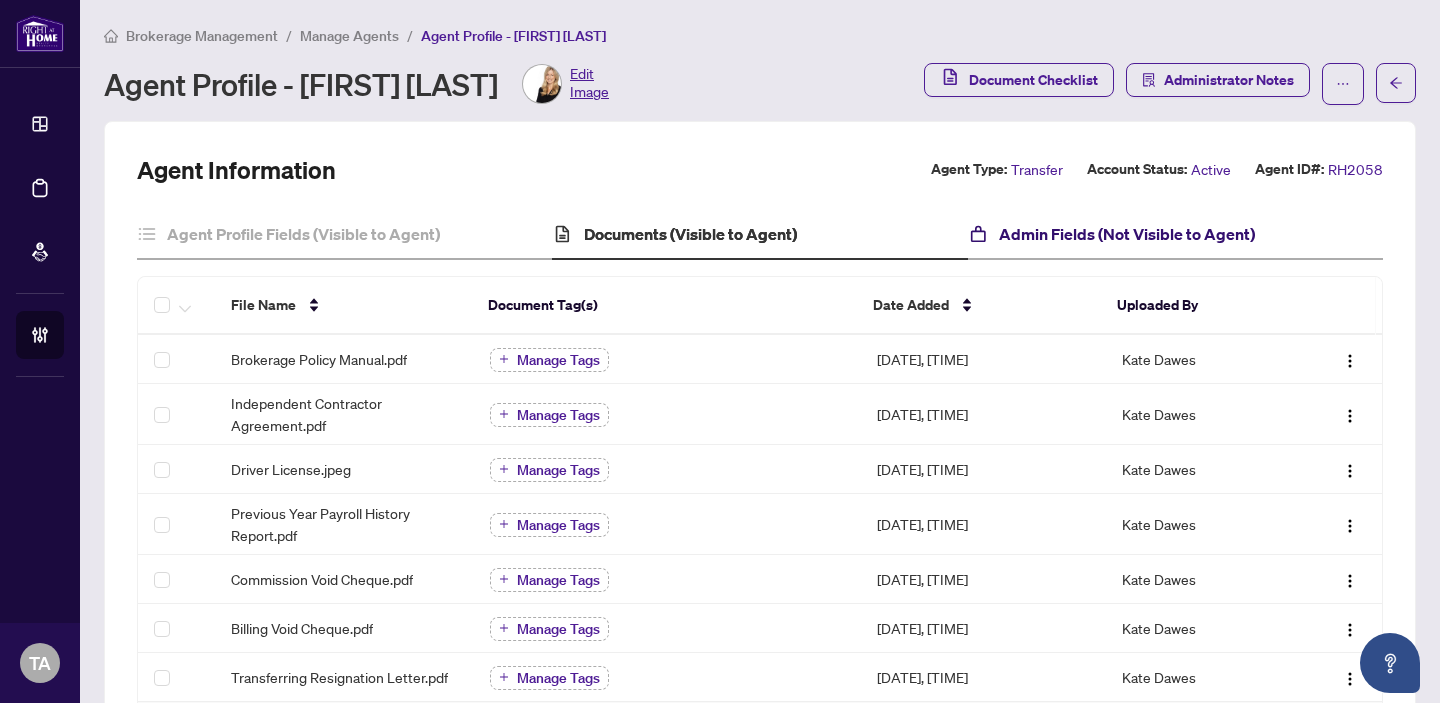 click at bounding box center [978, 234] 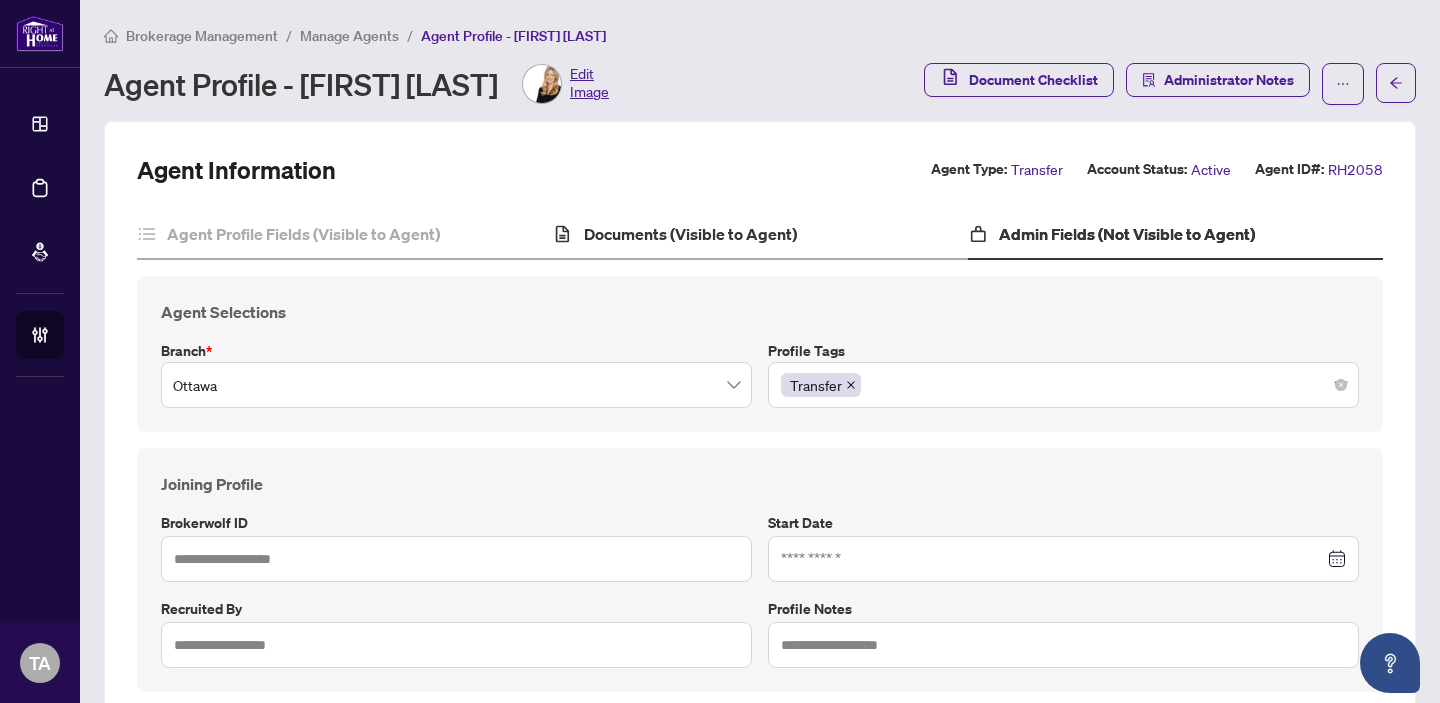 type on "*****" 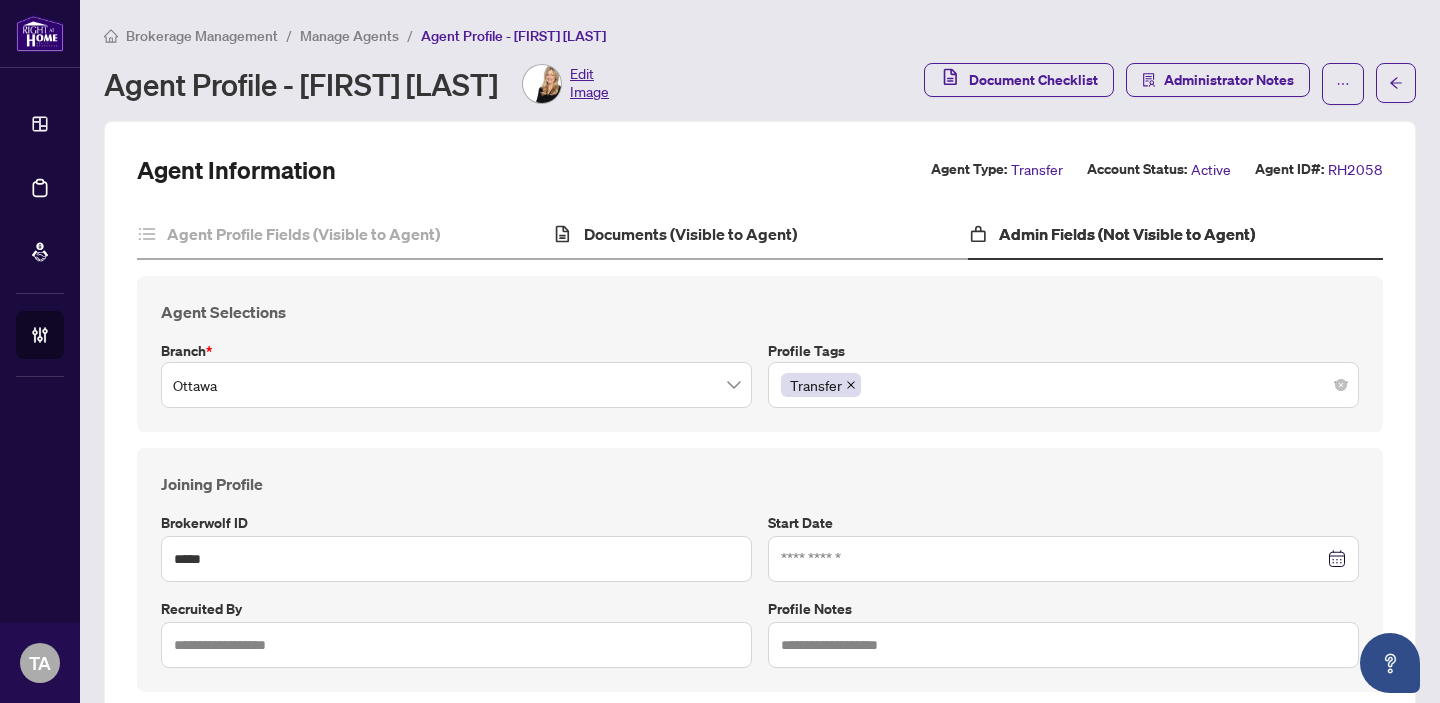 type on "**********" 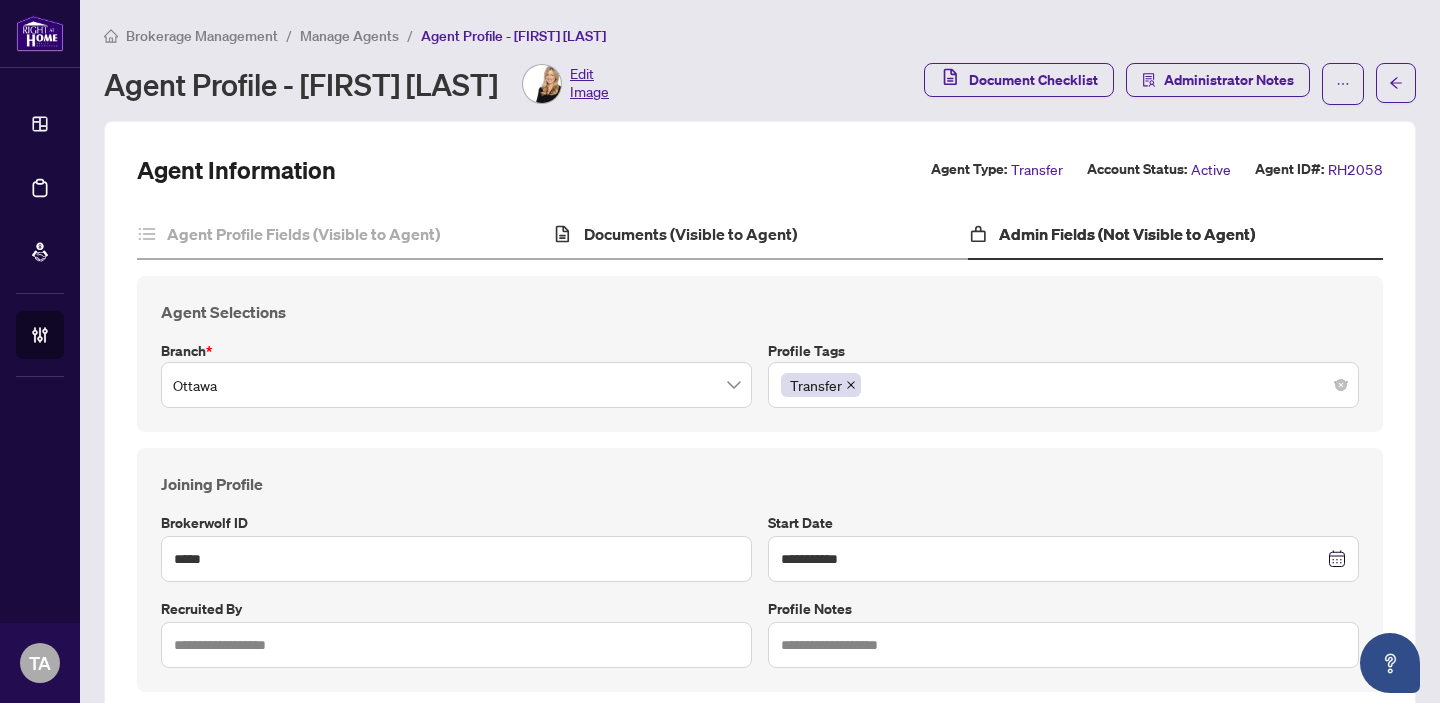 click on "Documents (Visible to Agent)" at bounding box center (759, 235) 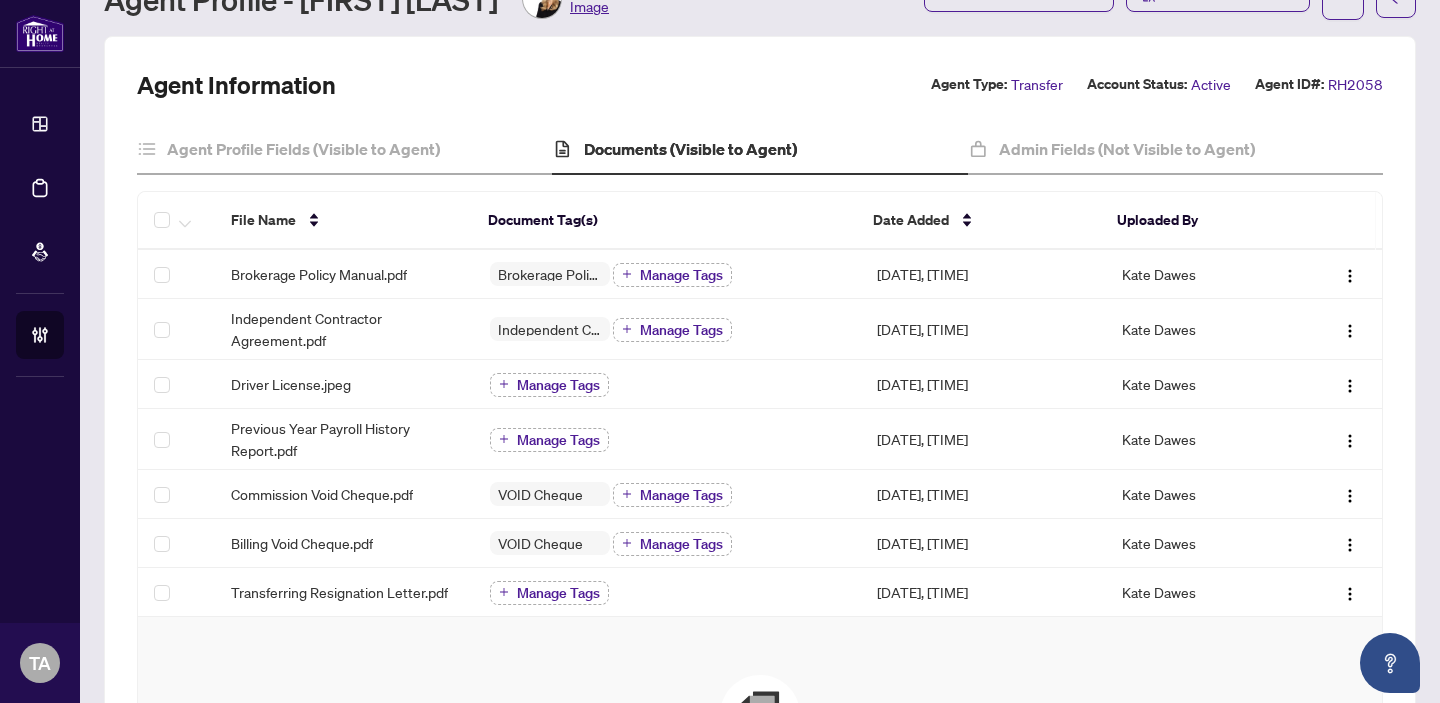 scroll, scrollTop: 236, scrollLeft: 0, axis: vertical 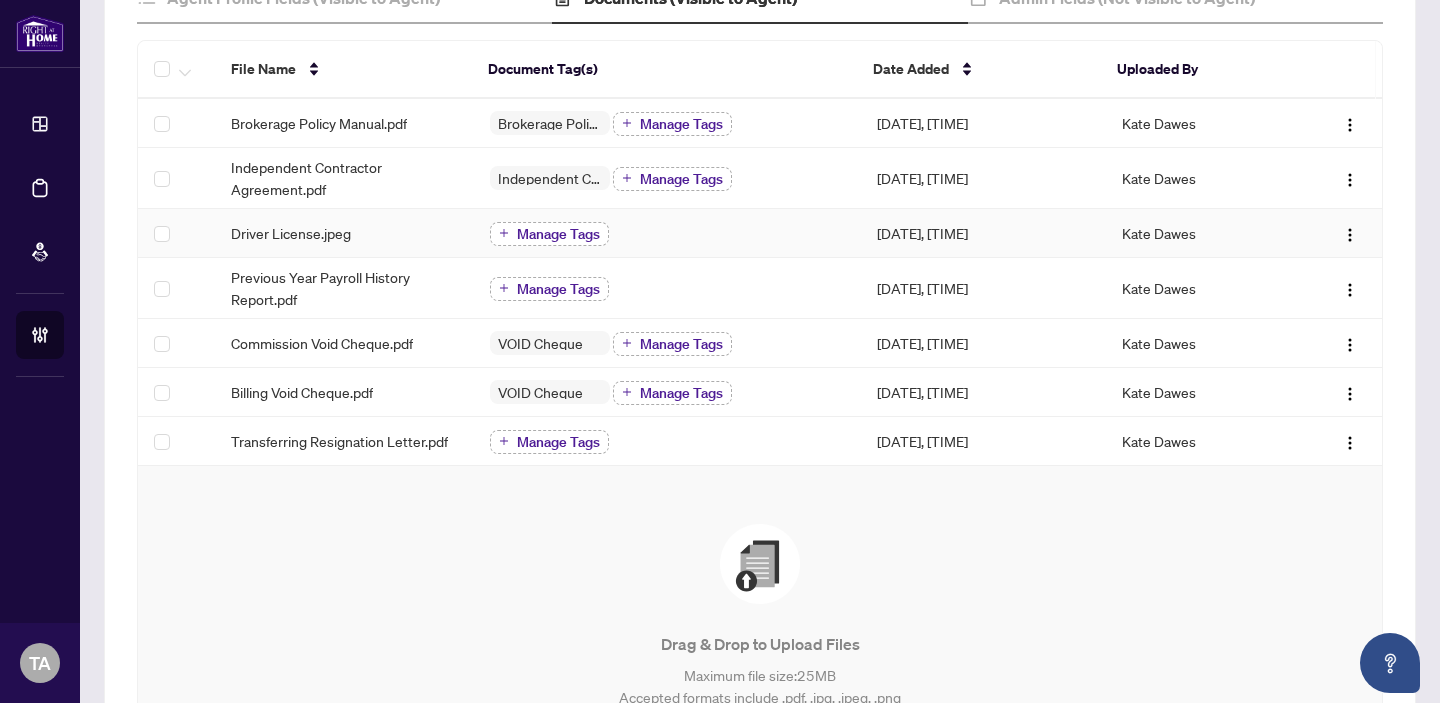 click on "Manage Tags" at bounding box center [549, 234] 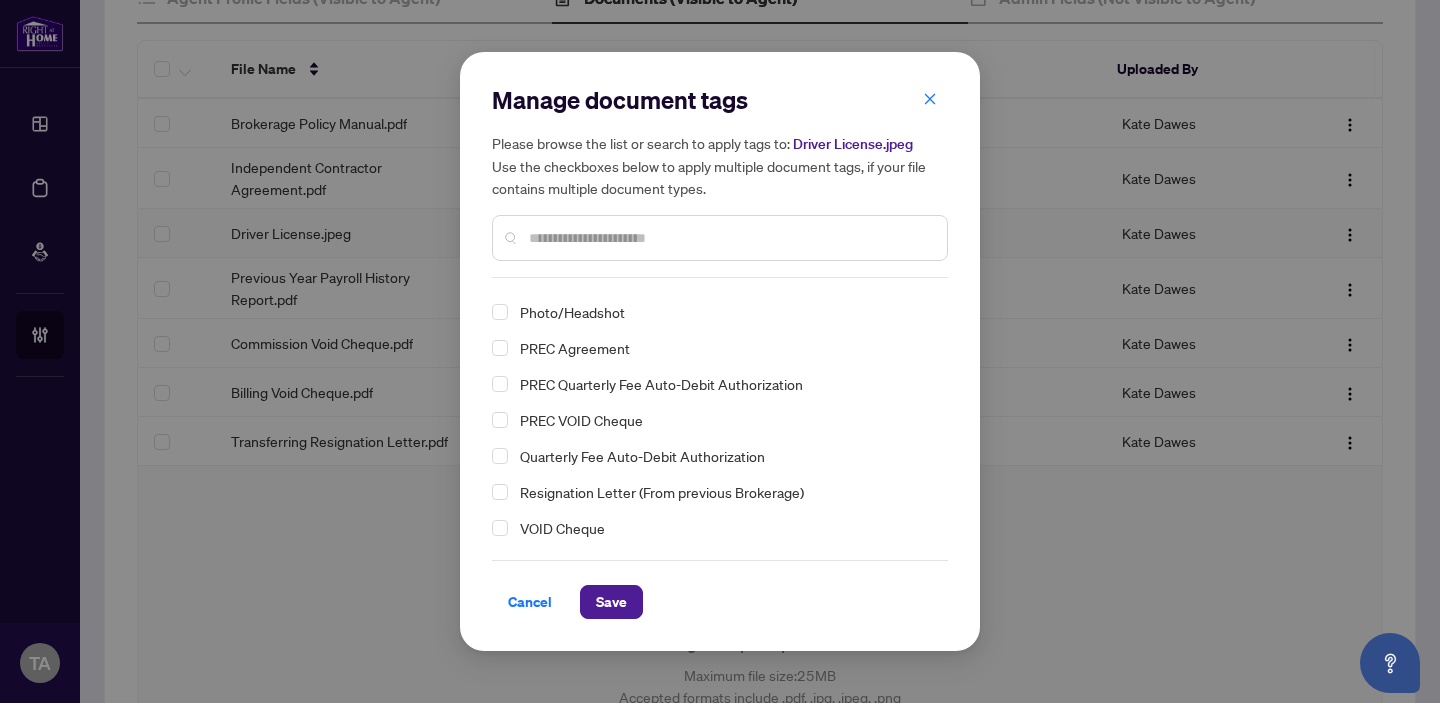 scroll, scrollTop: 0, scrollLeft: 0, axis: both 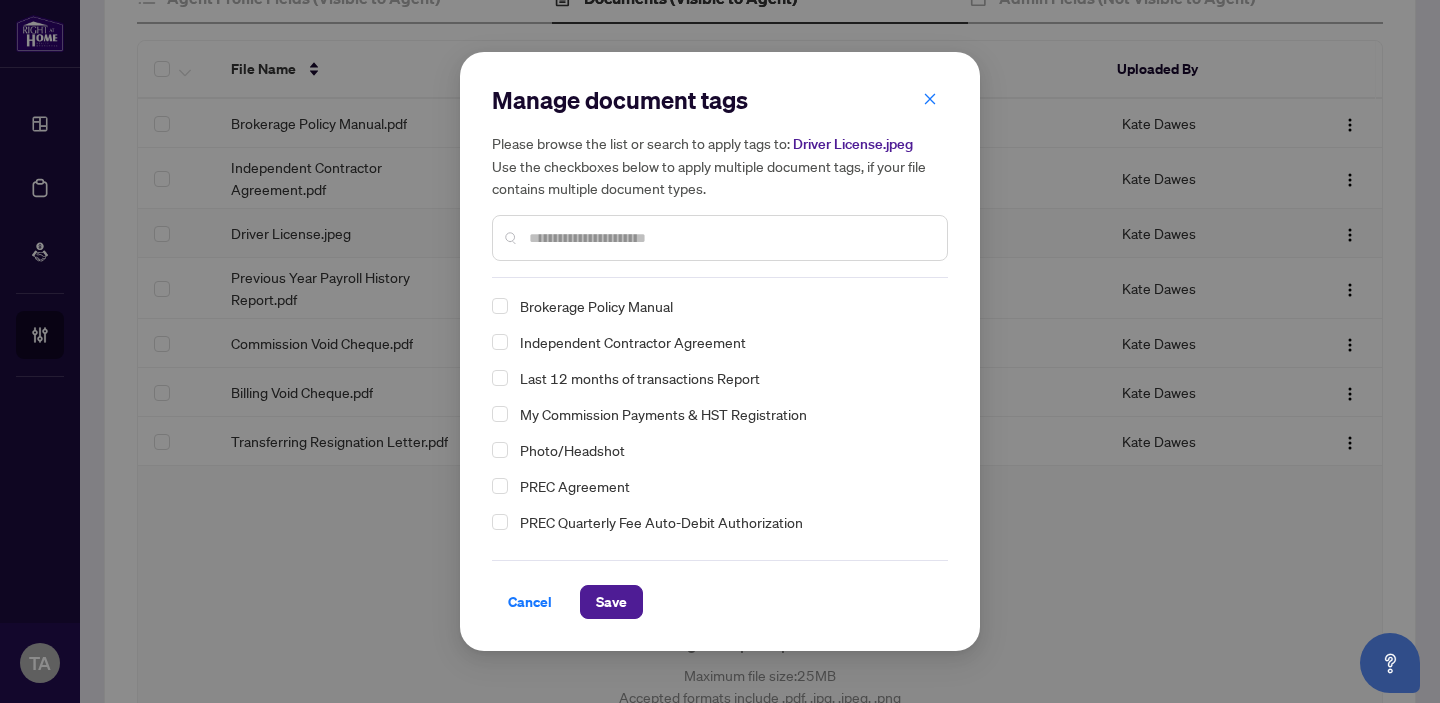 click at bounding box center (730, 238) 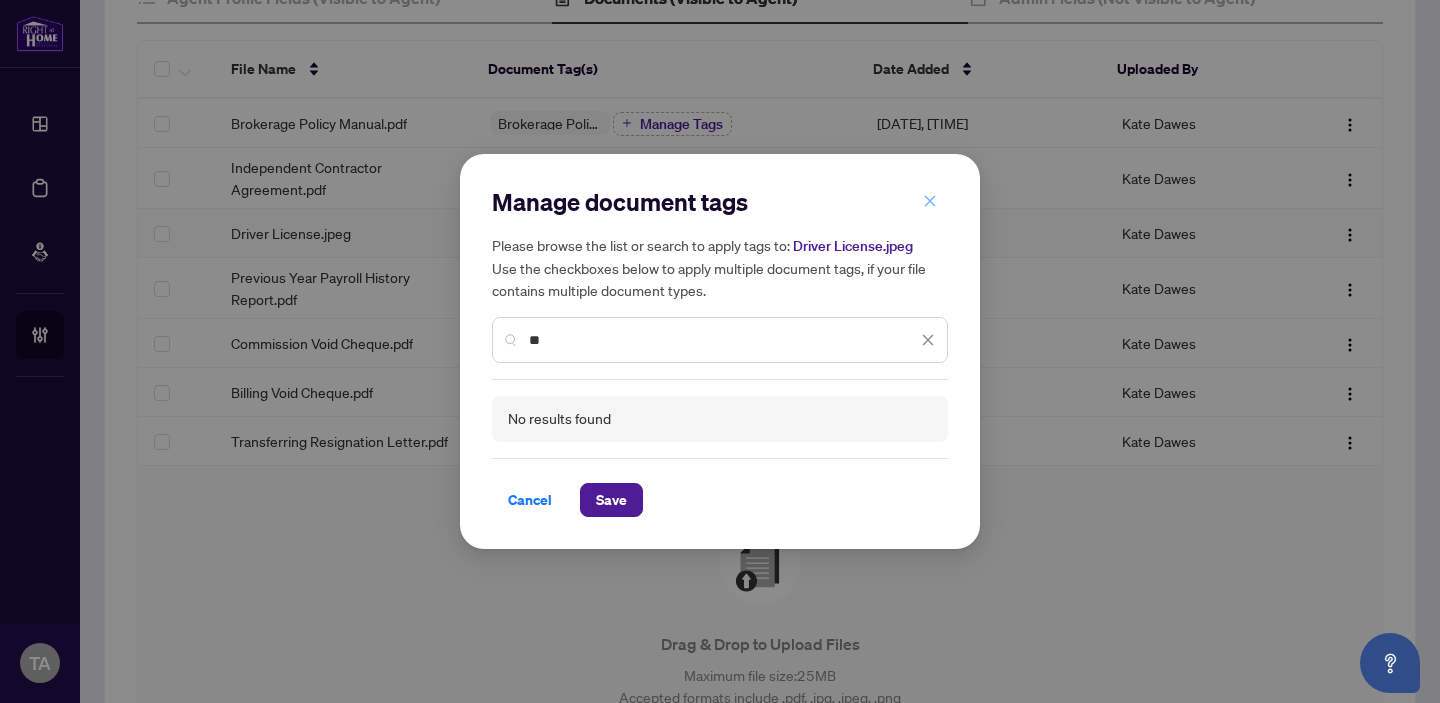 type on "**" 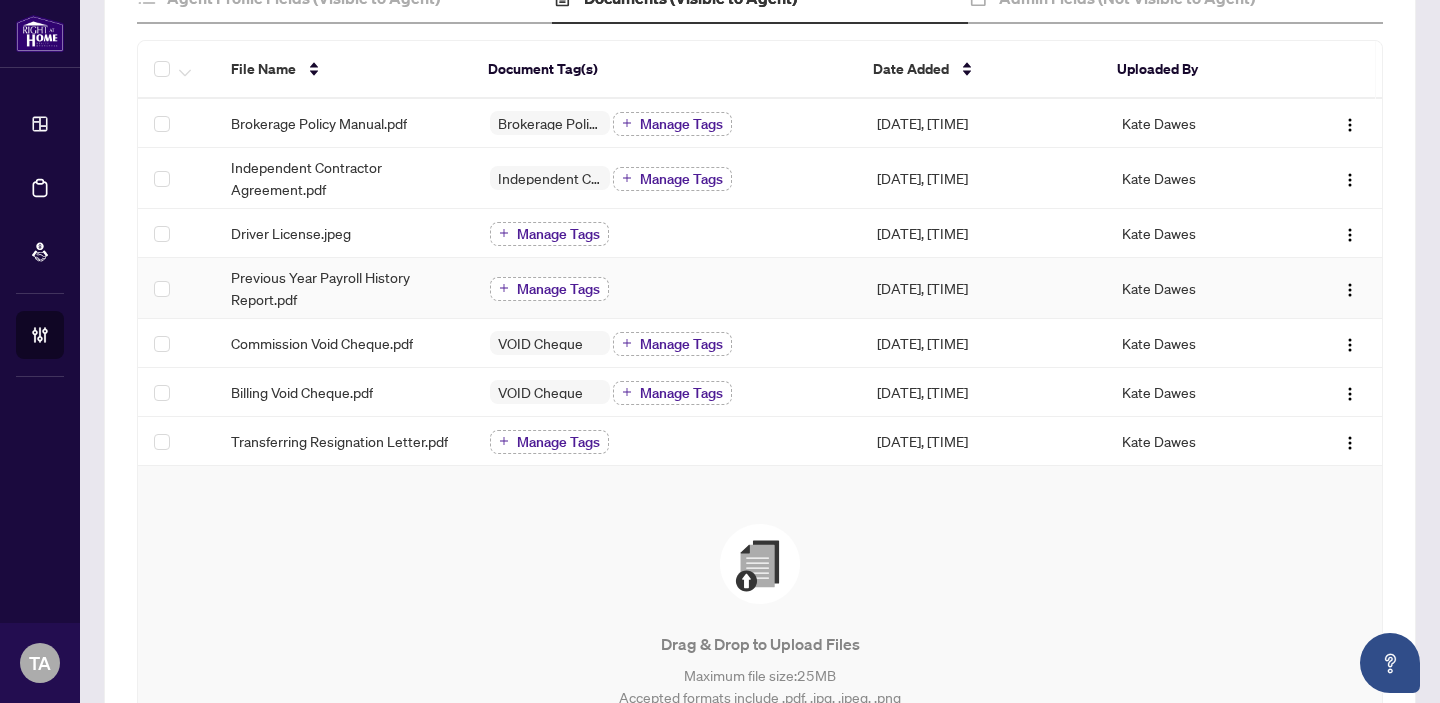 click on "Manage Tags" at bounding box center [558, 289] 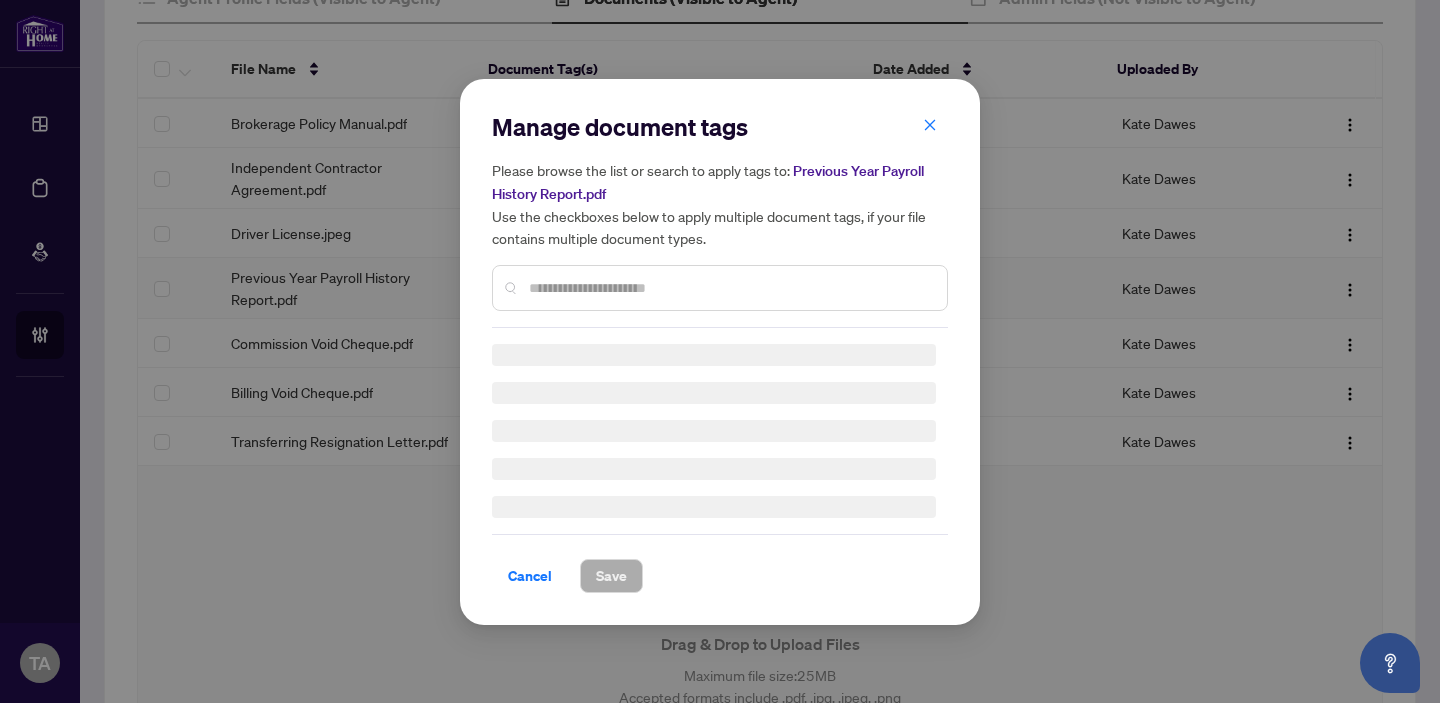 click at bounding box center [730, 288] 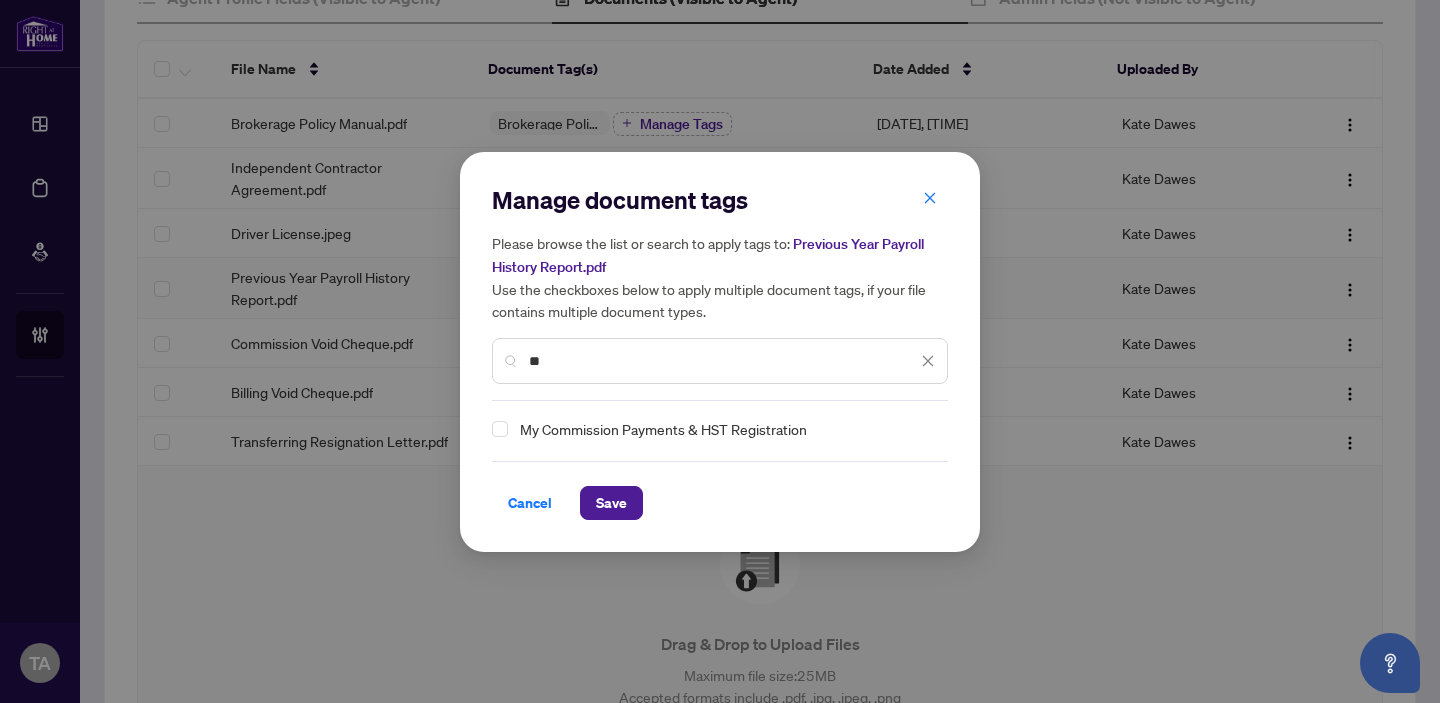type on "***" 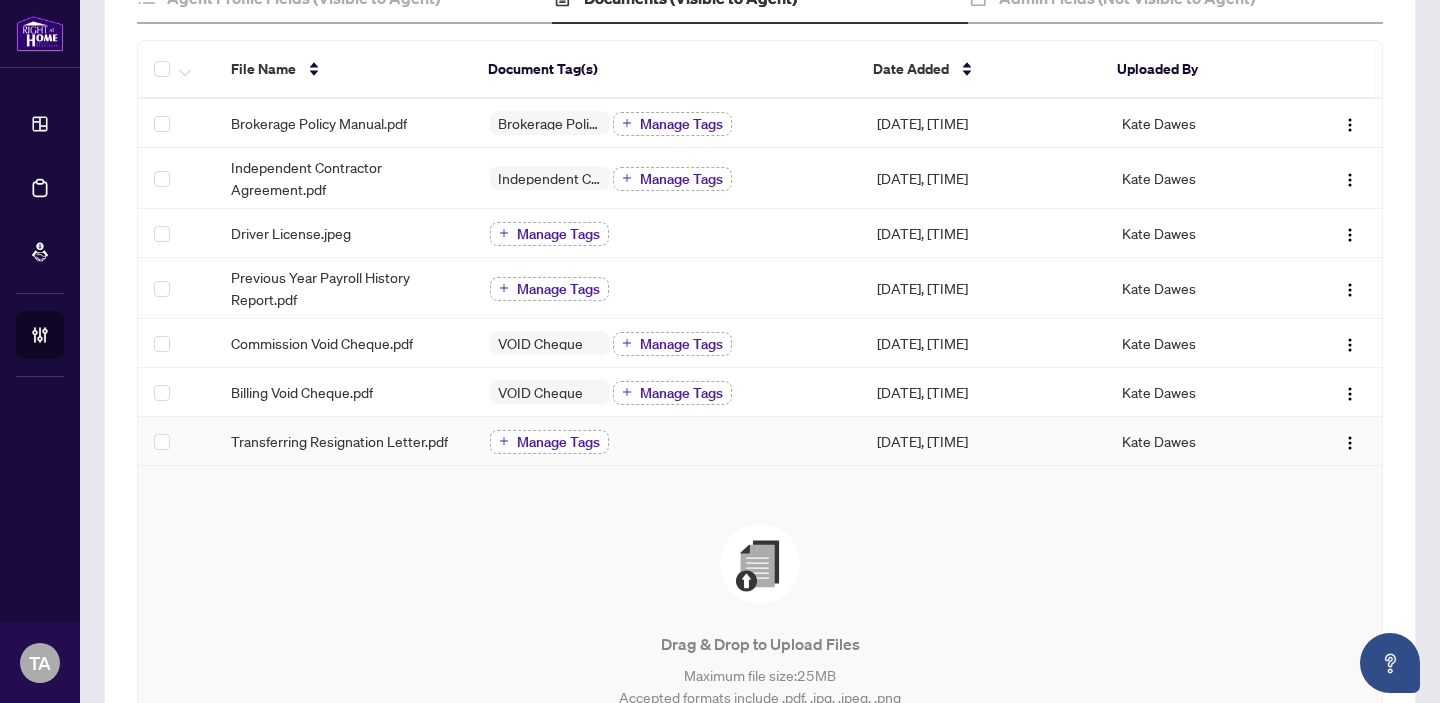 click on "Manage Tags" at bounding box center [558, 442] 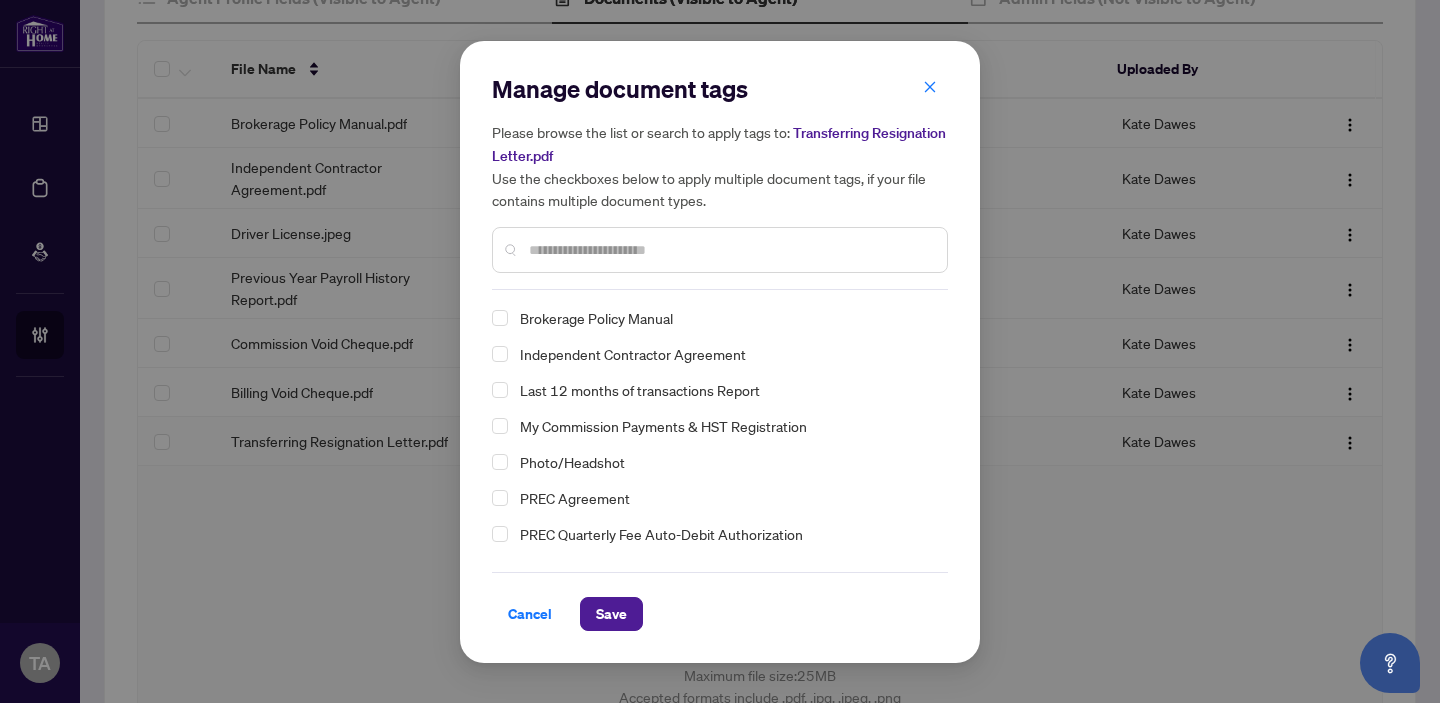 click at bounding box center (730, 250) 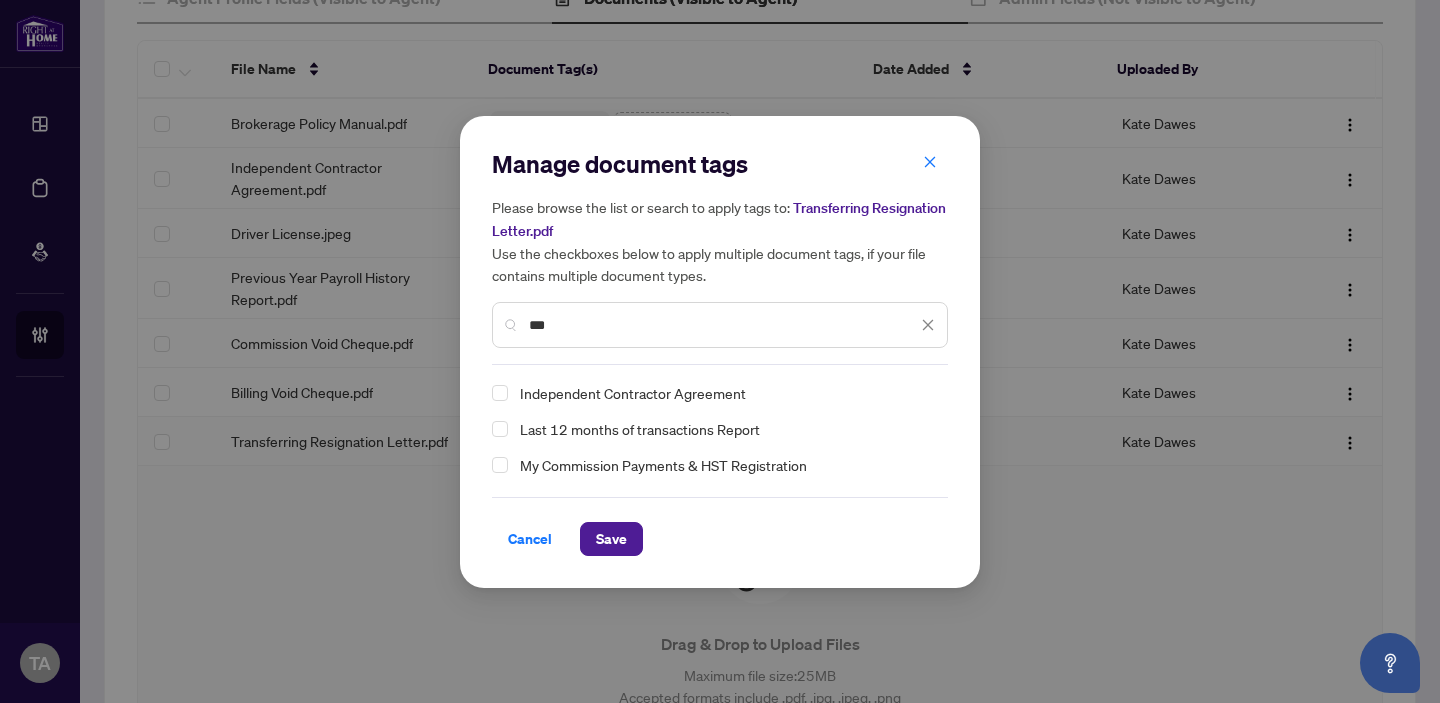 type on "****" 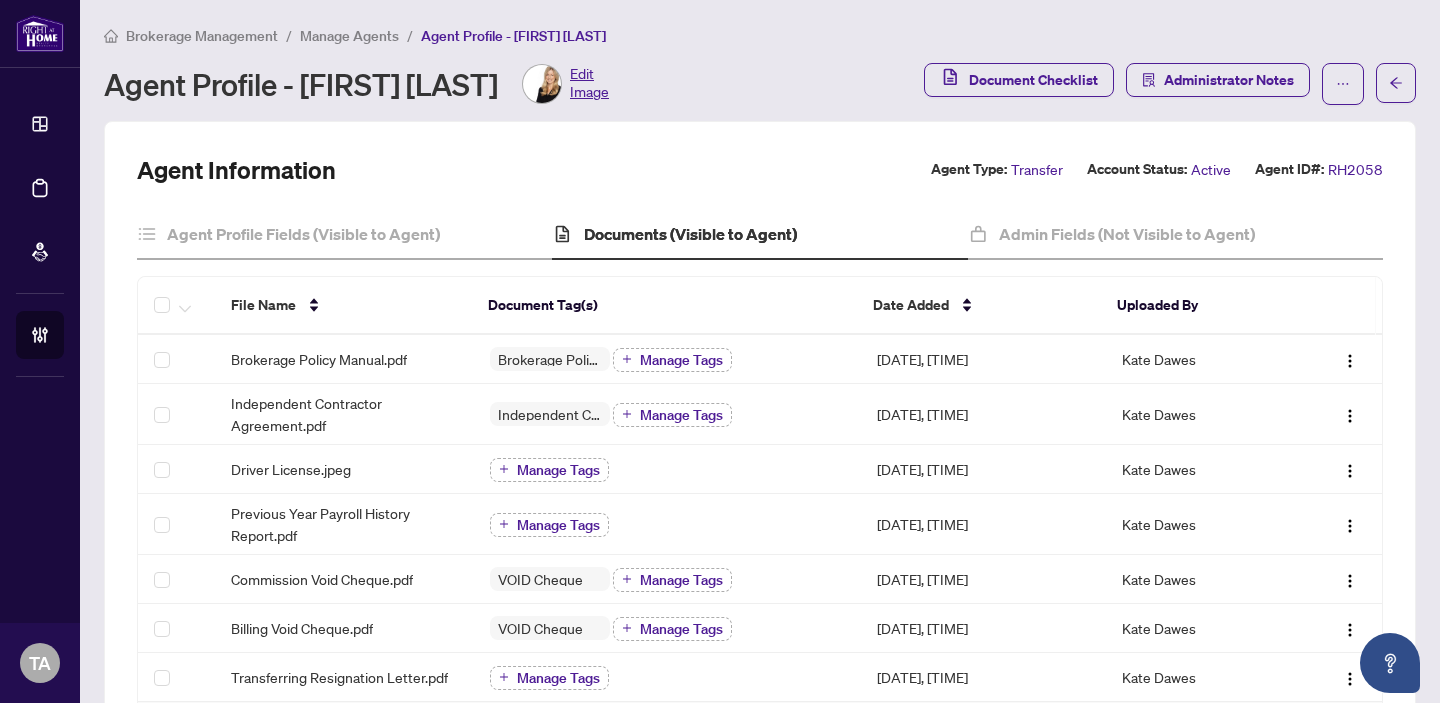 scroll, scrollTop: 25, scrollLeft: 0, axis: vertical 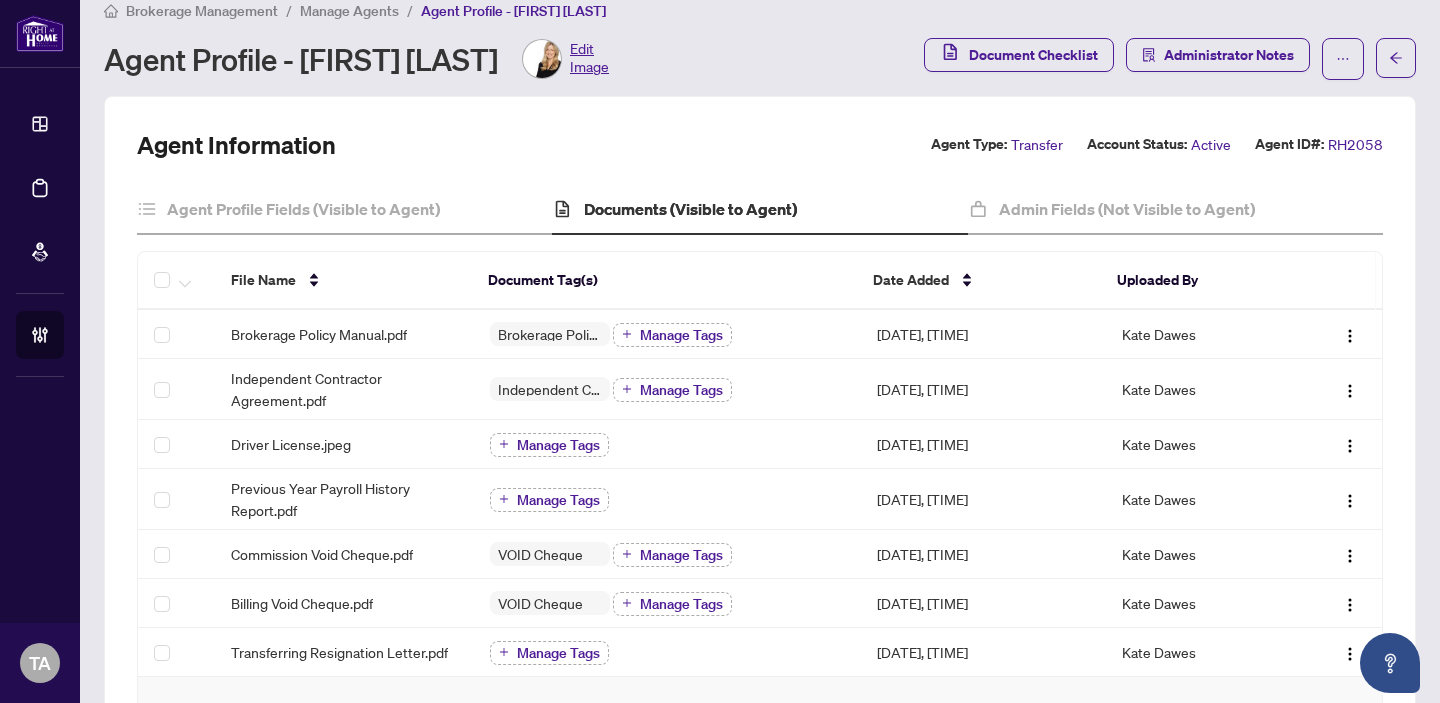 click on "Brokerage Management / Manage Agents / Agent Profile - Kate Dawes Agent Profile - Kate Dawes Edit    Image Document Checklist Administrator Notes" at bounding box center [760, 39] 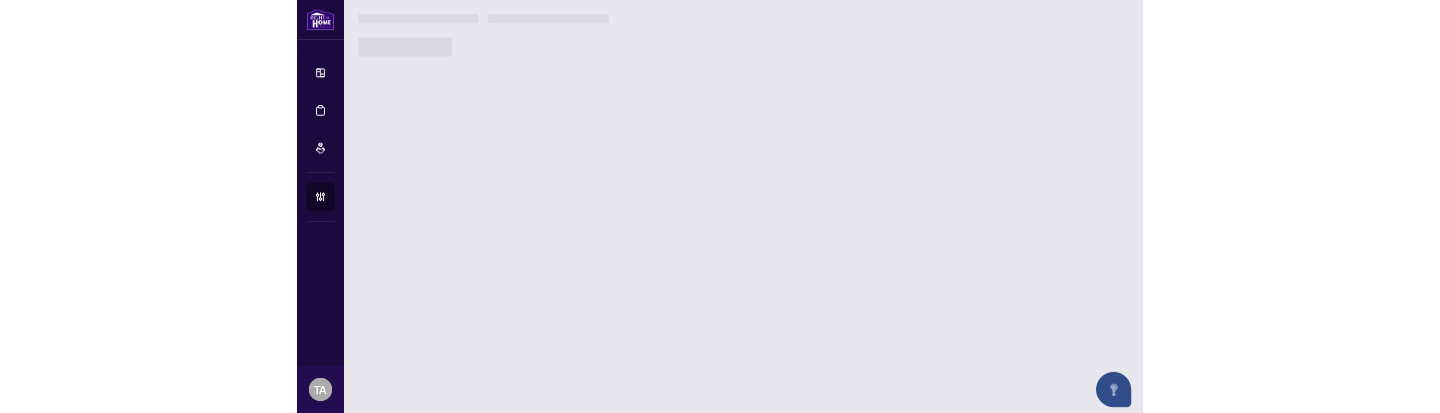 scroll, scrollTop: 0, scrollLeft: 0, axis: both 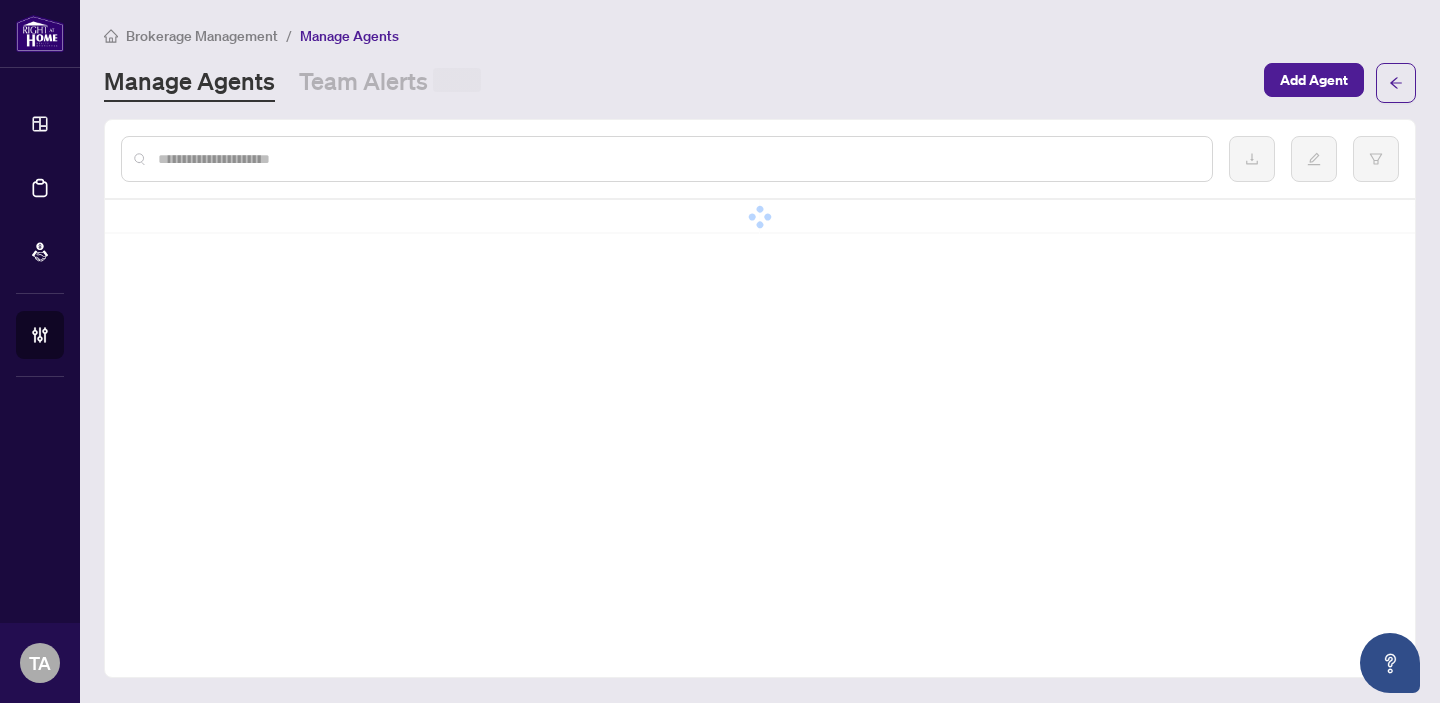 click at bounding box center (677, 159) 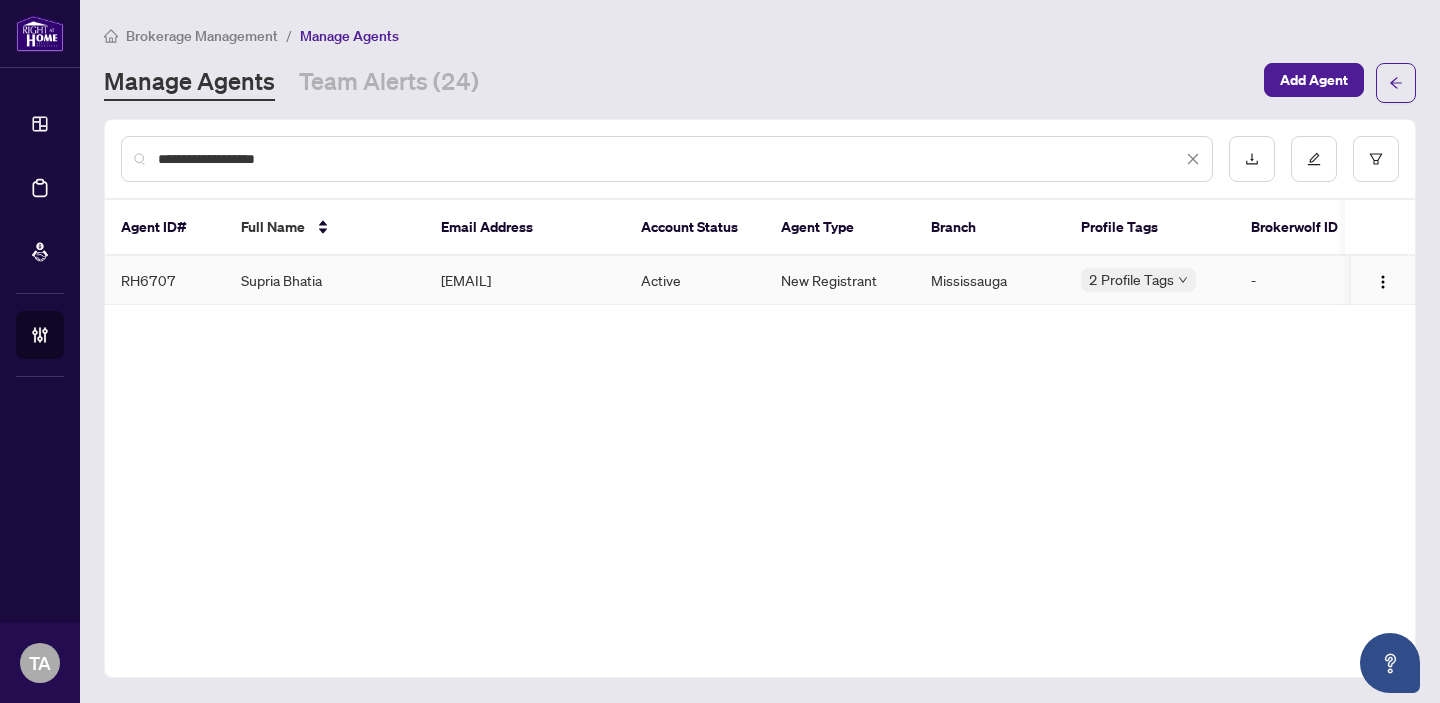 type on "**********" 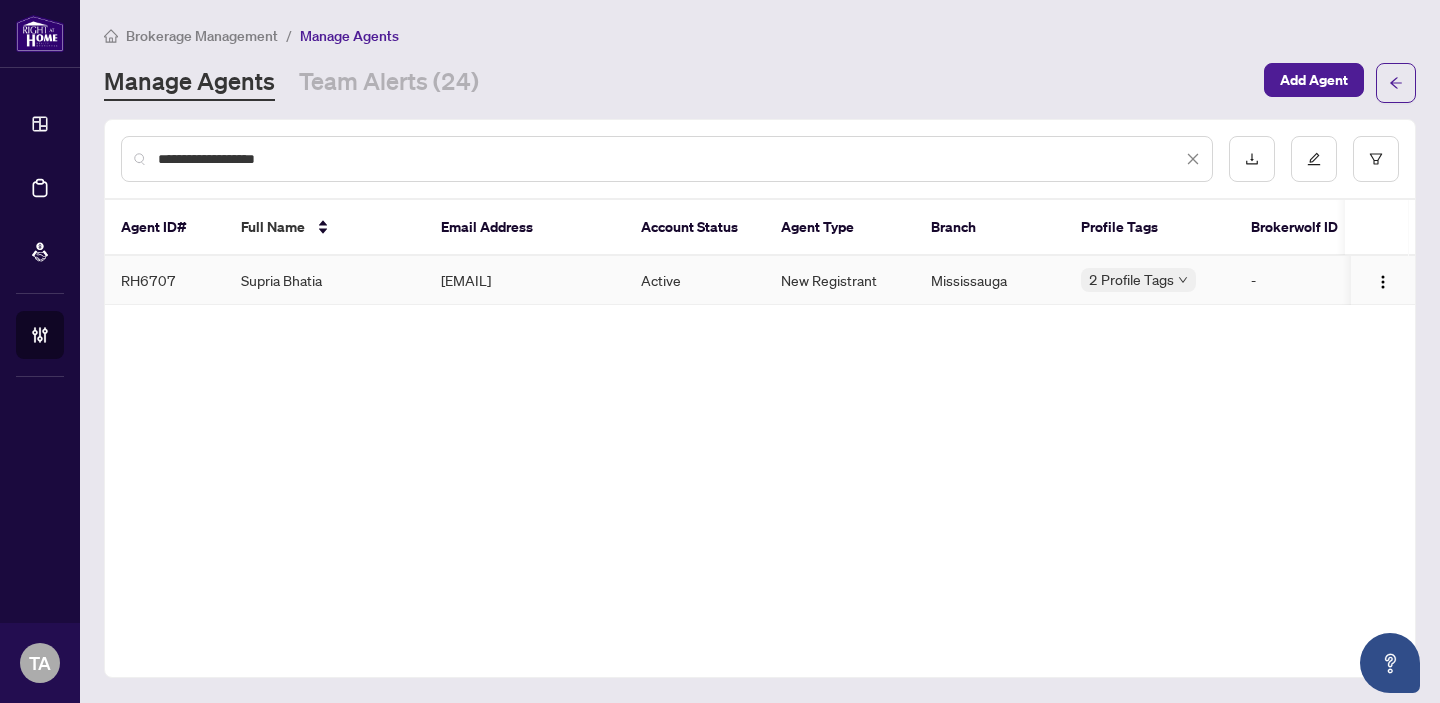 click on "Supria Bhatia" at bounding box center [325, 280] 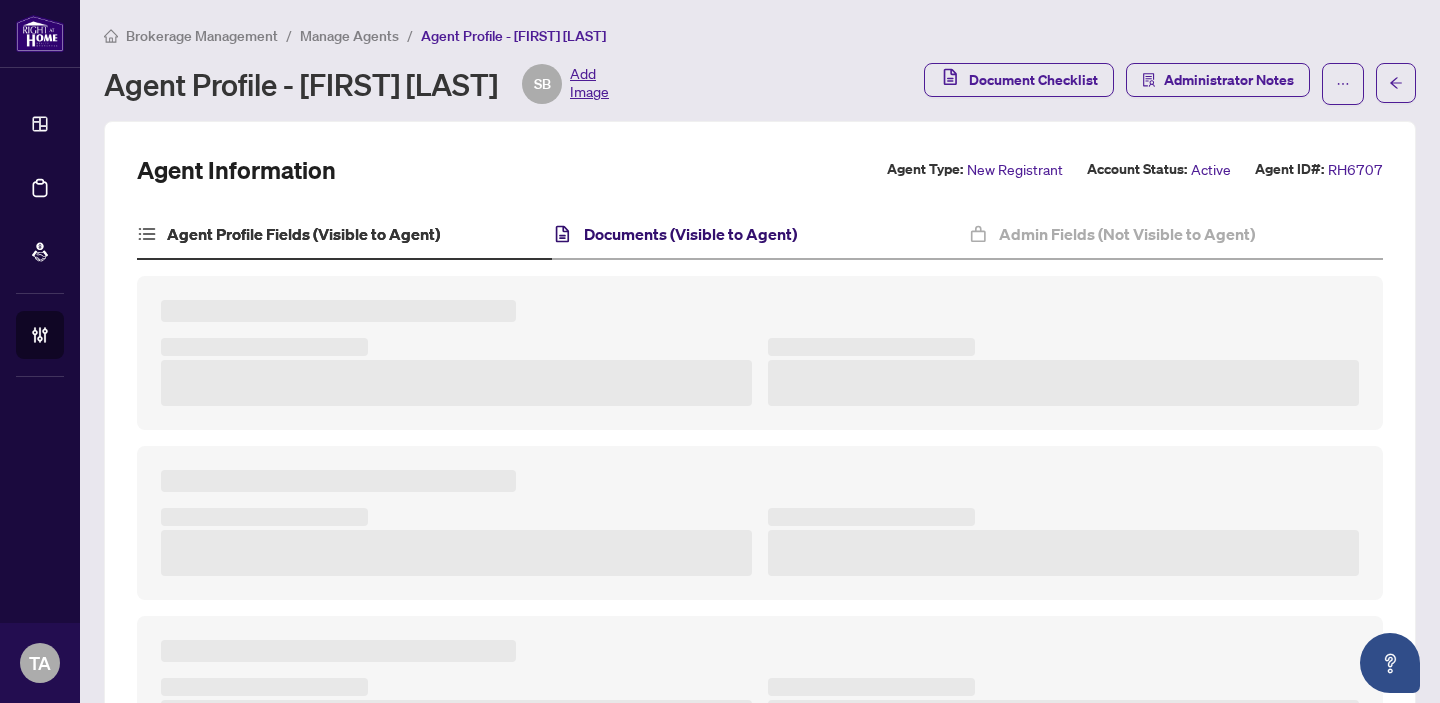 click on "Documents (Visible to Agent)" at bounding box center [690, 234] 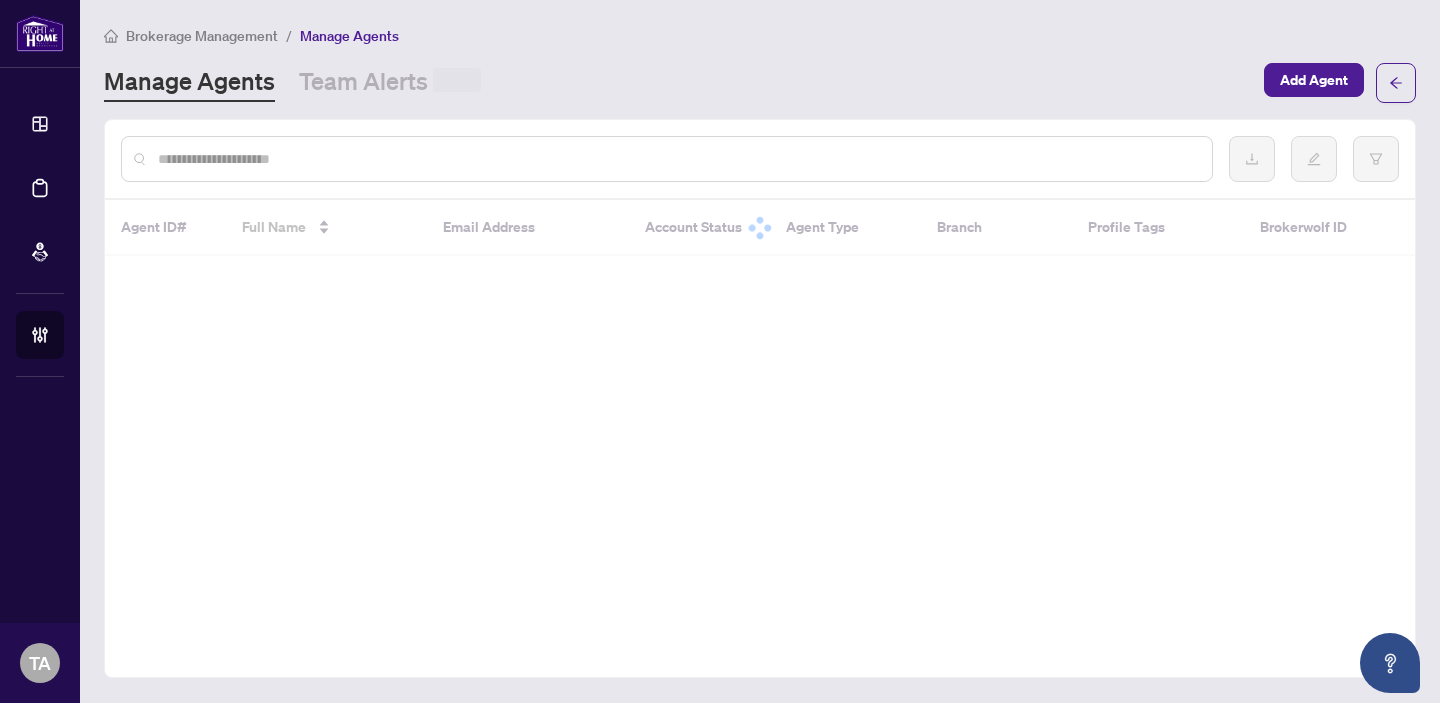 click at bounding box center [677, 159] 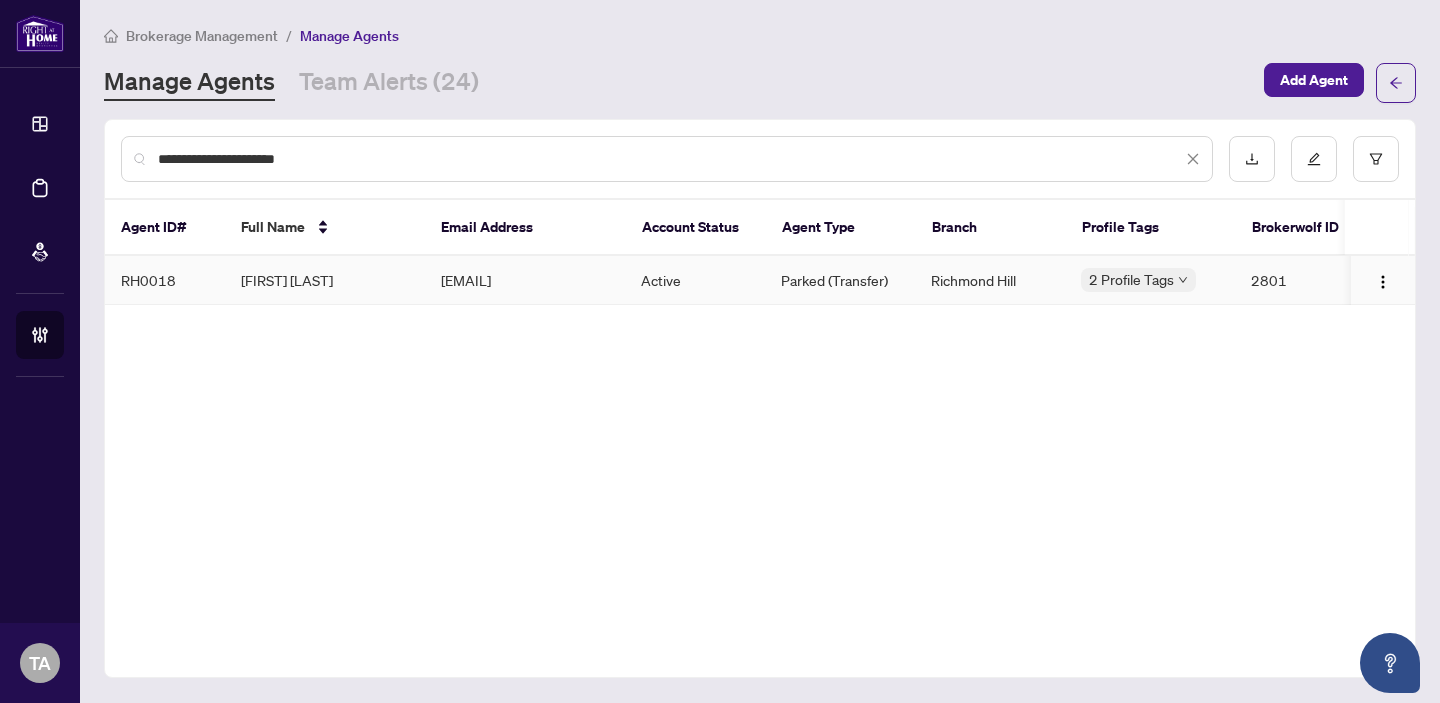 type on "**********" 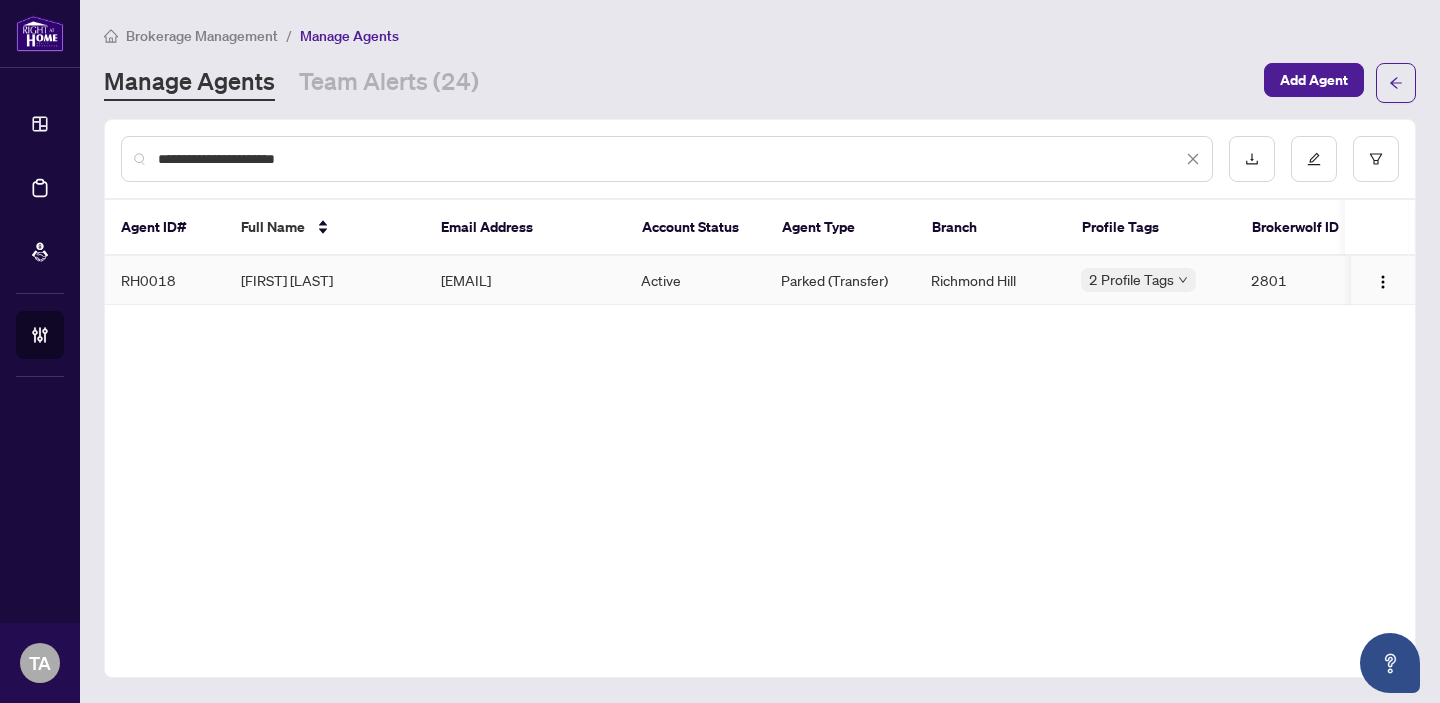 click on "Evgueni Sereda" at bounding box center [325, 280] 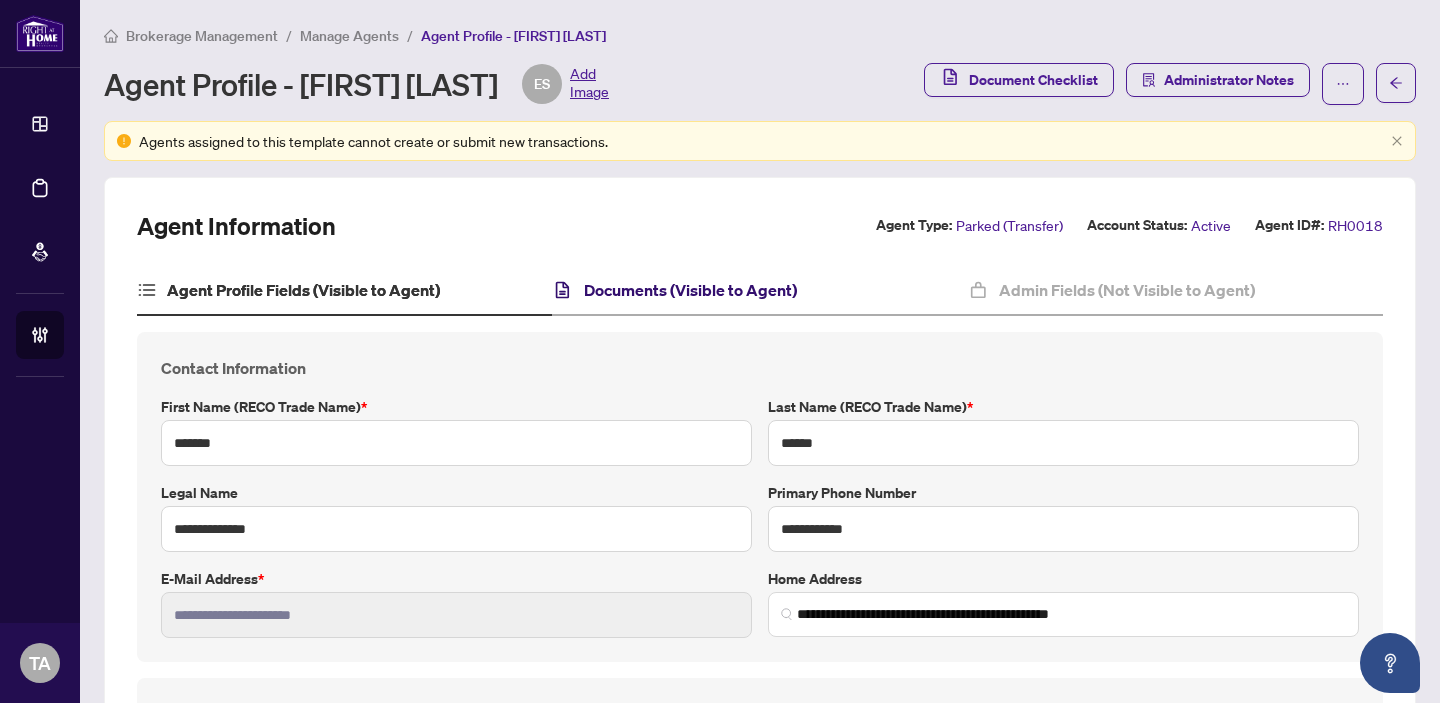 click on "Documents (Visible to Agent)" at bounding box center (690, 290) 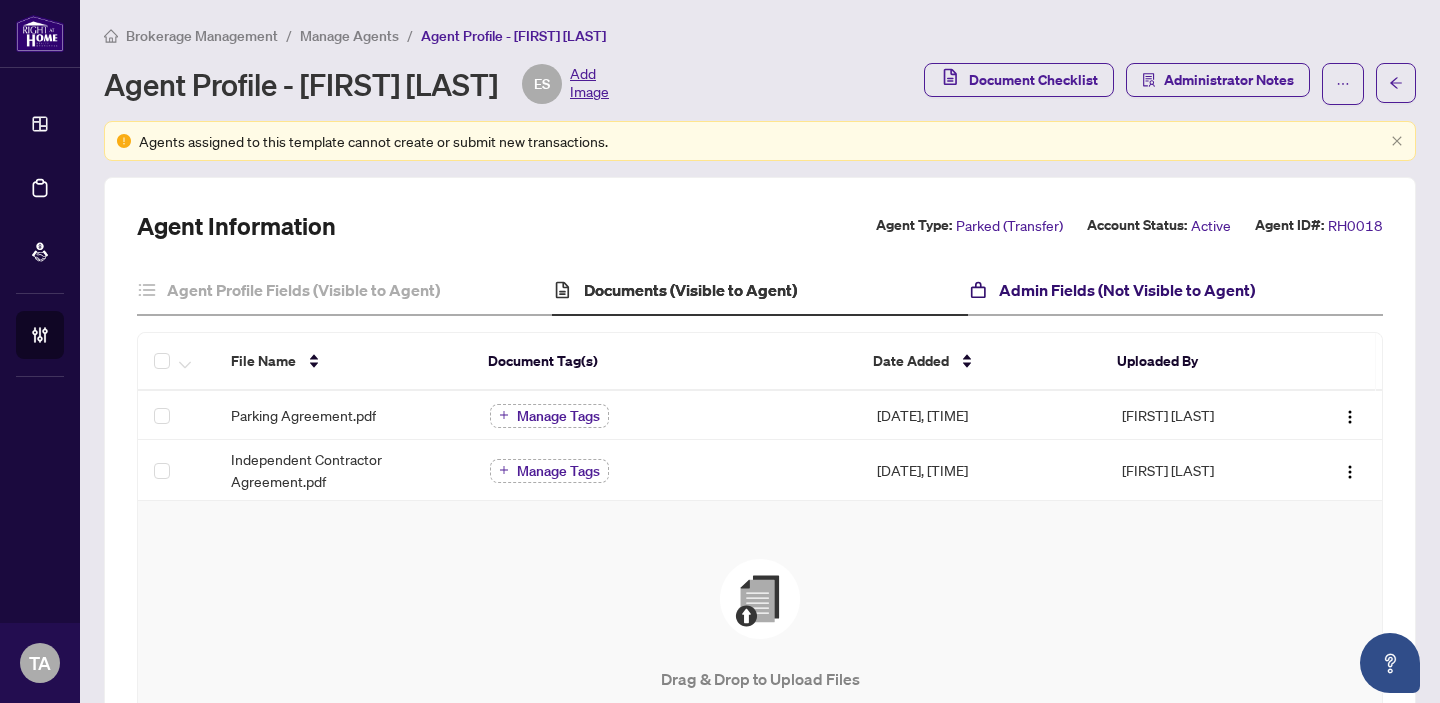 click on "Admin Fields (Not Visible to Agent)" at bounding box center (1127, 290) 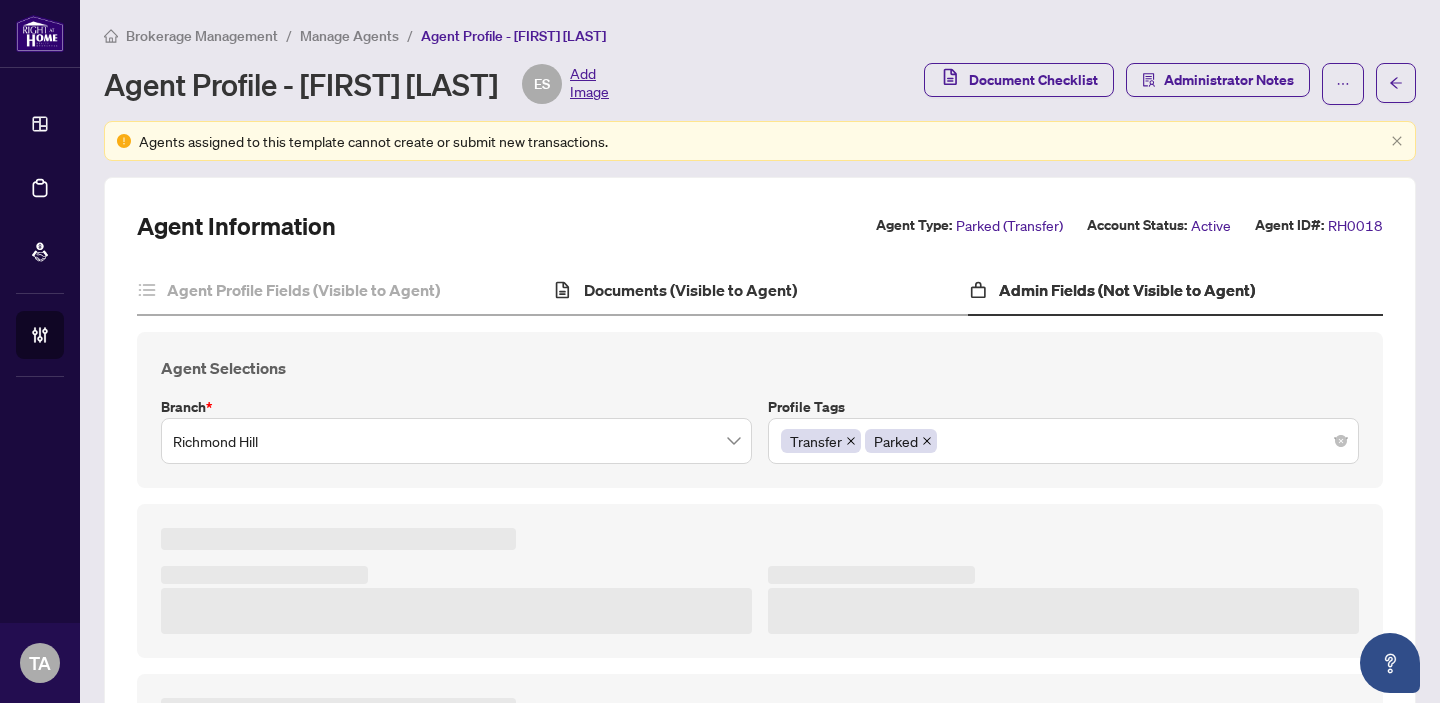 type on "**********" 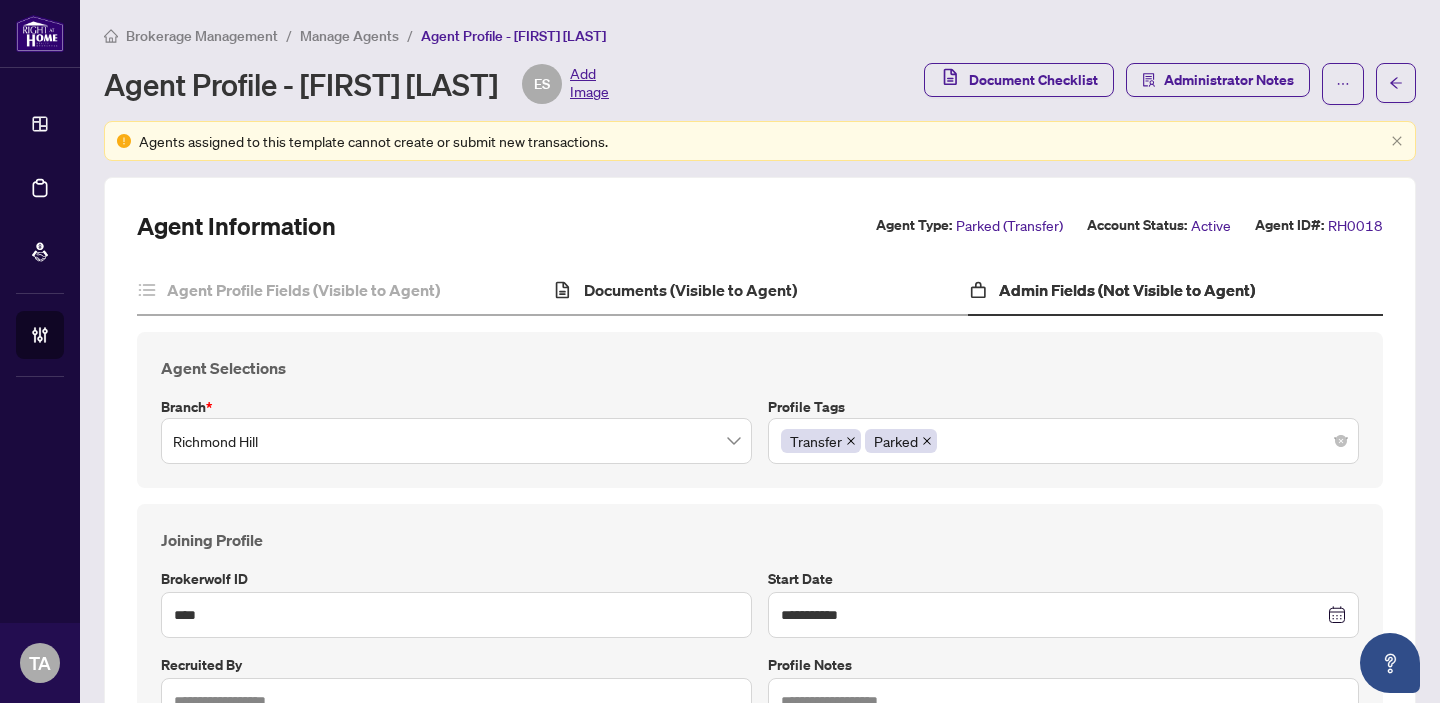 click on "Documents (Visible to Agent)" at bounding box center [759, 291] 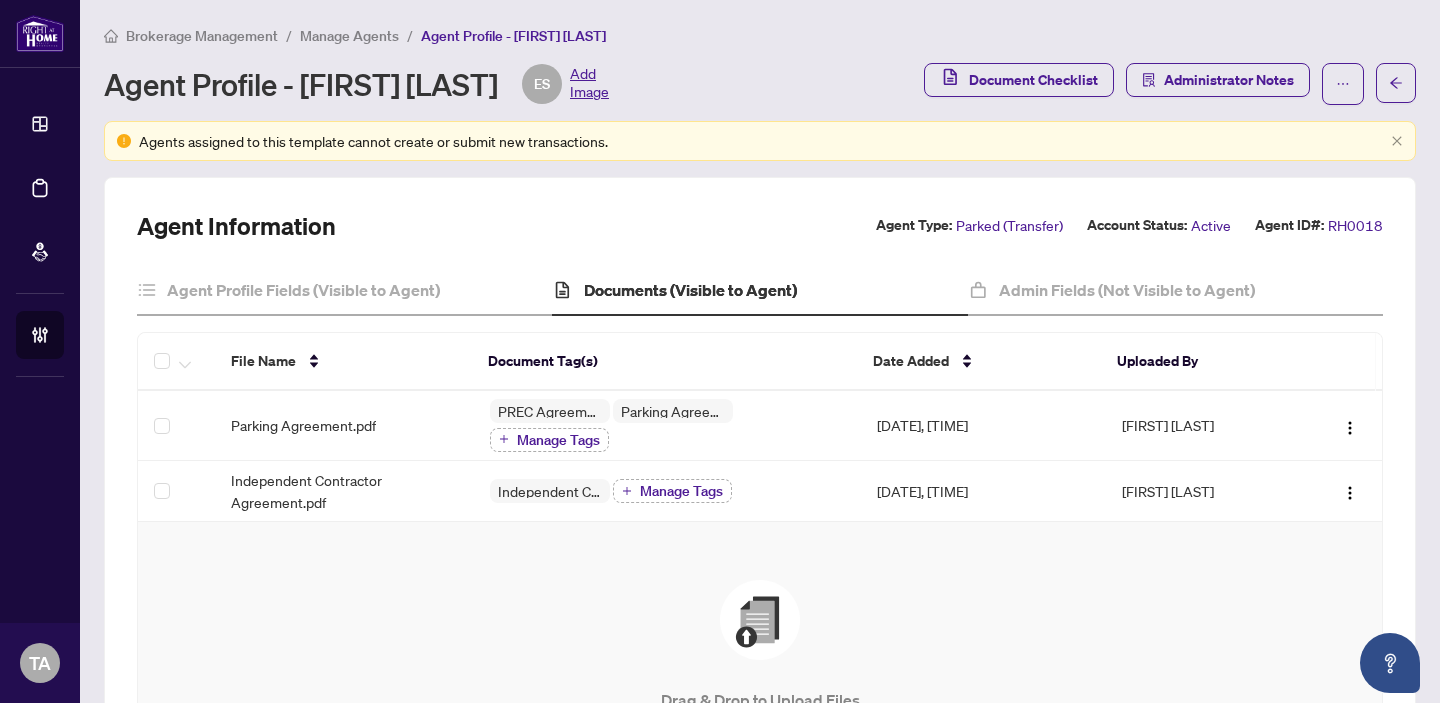 click on "Drag & Drop to Upload Files Maximum file size:  25  MB  Accepted formats include   .pdf, .jpg, .jpeg, .png Upload Files Manage Document Checklist" at bounding box center (760, 696) 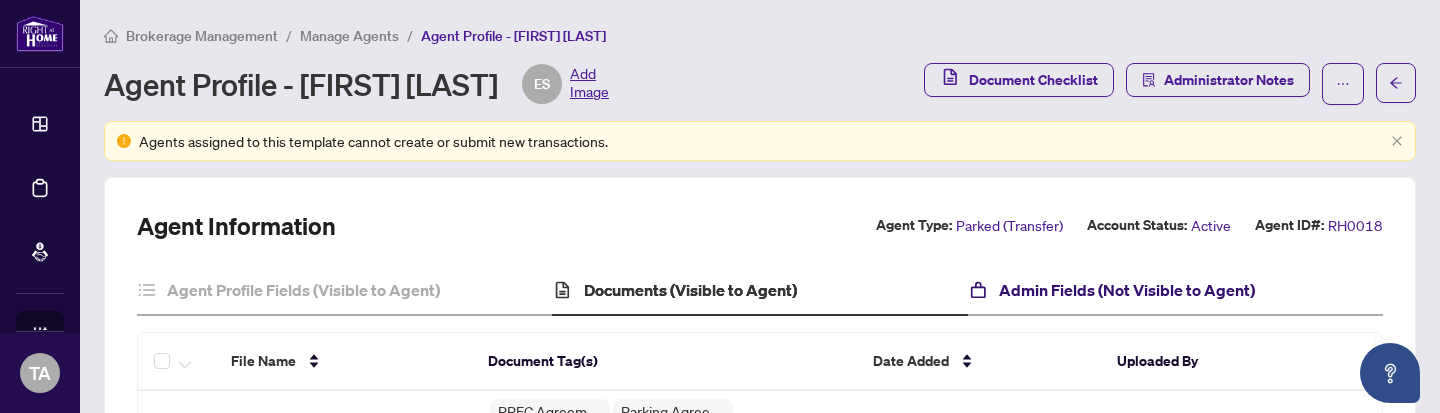click on "Admin Fields (Not Visible to Agent)" at bounding box center (1127, 290) 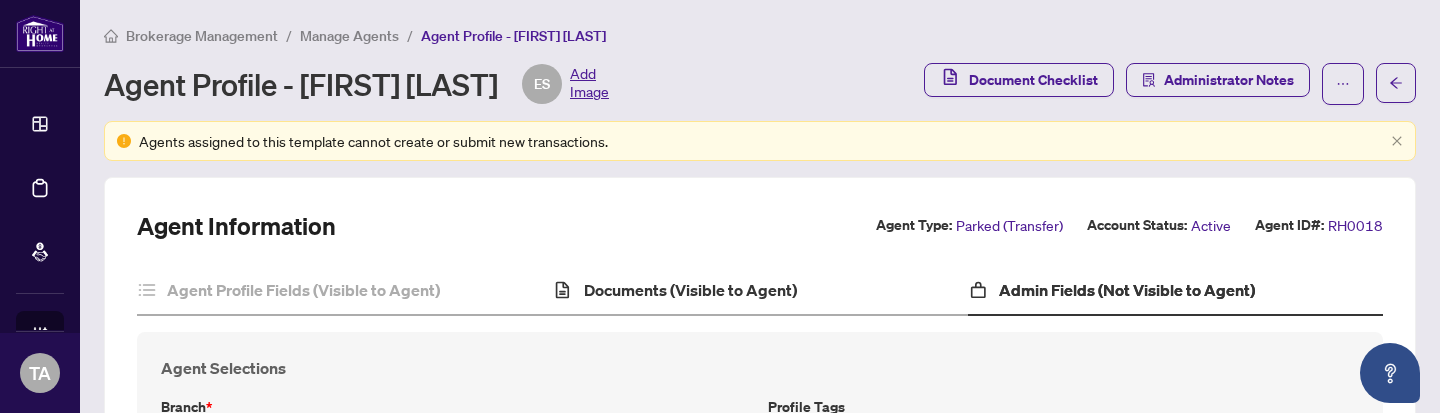 click on "Documents (Visible to Agent)" at bounding box center (759, 291) 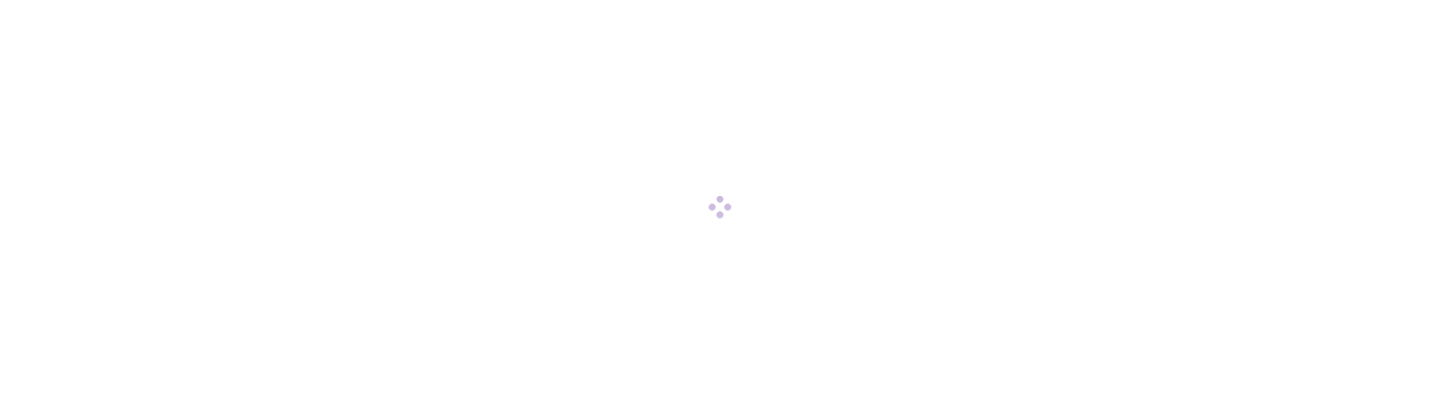 scroll, scrollTop: 0, scrollLeft: 0, axis: both 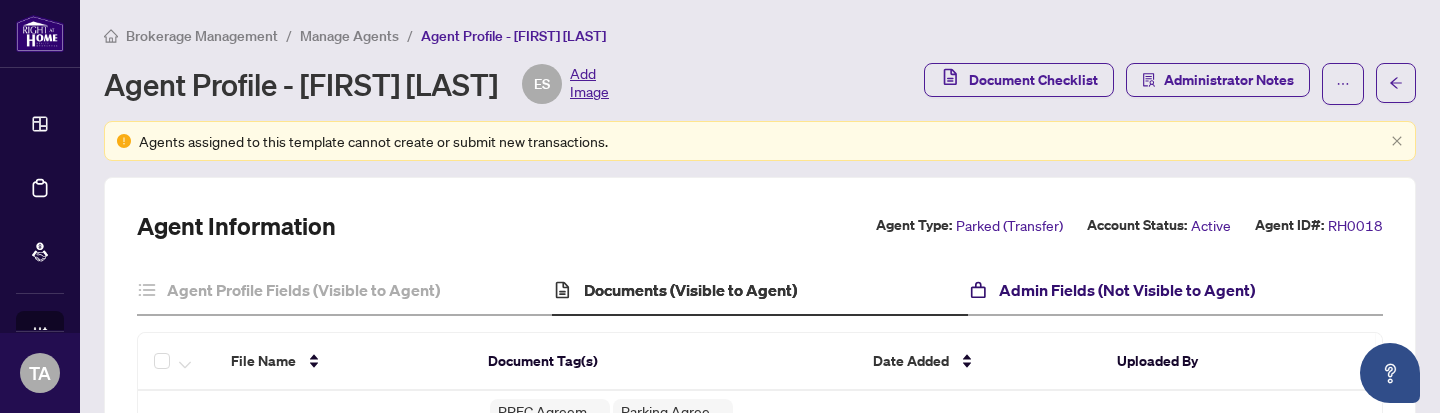 click on "Admin Fields (Not Visible to Agent)" at bounding box center (1127, 290) 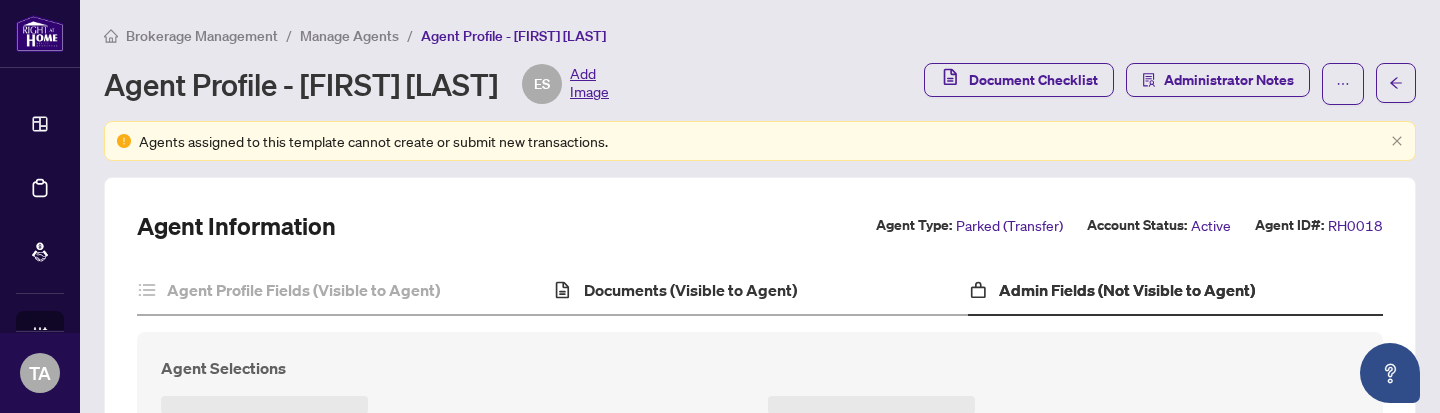 click on "Documents (Visible to Agent)" at bounding box center [759, 291] 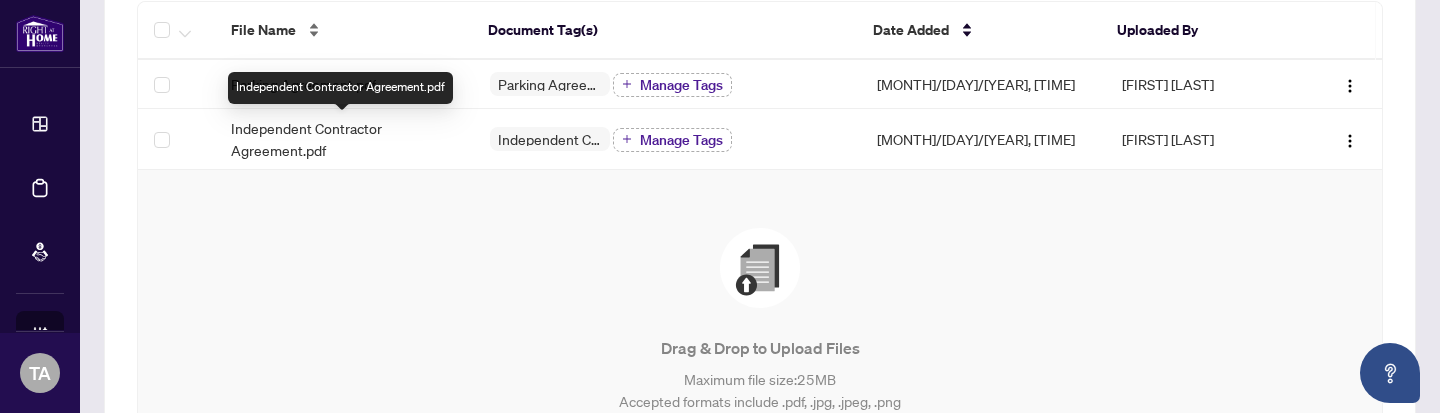 scroll, scrollTop: 0, scrollLeft: 0, axis: both 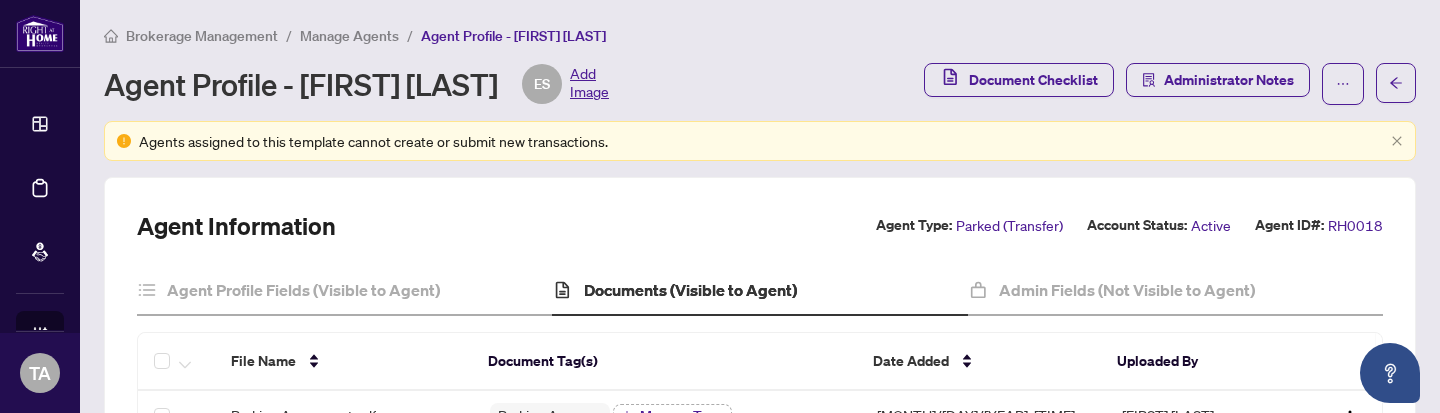 click on "Manage Agents" at bounding box center [349, 36] 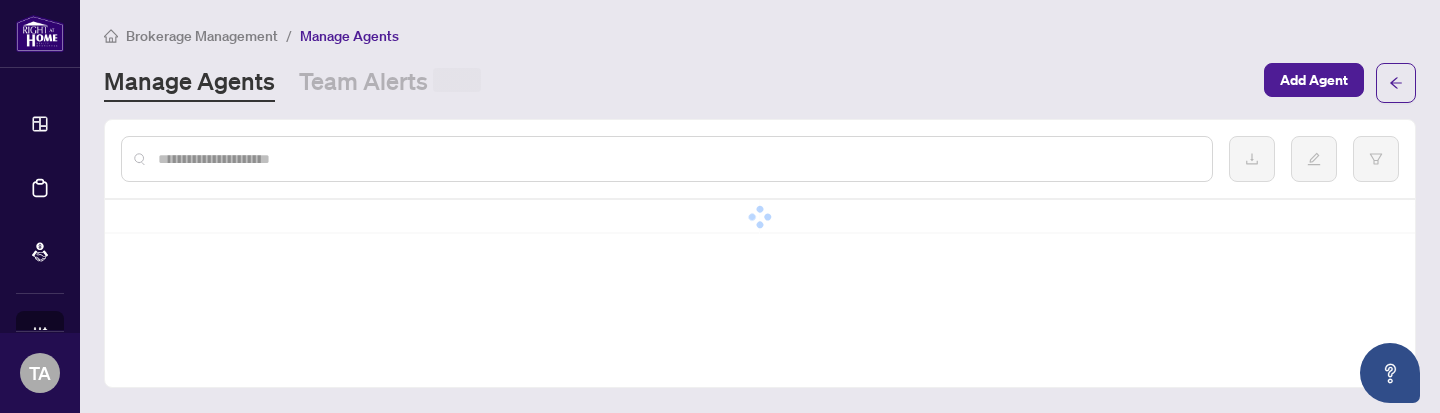 click at bounding box center (677, 159) 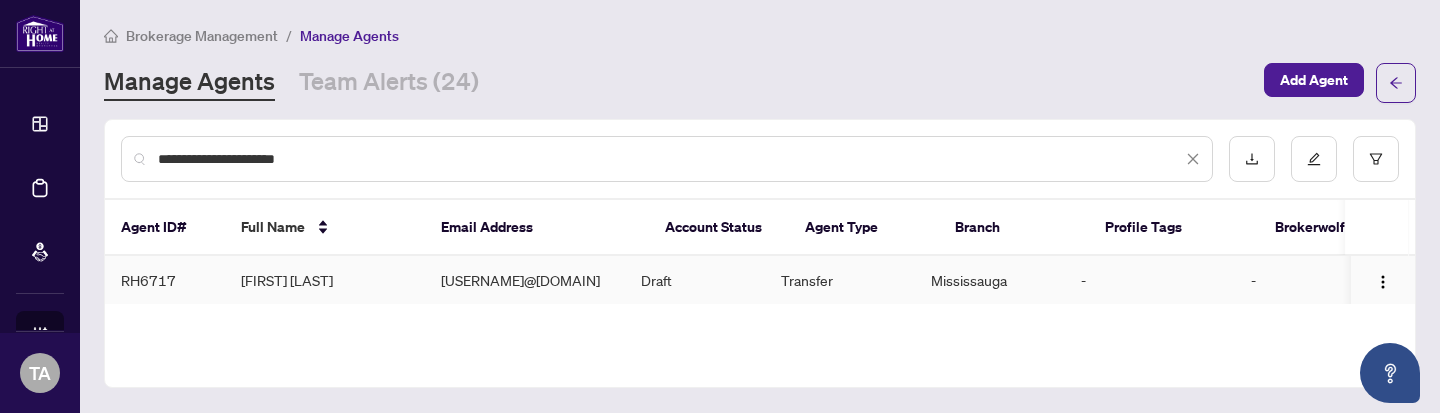 type on "**********" 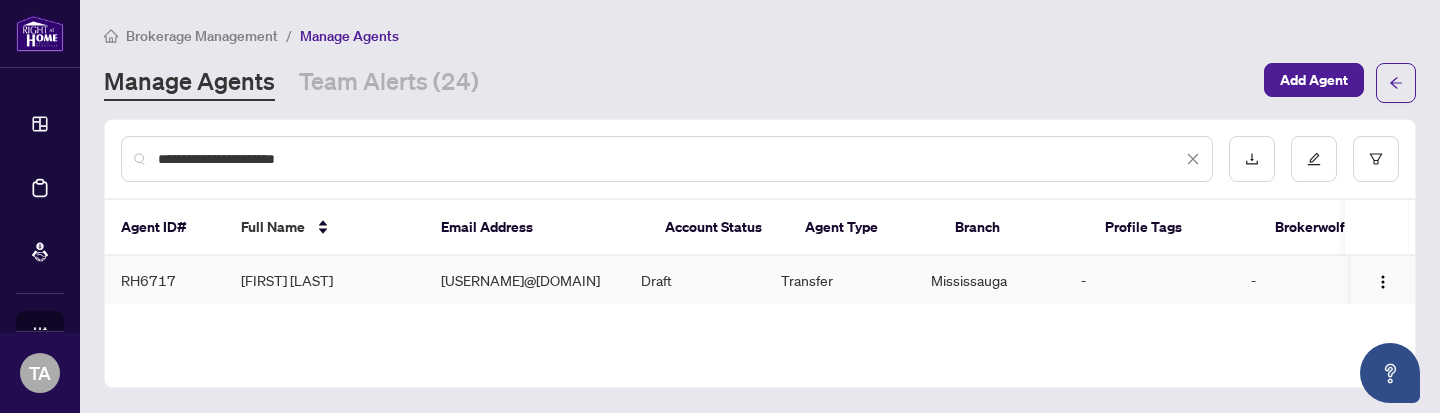 click on "[FIRST] [LAST]" at bounding box center [325, 280] 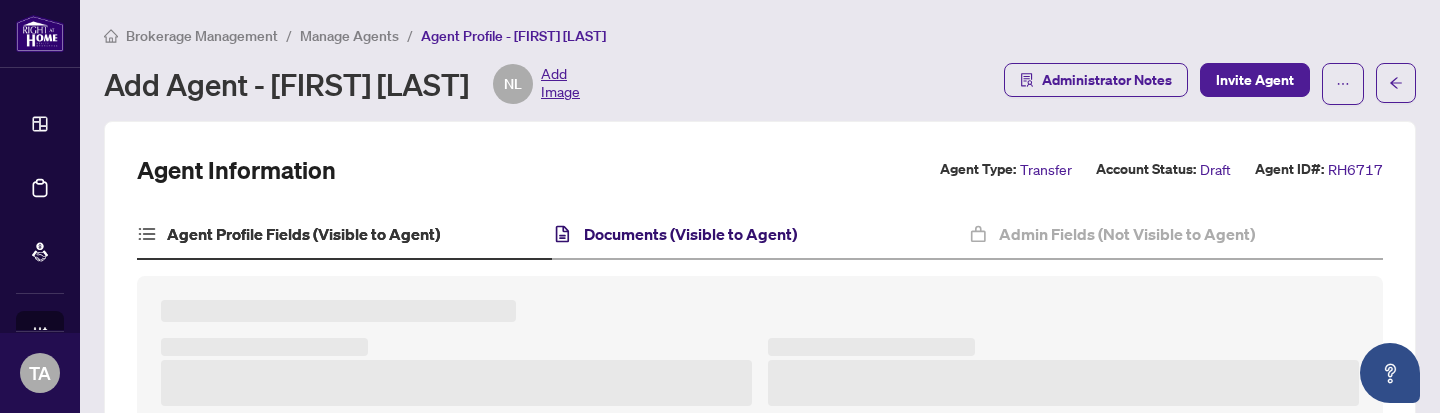 click on "Documents (Visible to Agent)" at bounding box center (690, 234) 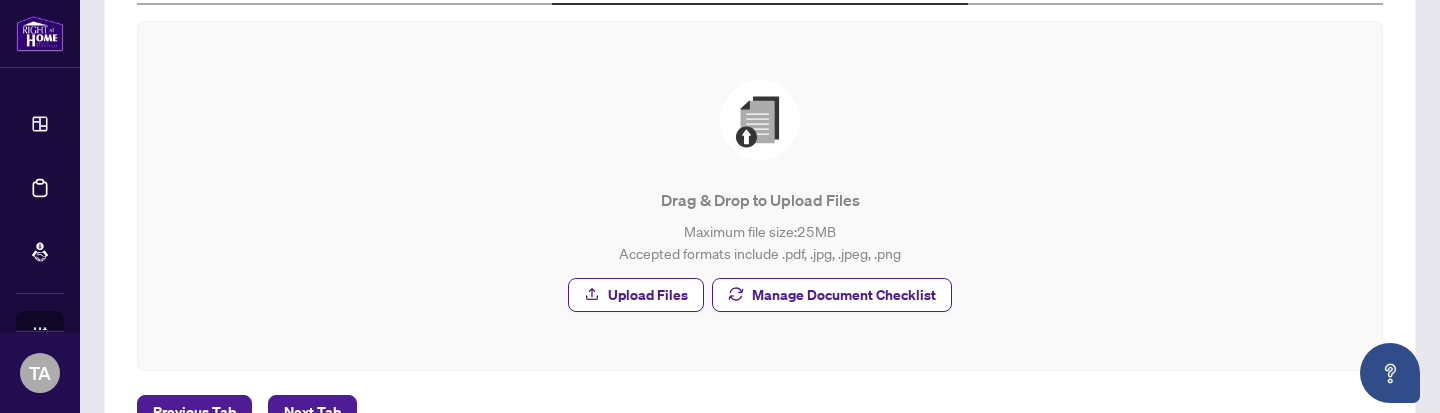 scroll, scrollTop: 64, scrollLeft: 0, axis: vertical 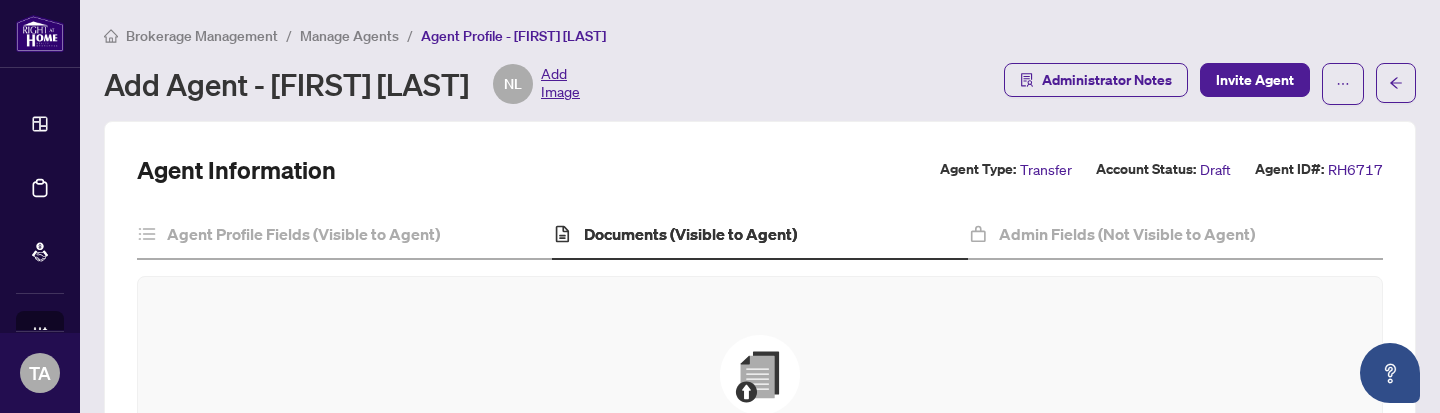 click on "Manage Agents" at bounding box center [349, 35] 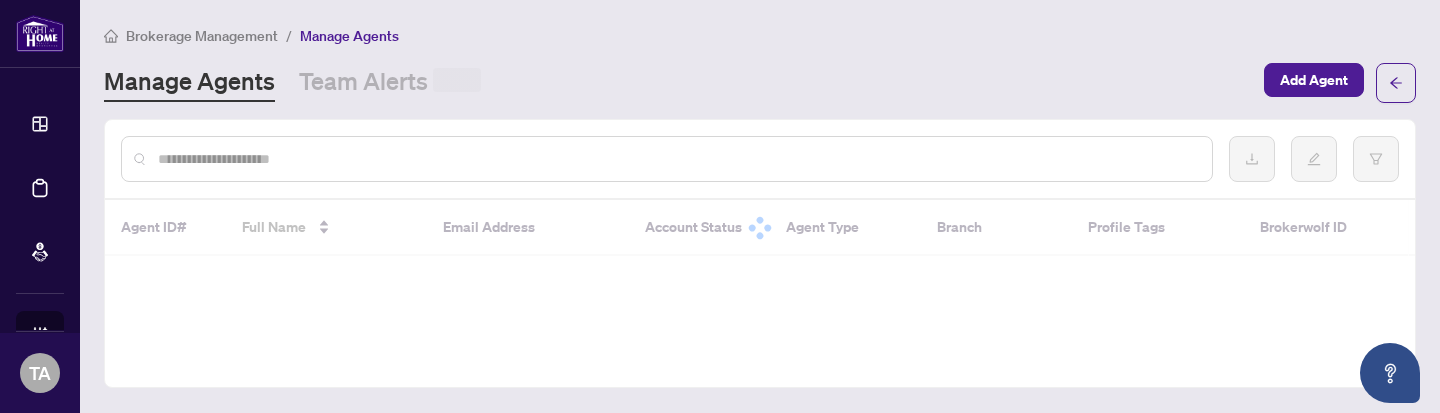 click at bounding box center (677, 159) 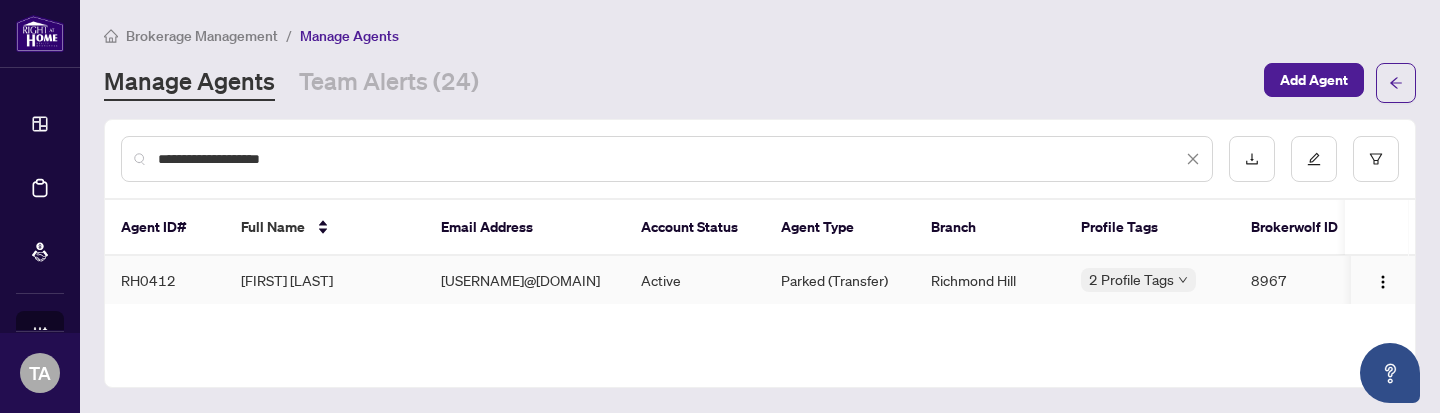 type on "**********" 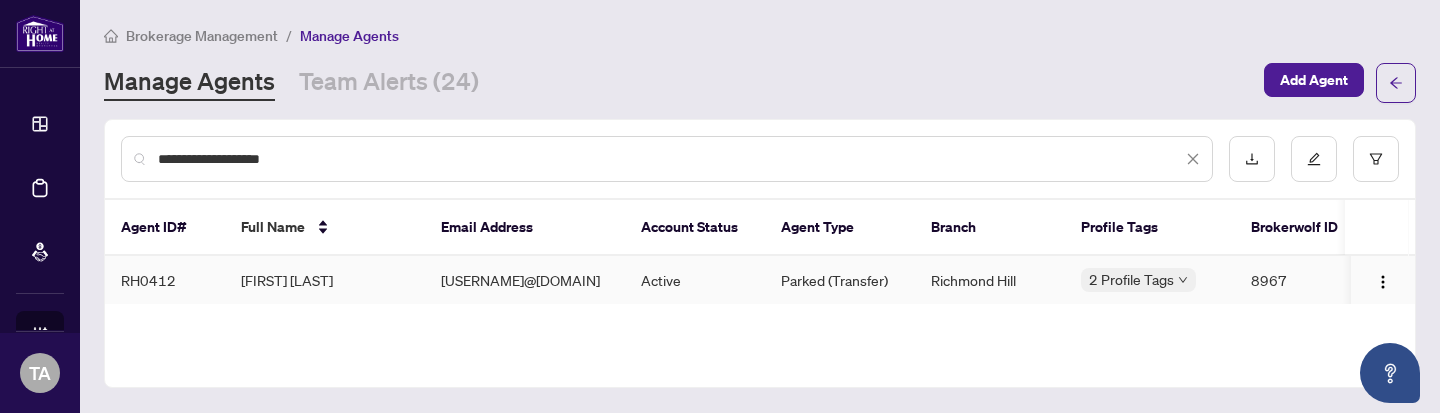 click on "Bernadette McSorley" at bounding box center (325, 280) 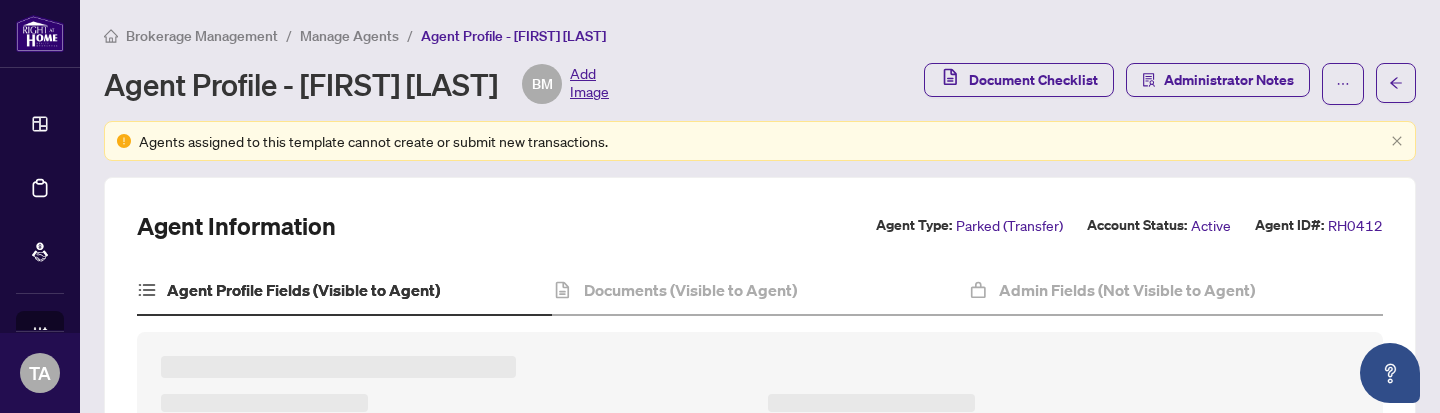 scroll, scrollTop: 94, scrollLeft: 0, axis: vertical 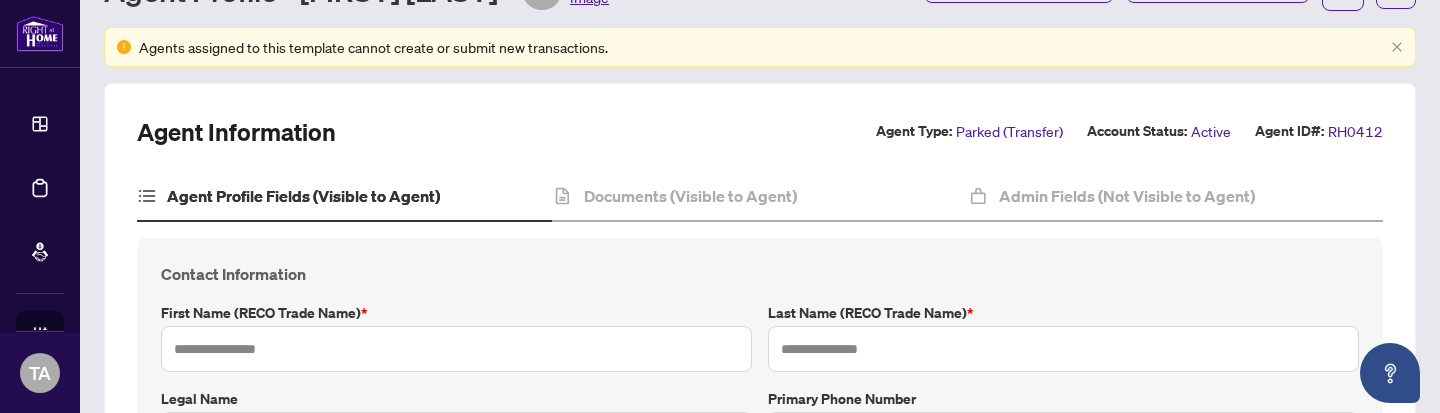 type on "**********" 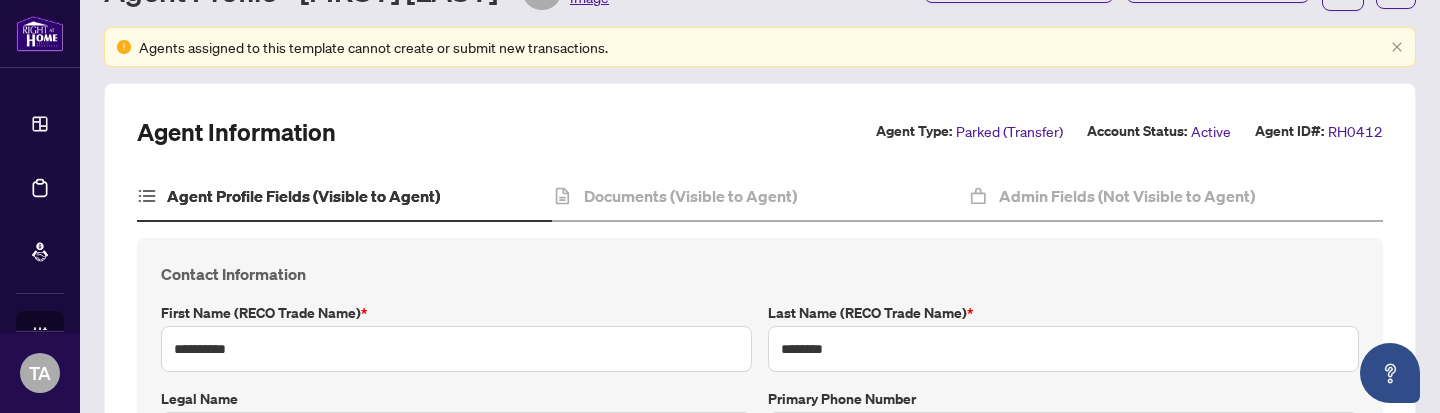 type on "**********" 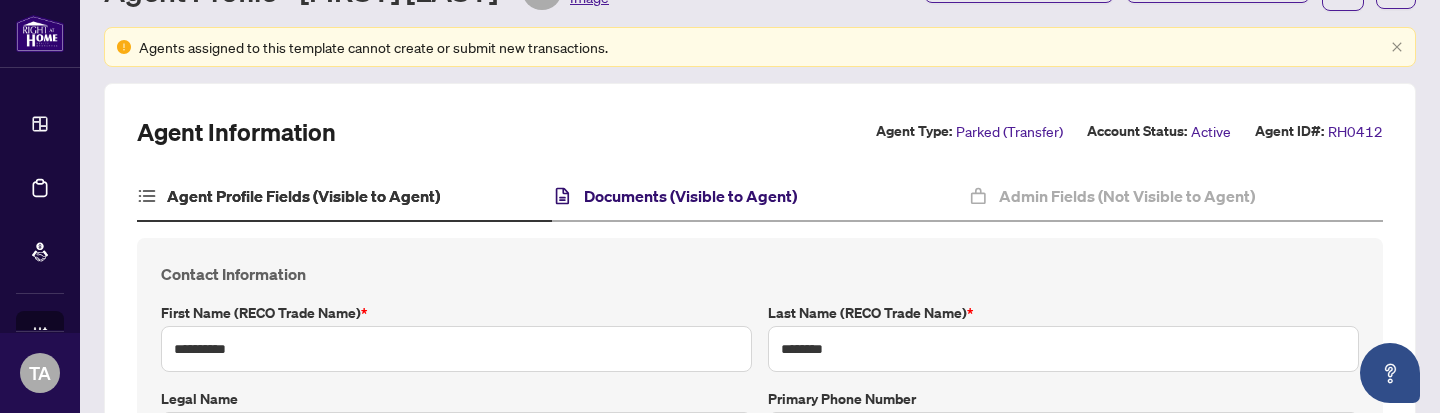 click on "Documents (Visible to Agent)" at bounding box center (690, 196) 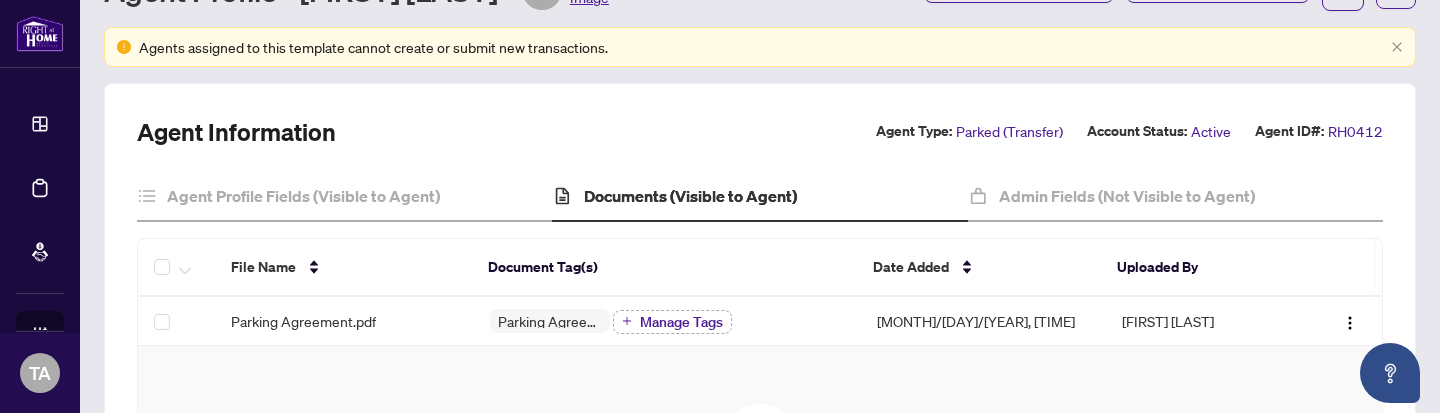 scroll, scrollTop: 120, scrollLeft: 0, axis: vertical 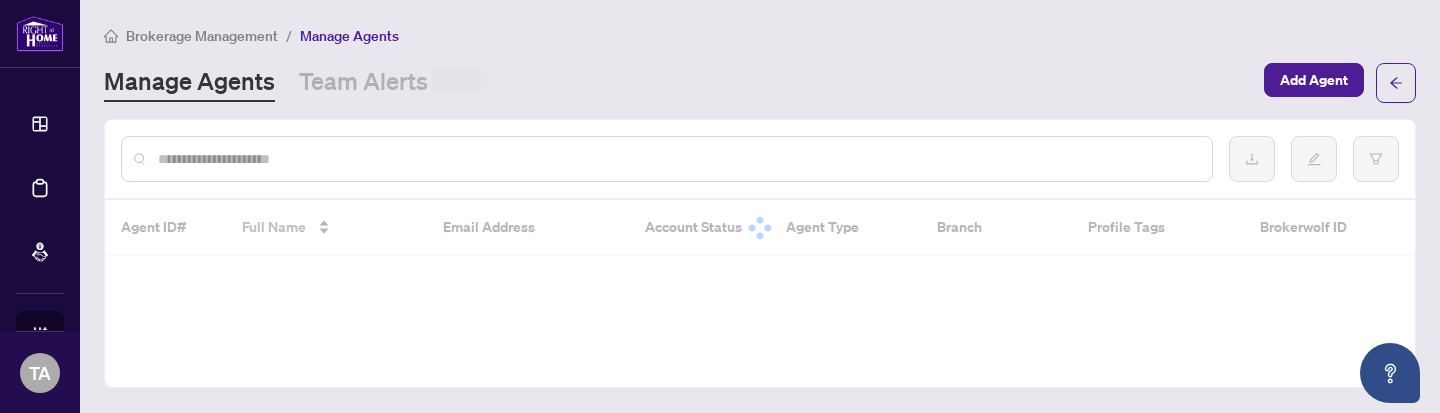 click at bounding box center (677, 159) 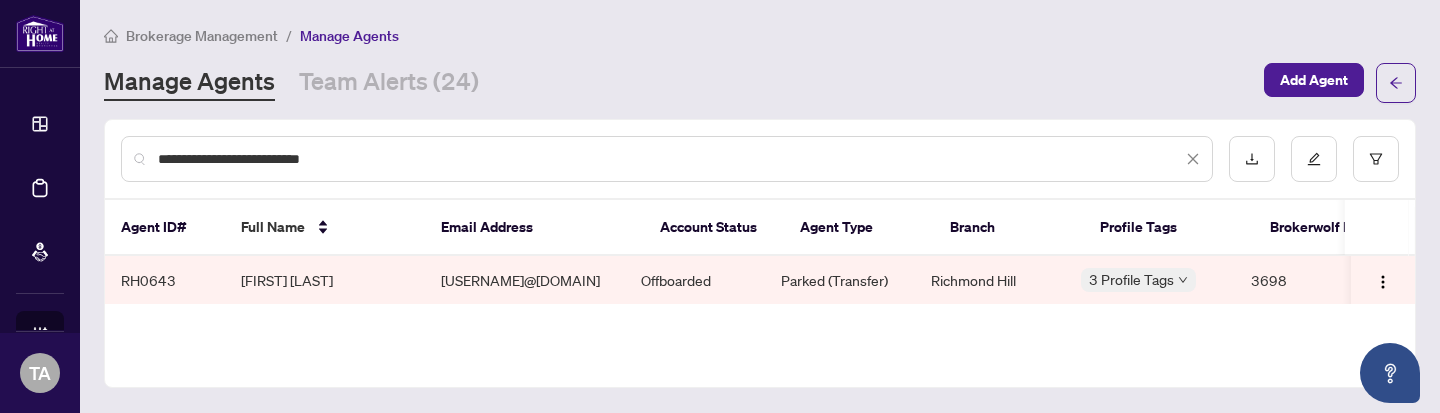 type on "**********" 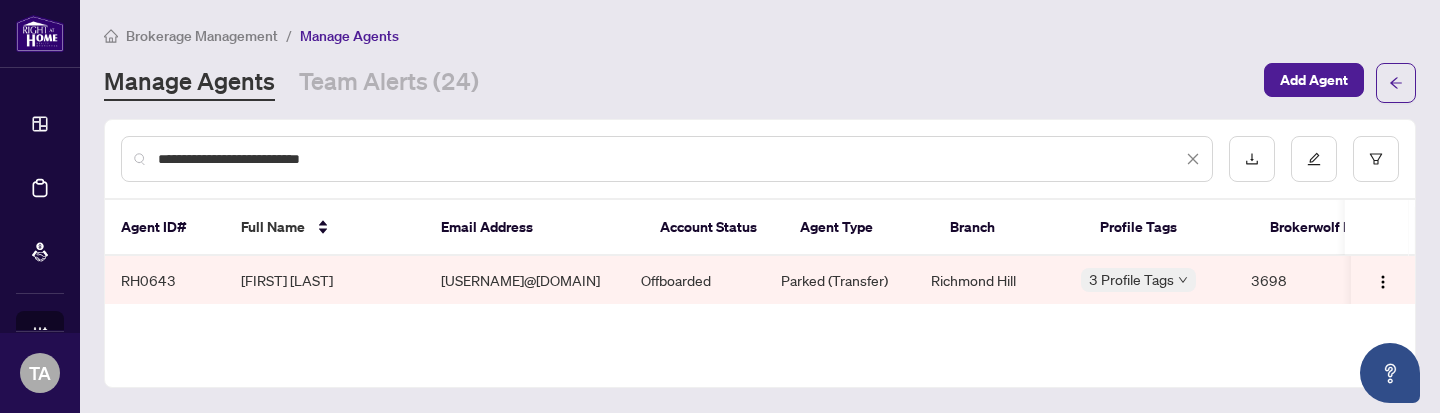 click on "Dmitry Zolotnitsky" at bounding box center [325, 280] 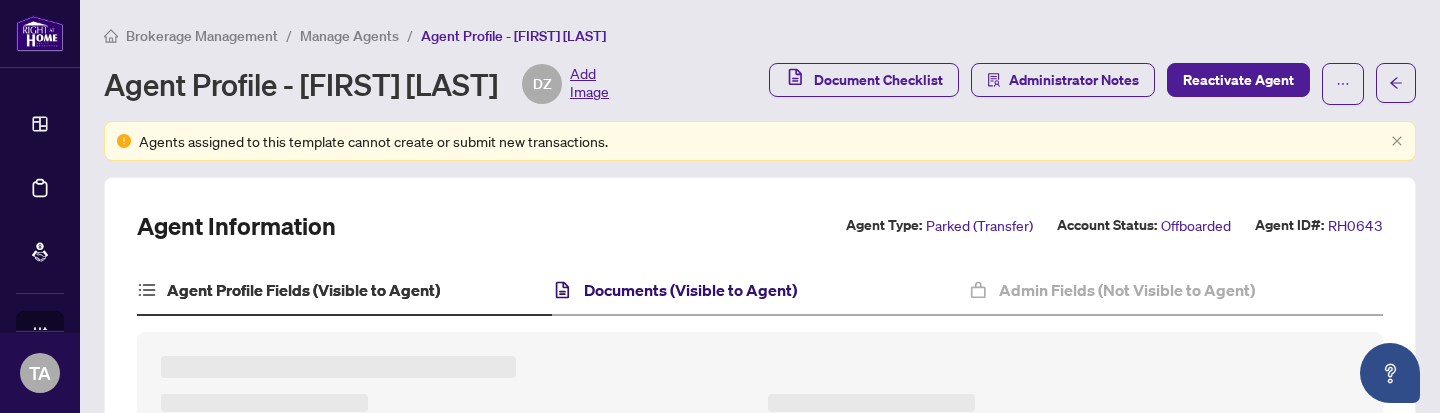 click on "Documents (Visible to Agent)" at bounding box center (690, 290) 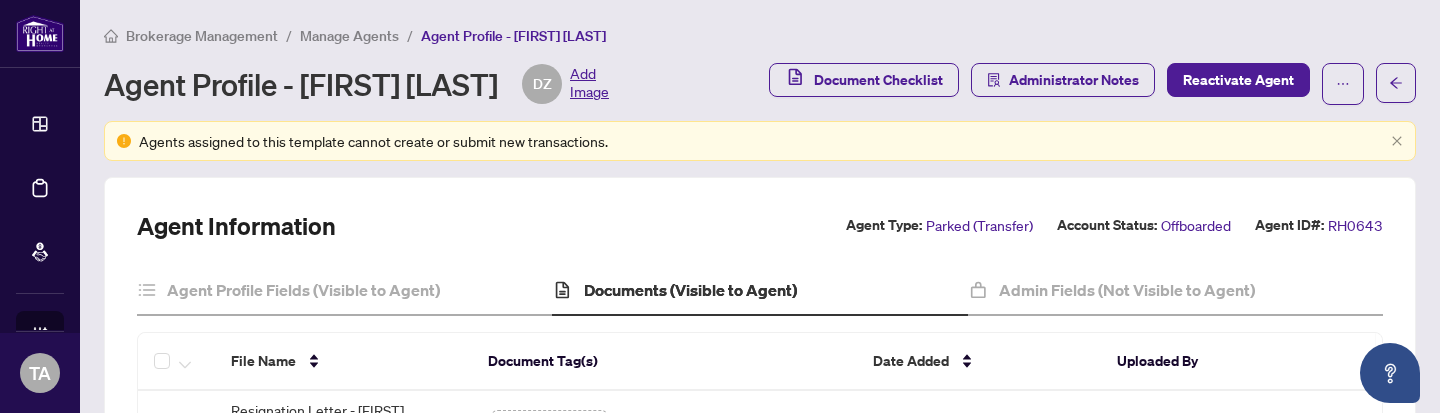 scroll, scrollTop: 303, scrollLeft: 0, axis: vertical 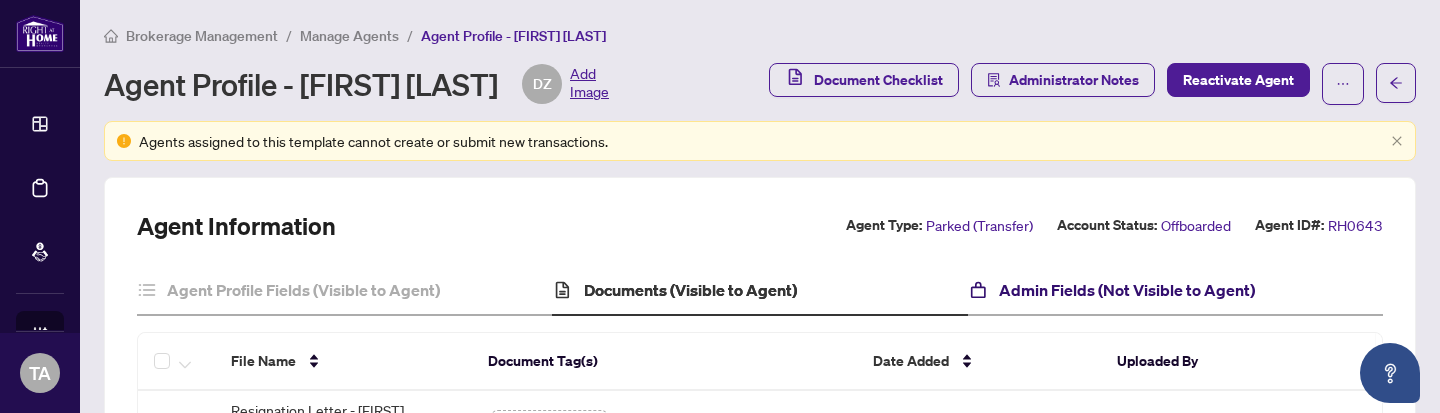 click on "Admin Fields (Not Visible to Agent)" at bounding box center (1127, 290) 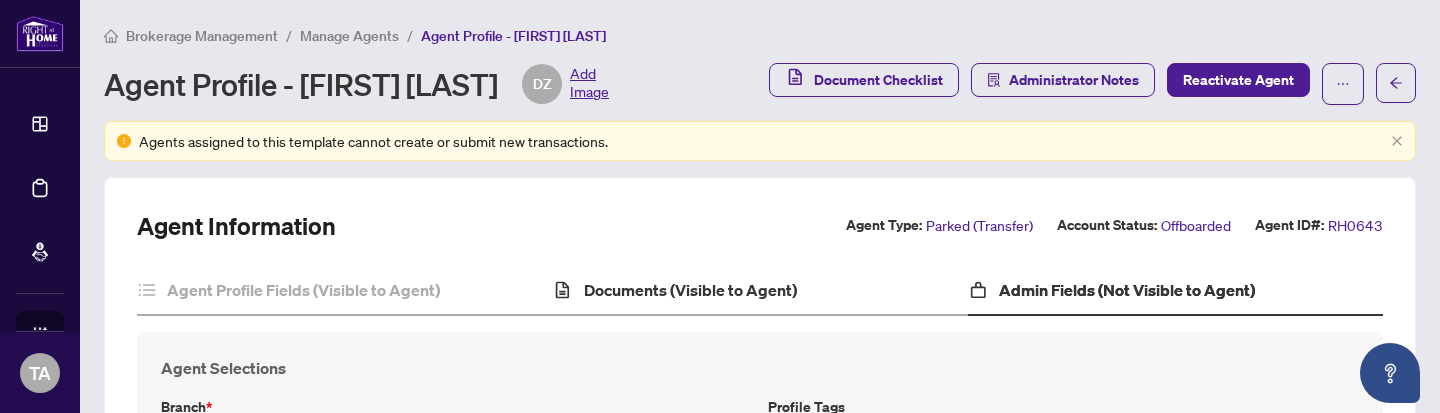 click on "Documents (Visible to Agent)" at bounding box center [759, 291] 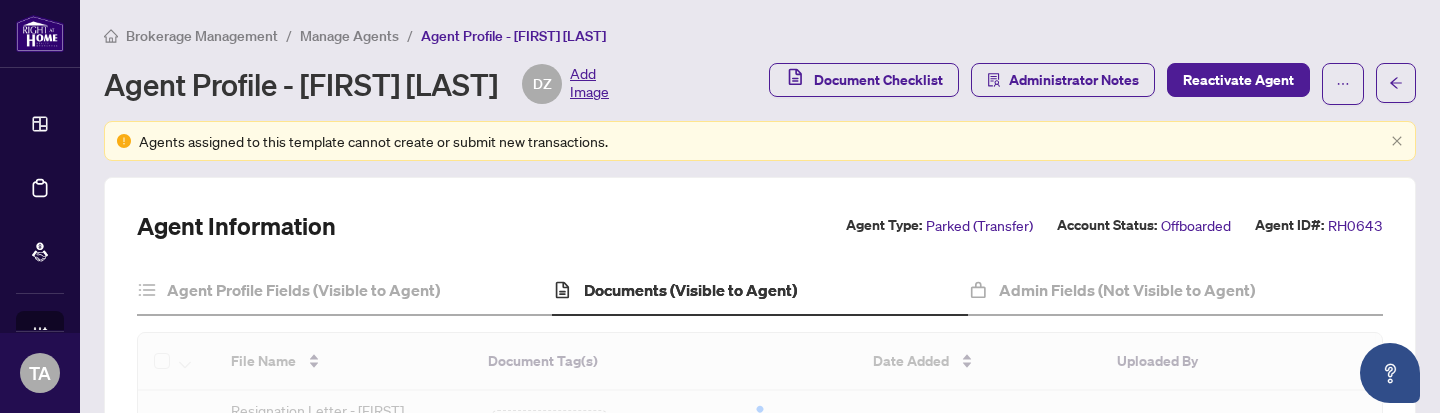 scroll, scrollTop: 127, scrollLeft: 0, axis: vertical 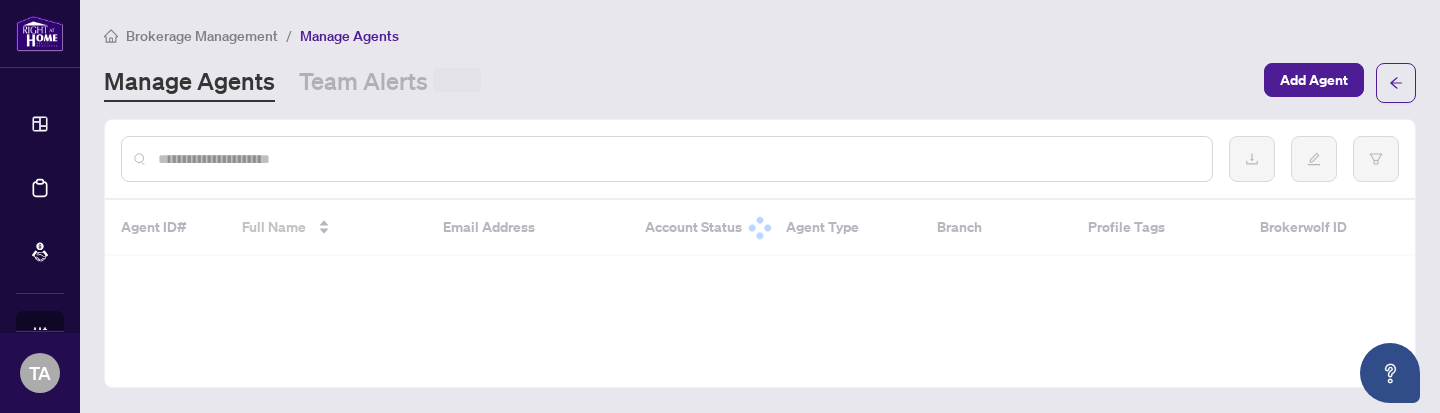 click at bounding box center [677, 159] 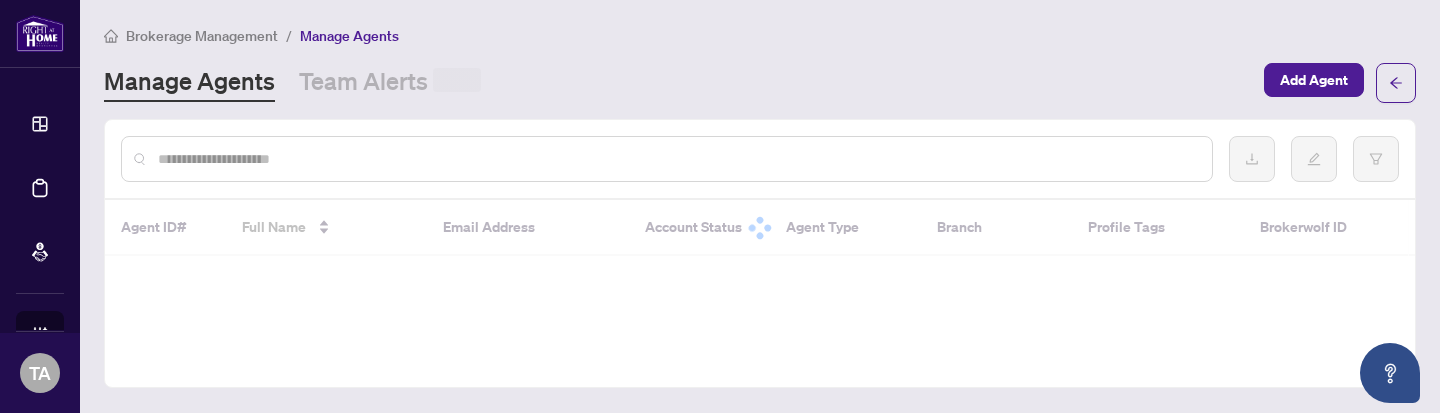 paste on "**********" 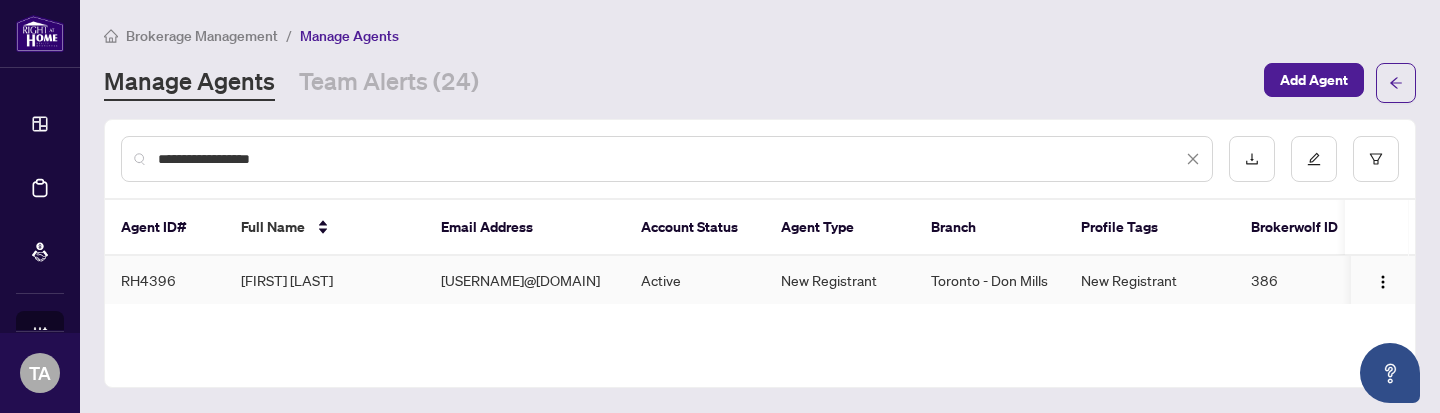type on "**********" 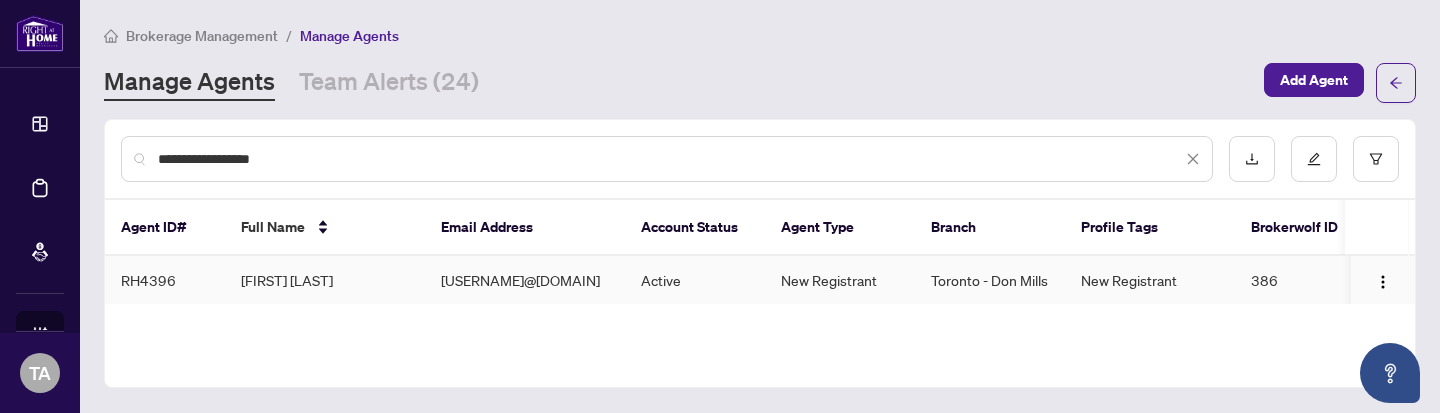 click on "harnettc@yahoo.com" at bounding box center [525, 280] 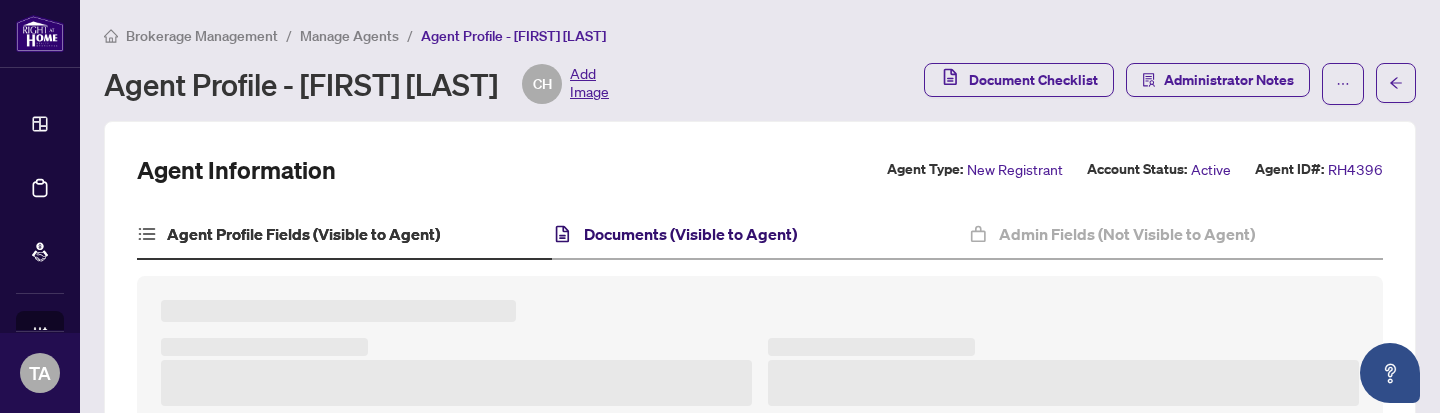 click on "Documents (Visible to Agent)" at bounding box center (690, 234) 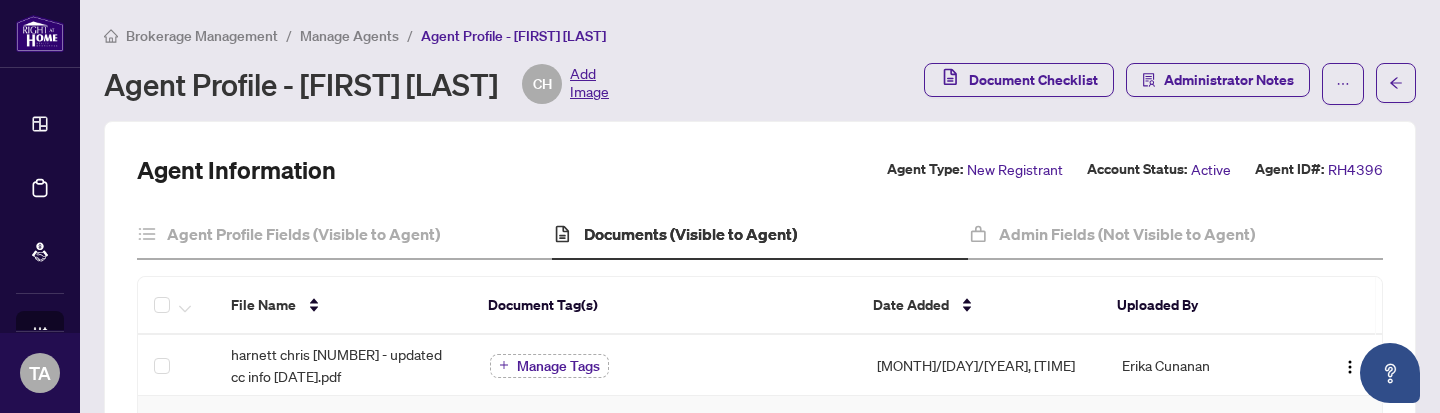 scroll, scrollTop: 267, scrollLeft: 0, axis: vertical 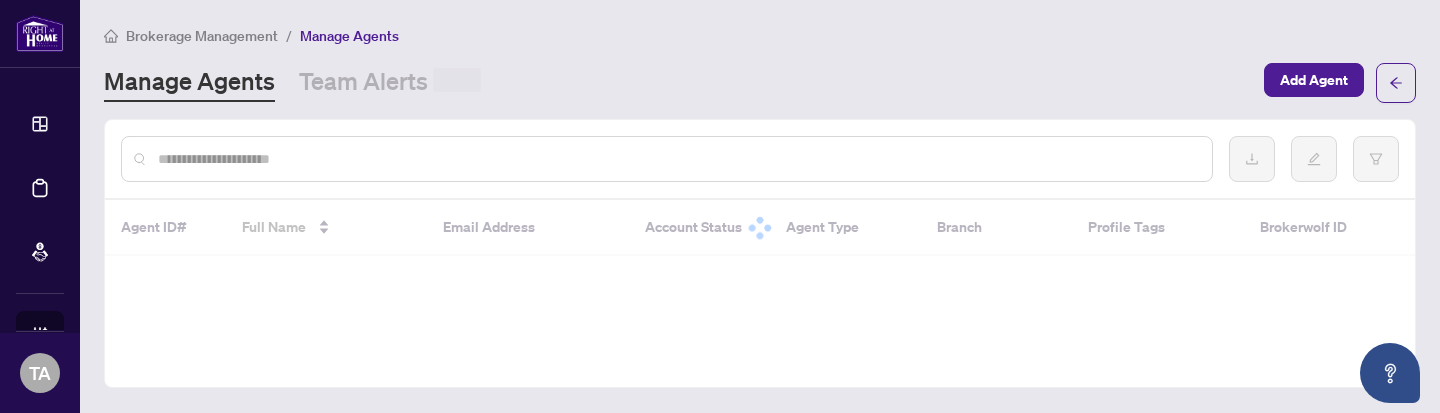 click at bounding box center (677, 159) 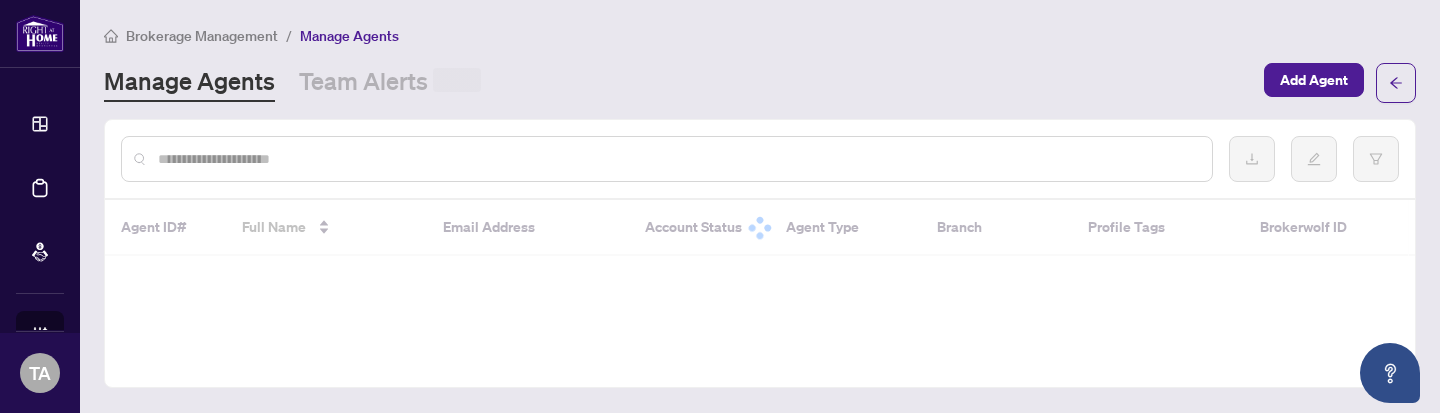 paste on "**********" 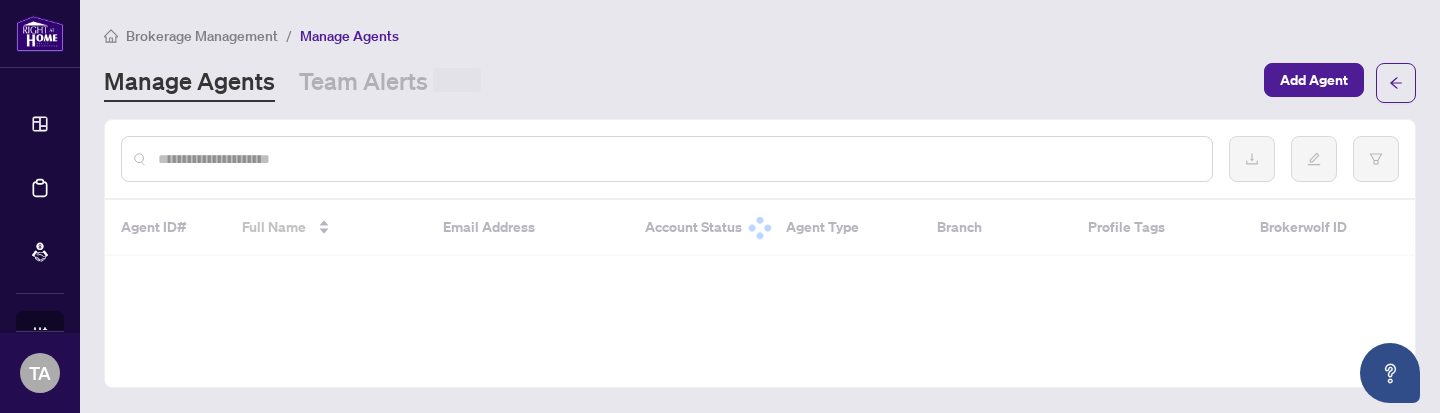 type on "**********" 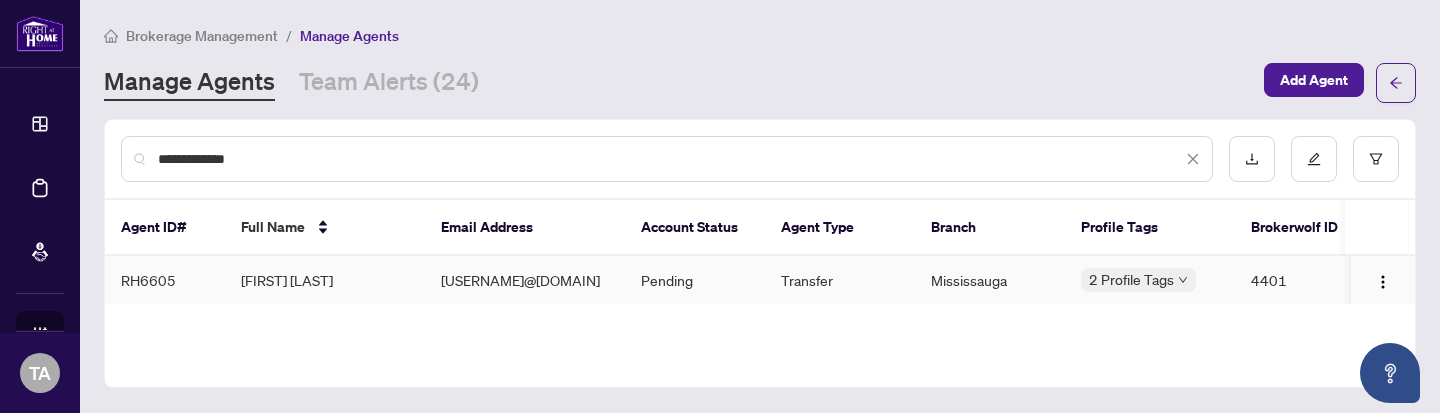 click on "Manjit Cheema" at bounding box center (325, 280) 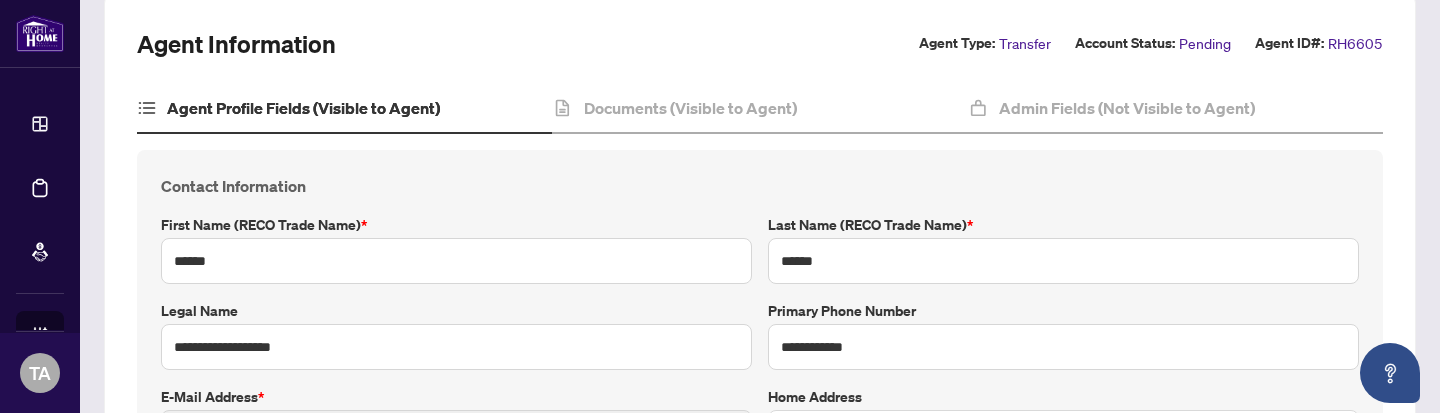 scroll, scrollTop: 100, scrollLeft: 0, axis: vertical 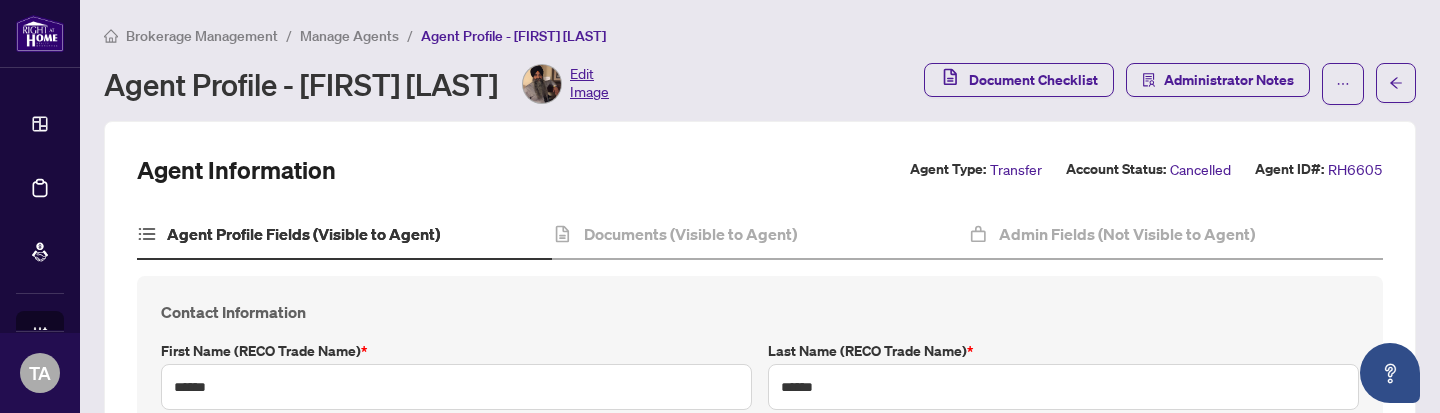 click on "Manage Agents" at bounding box center (349, 36) 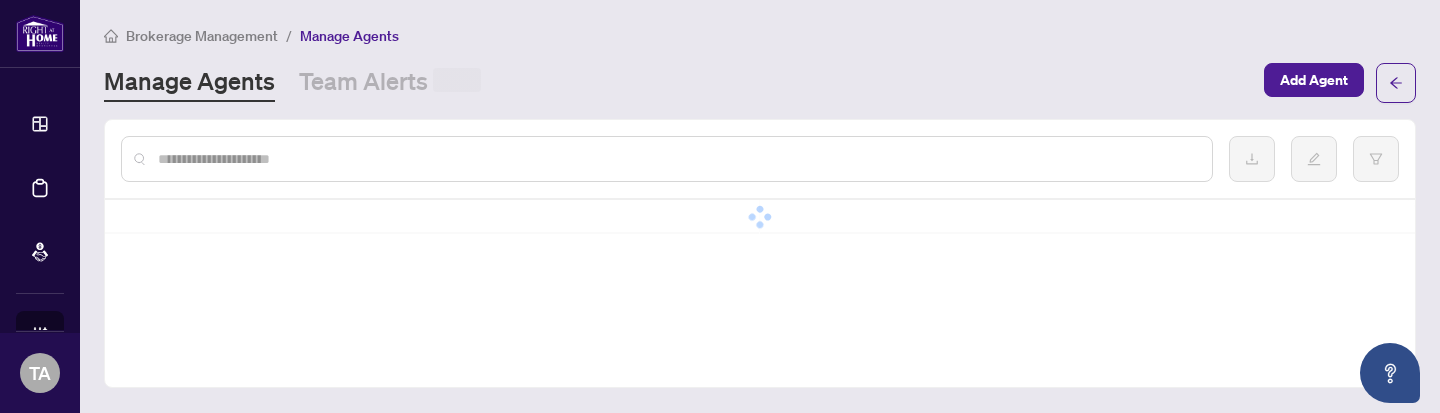 click at bounding box center [677, 159] 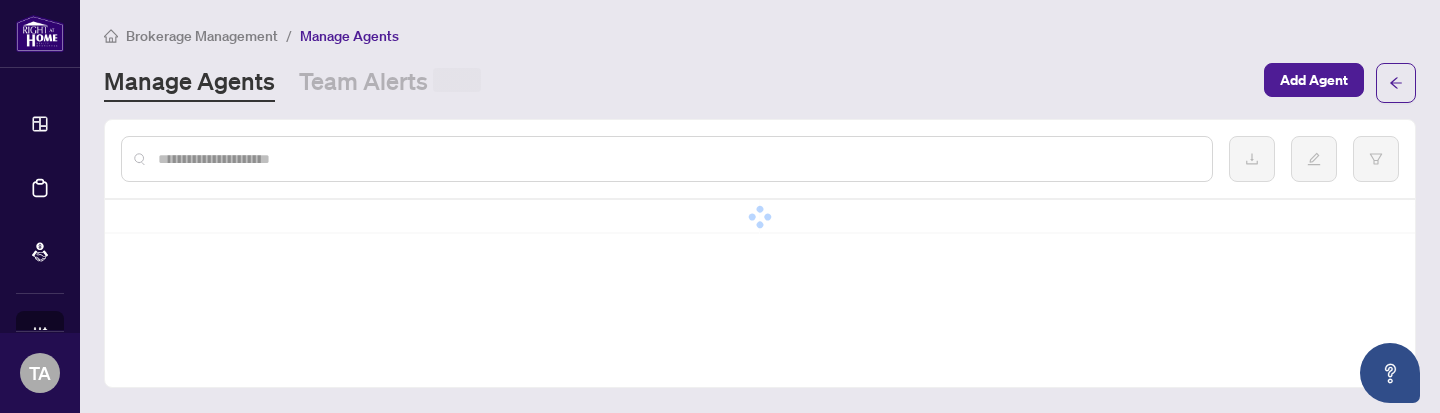 paste on "**********" 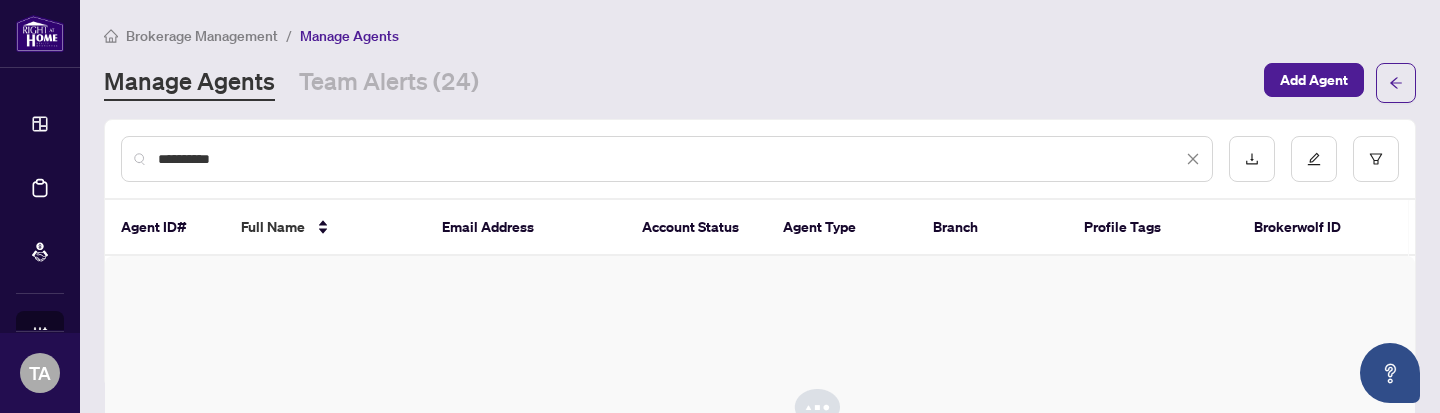 click on "**********" at bounding box center [670, 159] 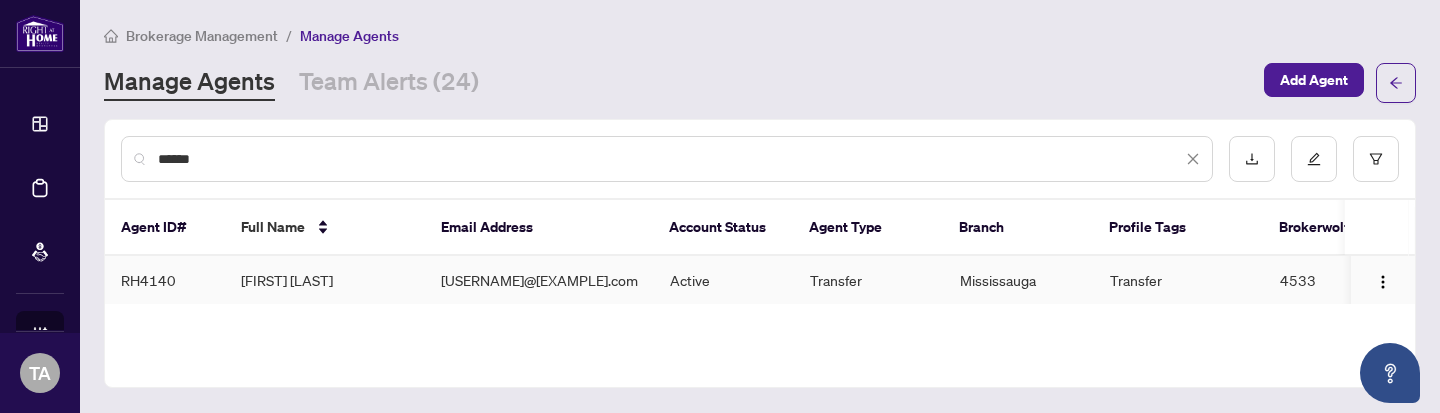 type on "******" 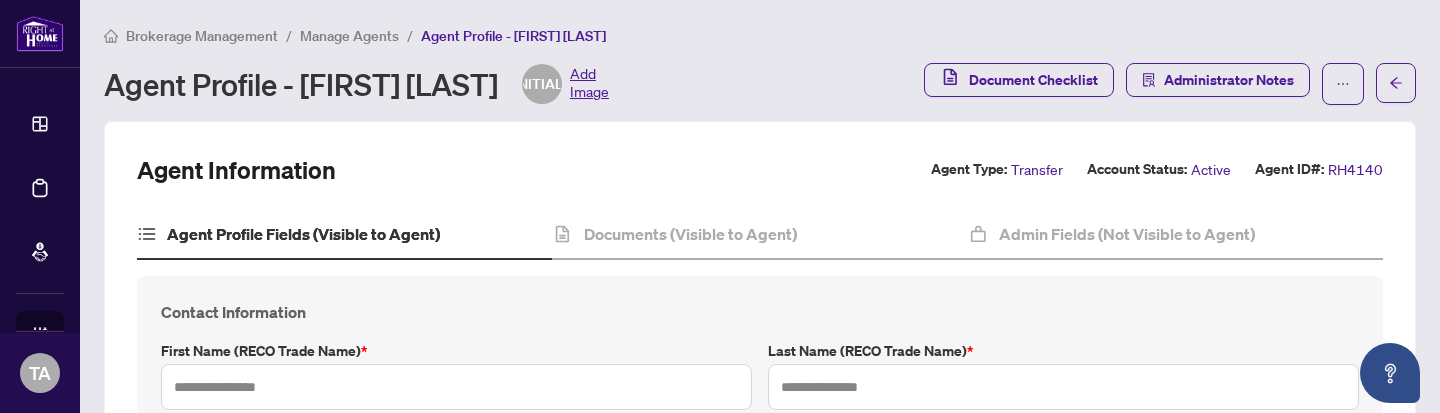 type on "******" 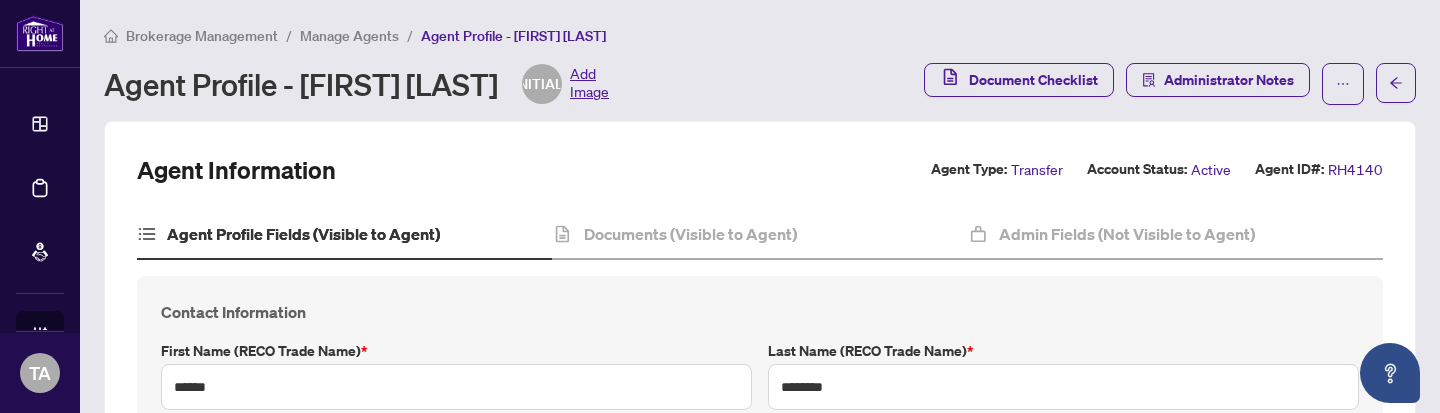 type on "**********" 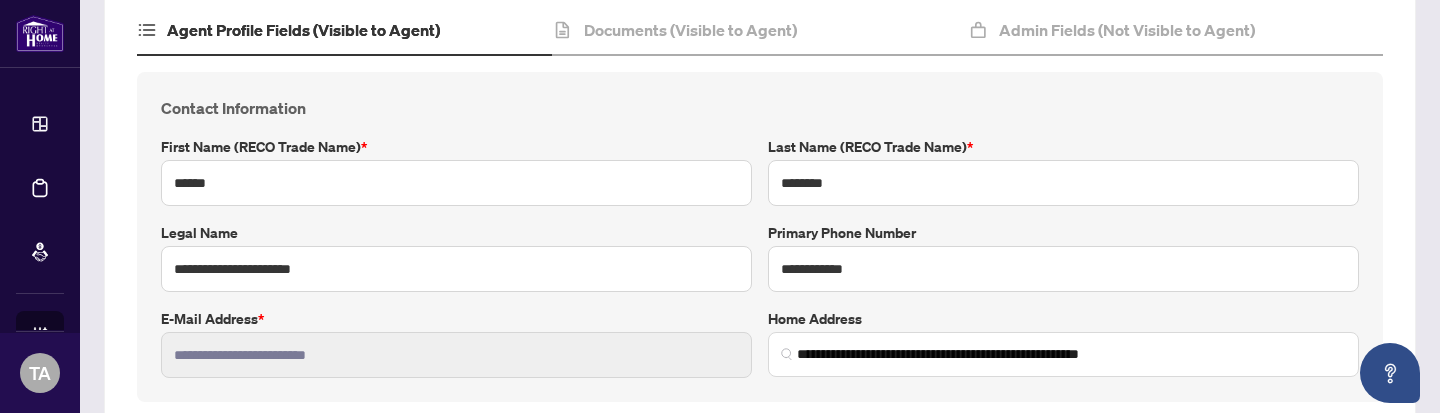 scroll, scrollTop: 0, scrollLeft: 0, axis: both 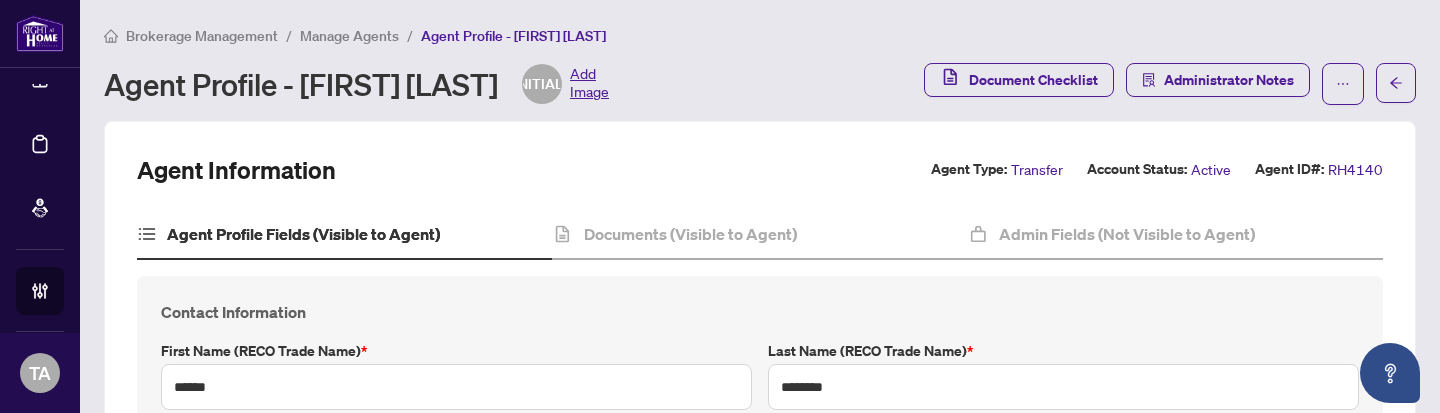 click on "Manage Agents" at bounding box center (349, 36) 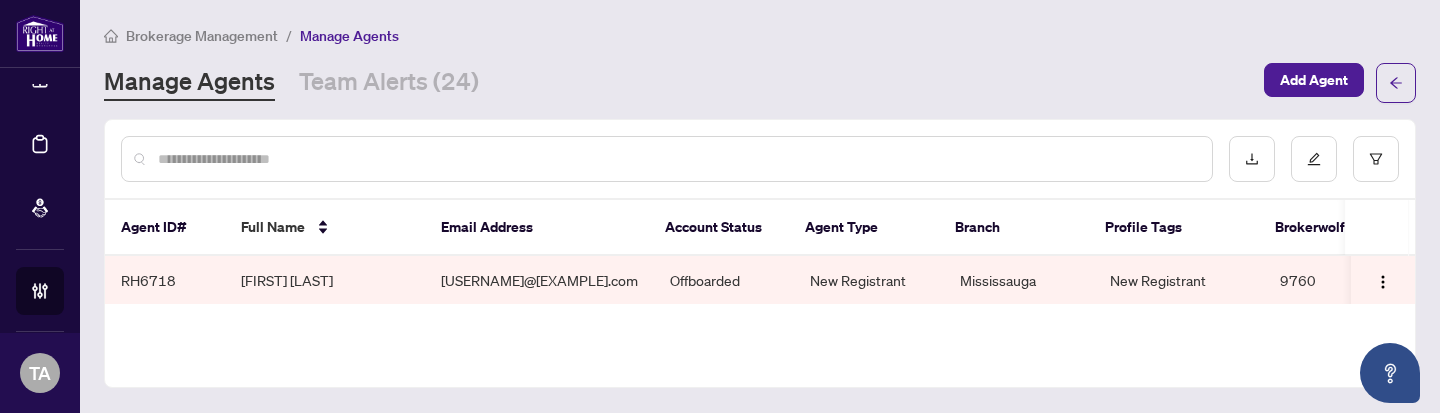 click at bounding box center (677, 159) 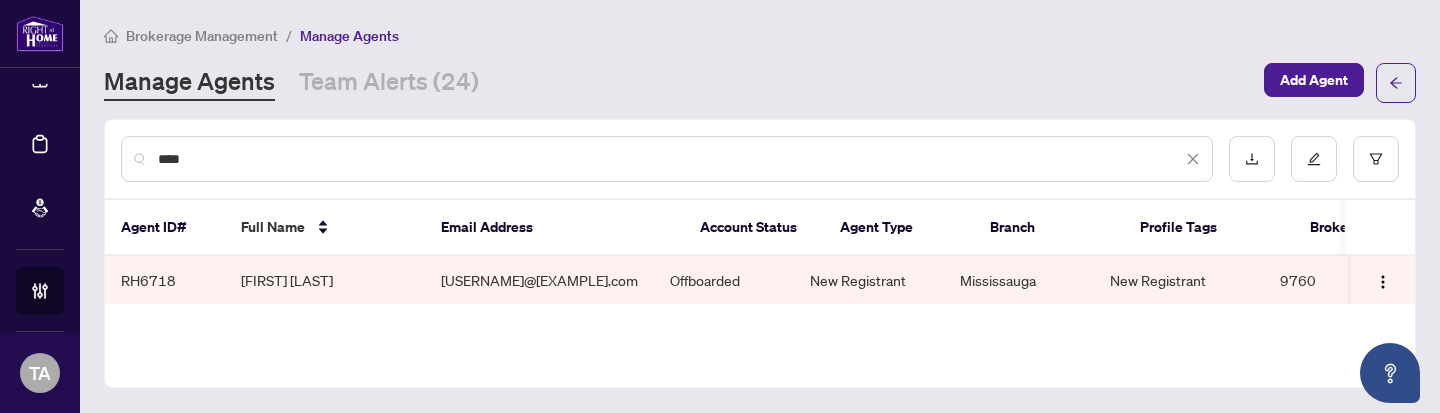 drag, startPoint x: 197, startPoint y: 153, endPoint x: 74, endPoint y: 140, distance: 123.68508 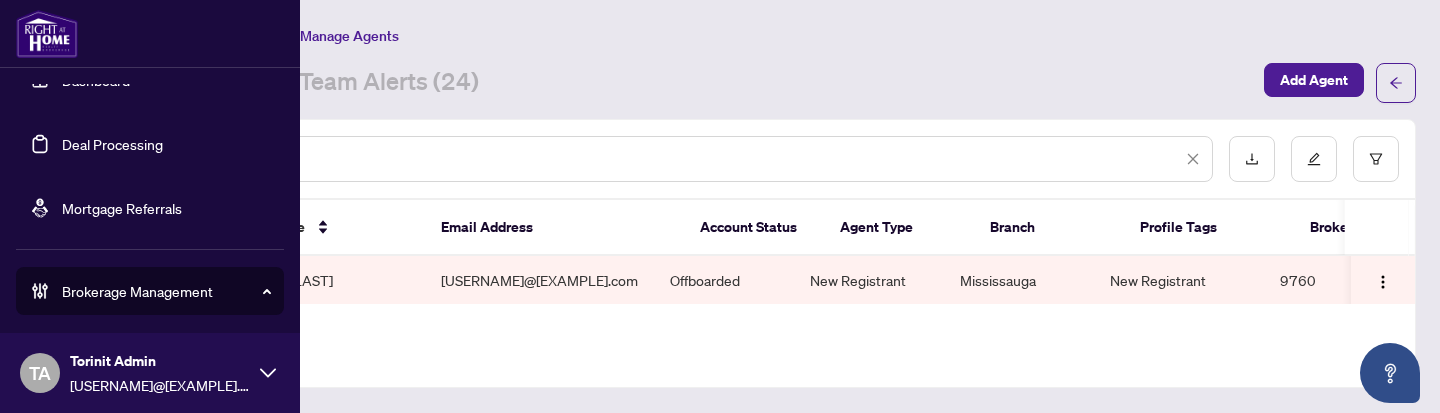 paste on "*********" 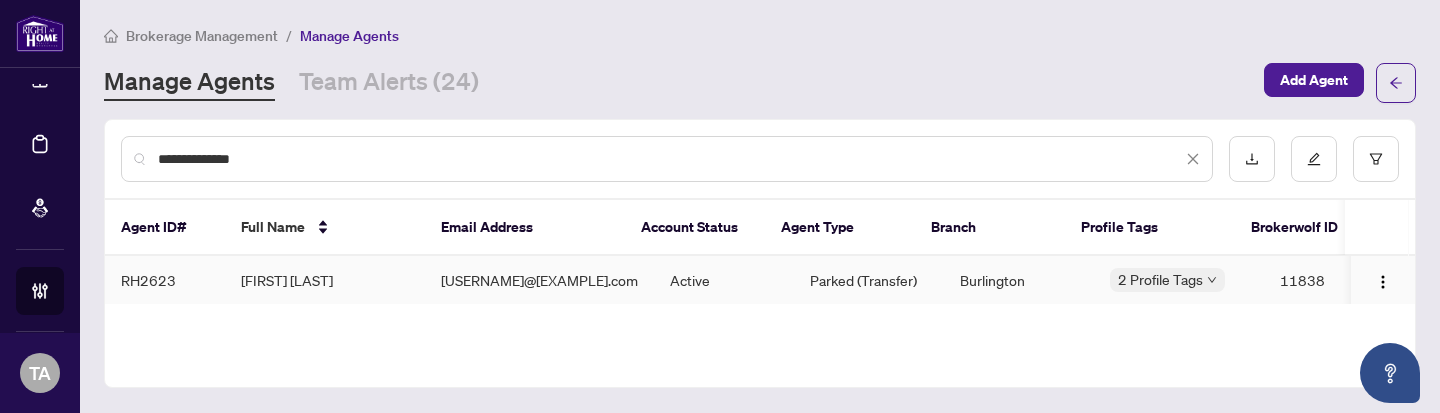 type on "**********" 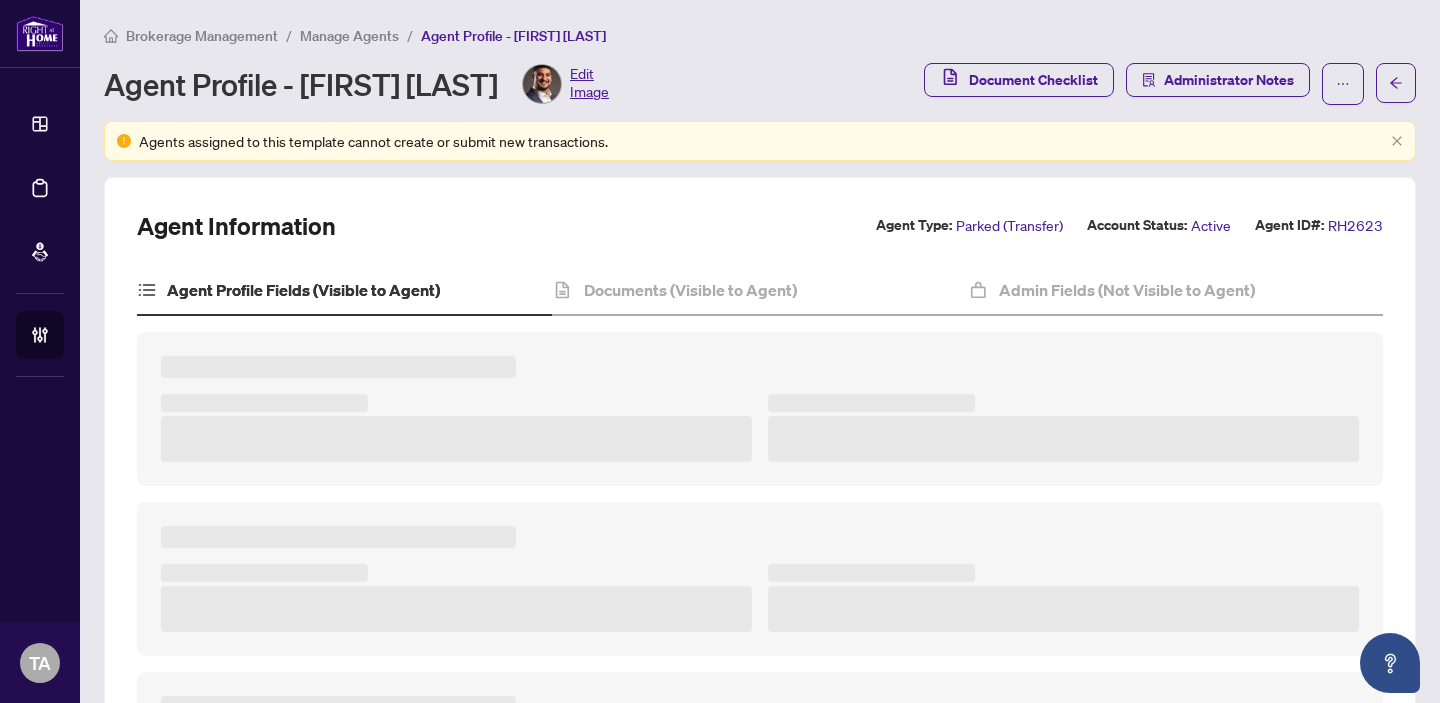 scroll, scrollTop: 0, scrollLeft: 0, axis: both 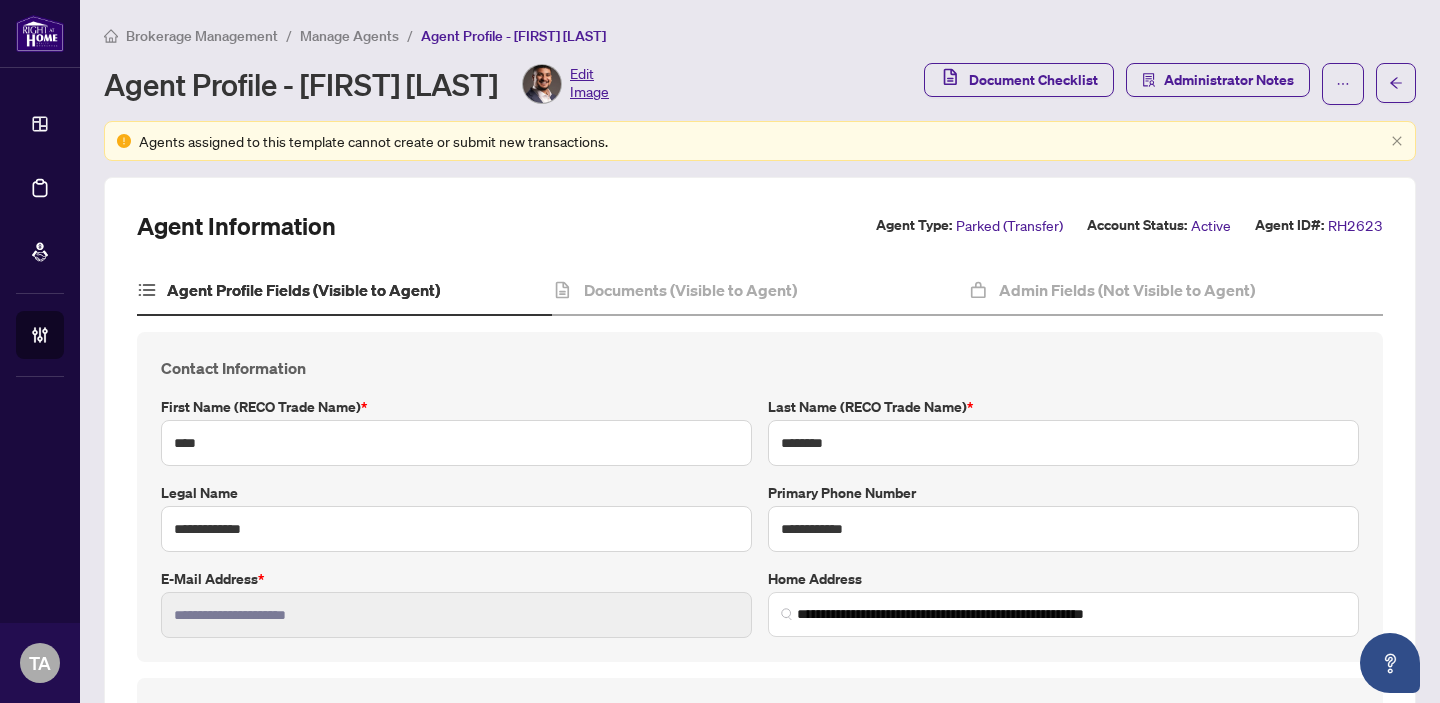 click on "Agent Information Agent Type: Parked (Transfer) Account Status: Active Agent ID#: RH[NUMBER] Agent Profile Fields (Visible to Agent) Documents (Visible to Agent) Admin Fields (Not Visible to Agent) Contact Information First Name (RECO Trade Name) * [FIRST] Last Name (RECO Trade Name) * [LAST] Legal Name * [LEGAL NAME] Primary Phone Number * [PHONE] E-mail Address * [EMAIL] Home Address * [ADDRESS] Personal Information Date of Birth * [DOB] Gender Male Languages spoken Arabic English Website * [WEBSITE] Sin # * [SSN] Emergency Contact Information Full Name * [FULL NAME] Primary Phone Number * [PHONE] E-mail Address * [EMAIL] Relationship [RELATIONSHIP] Joining Profile HST# * [HST] Do you have another job? Yes No How many transactions did you do in the last 12 months? * [TRANSACTIONS] What was your gross income amount in the last 12 months? * [INCOME] Would you like to enrol for any of the following charities? None PREC Are you joining as PREC? Yes No Yes" at bounding box center (760, 1708) 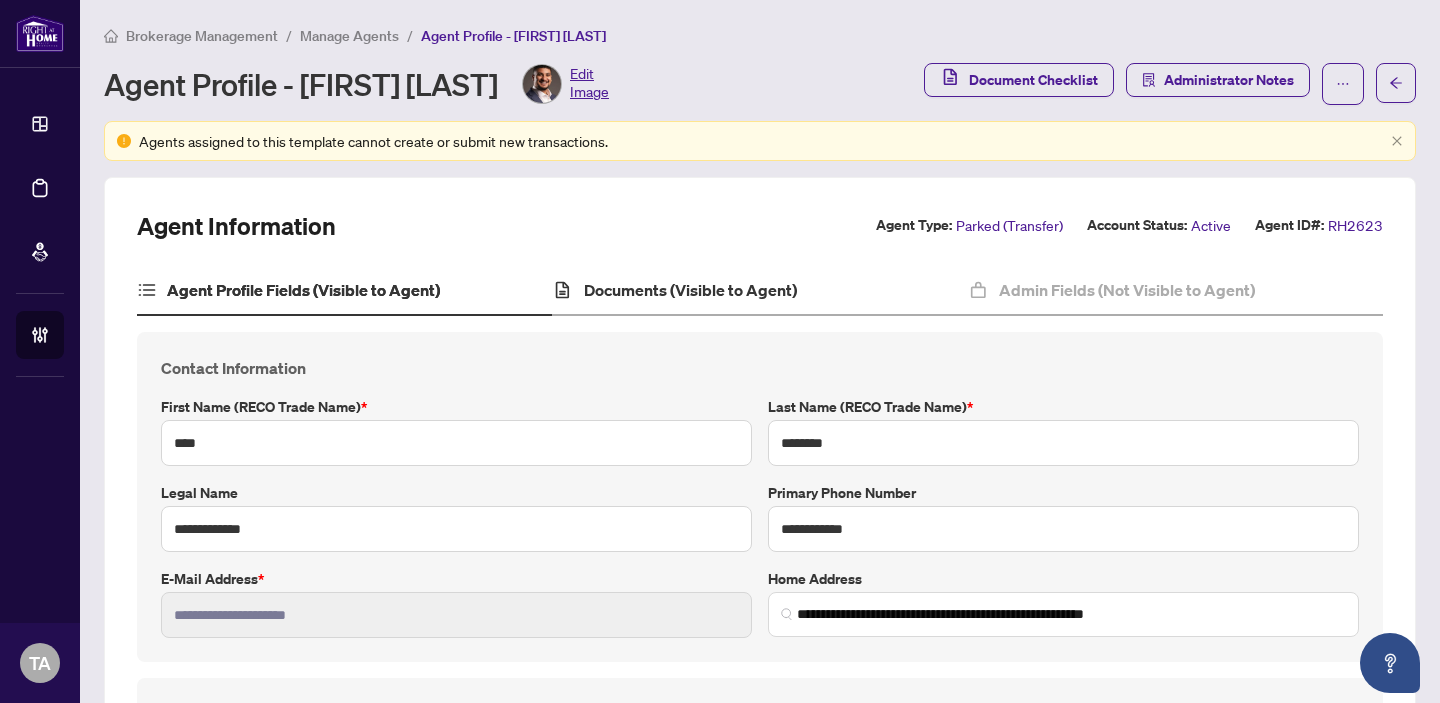 click on "Documents (Visible to Agent)" at bounding box center [759, 291] 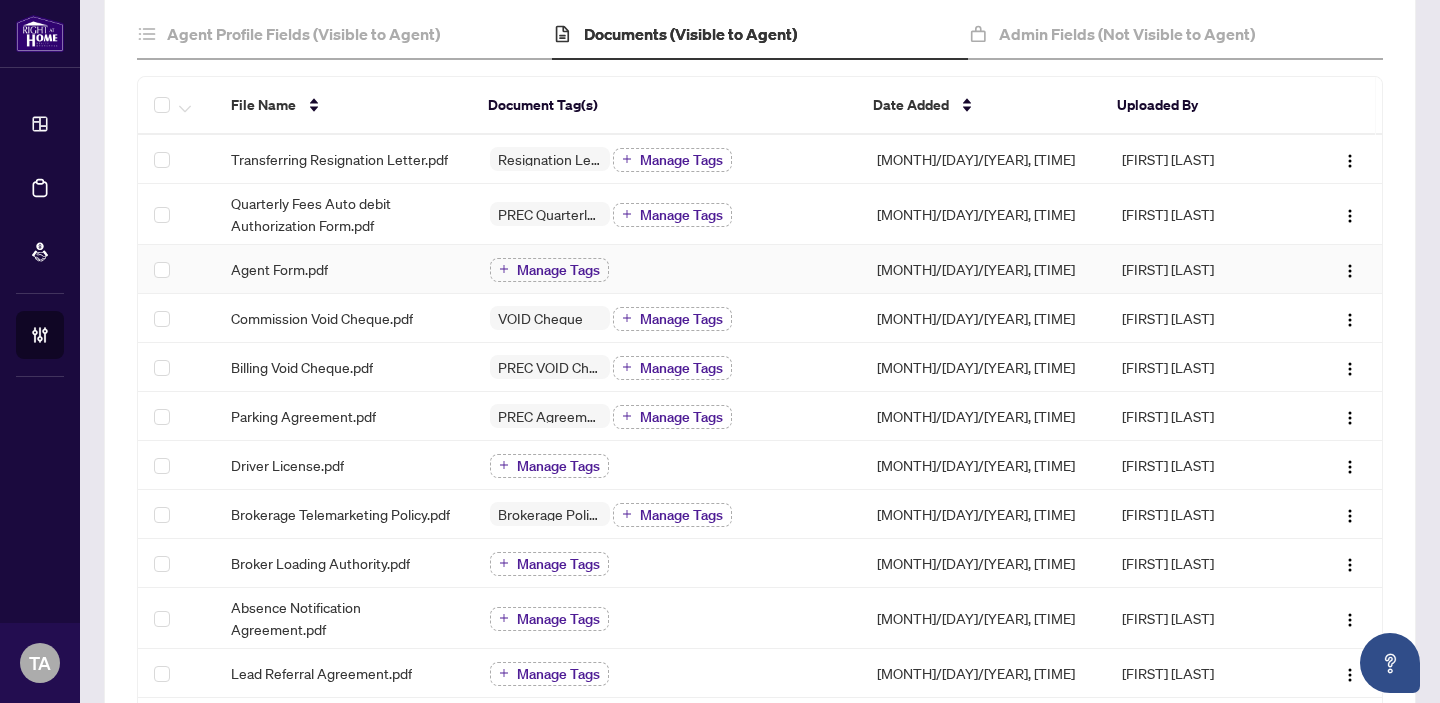 scroll, scrollTop: 447, scrollLeft: 0, axis: vertical 